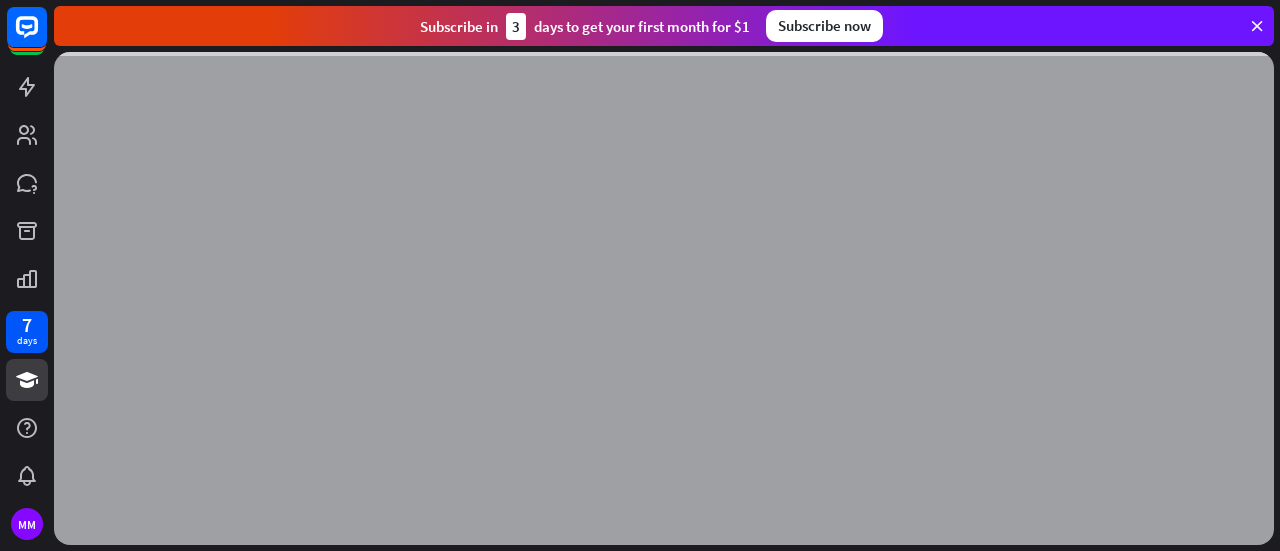 scroll, scrollTop: 0, scrollLeft: 0, axis: both 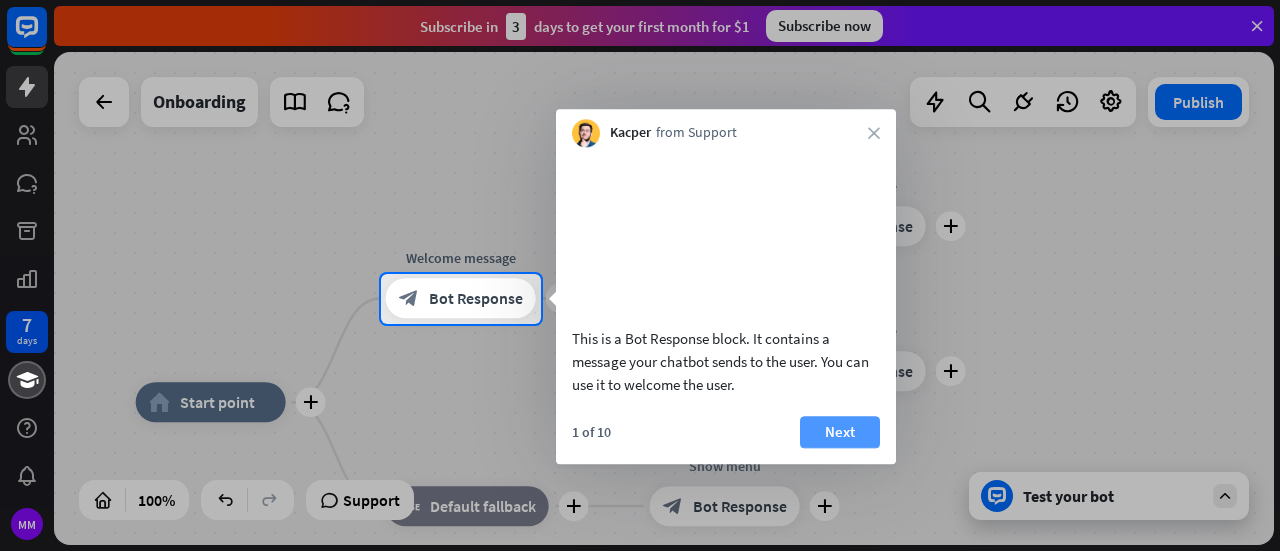 click on "Next" at bounding box center (840, 432) 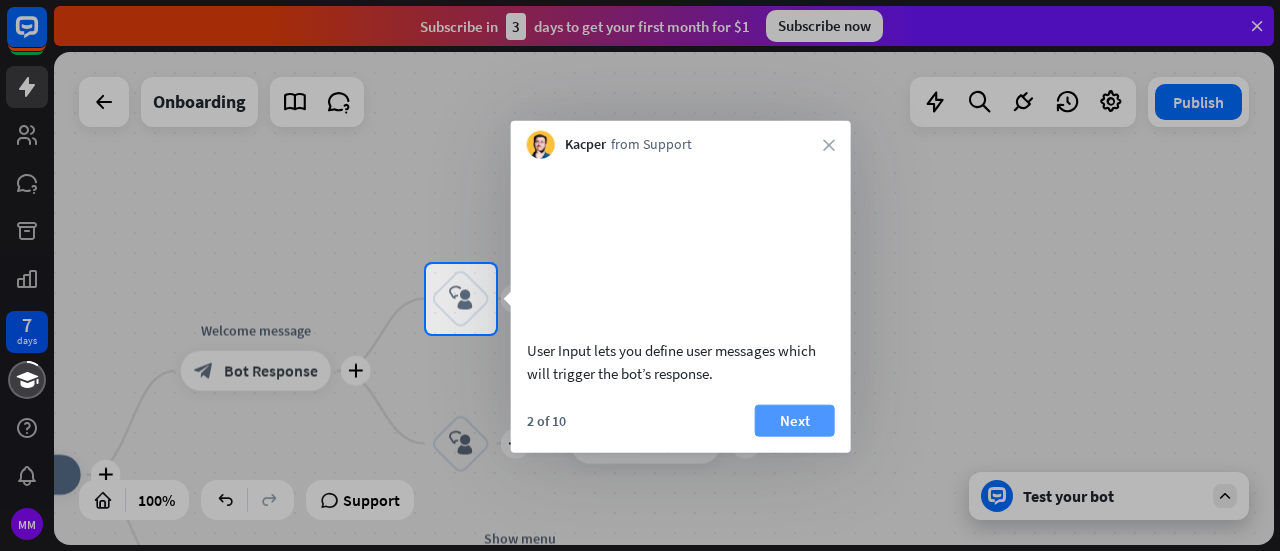 click on "Next" at bounding box center [795, 420] 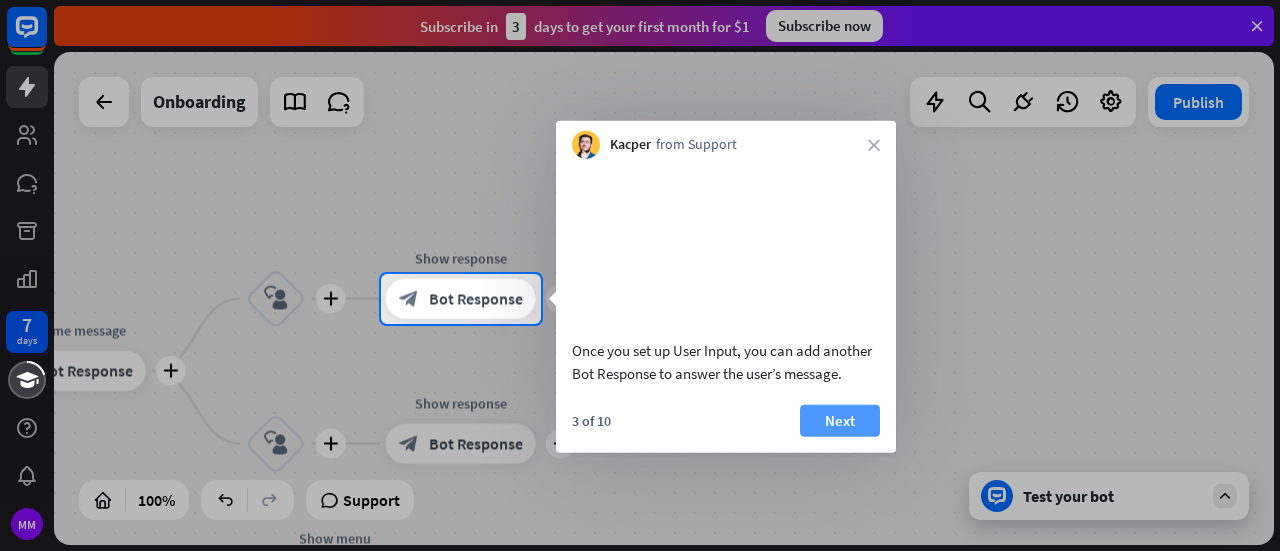 click on "Next" at bounding box center [840, 420] 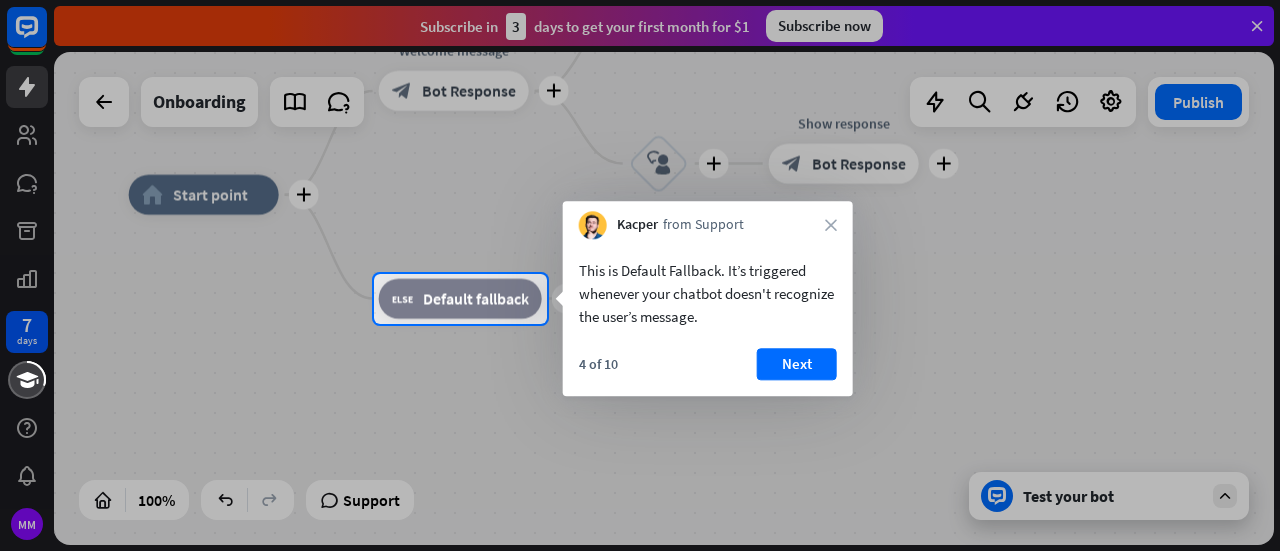 click on "4 of 10
Next" at bounding box center (708, 372) 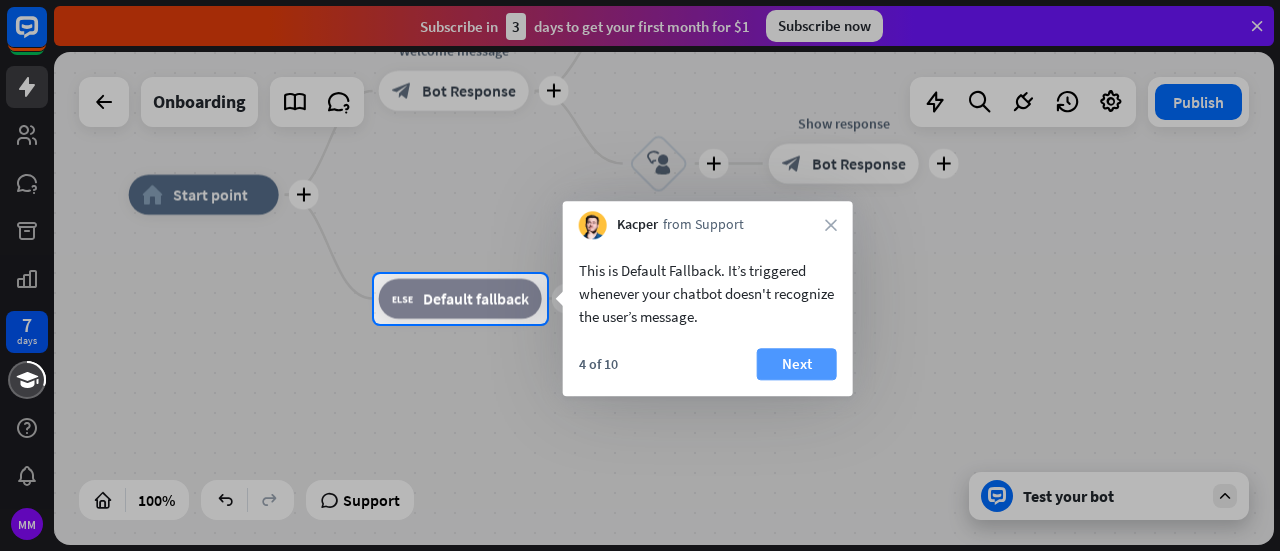 click on "Next" at bounding box center (797, 364) 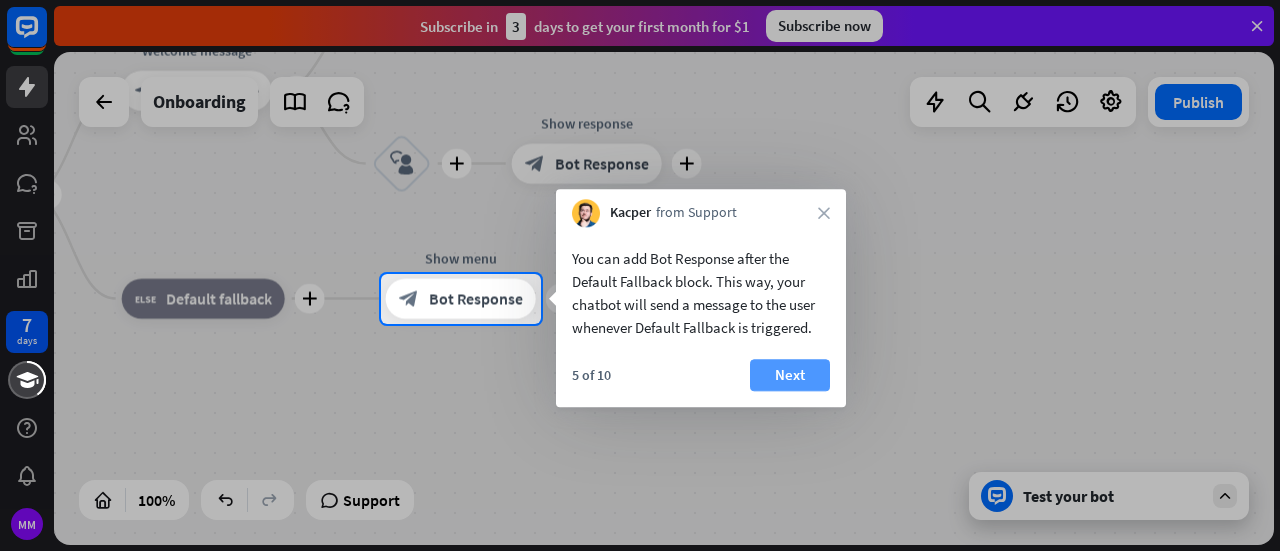 click on "Next" at bounding box center [790, 375] 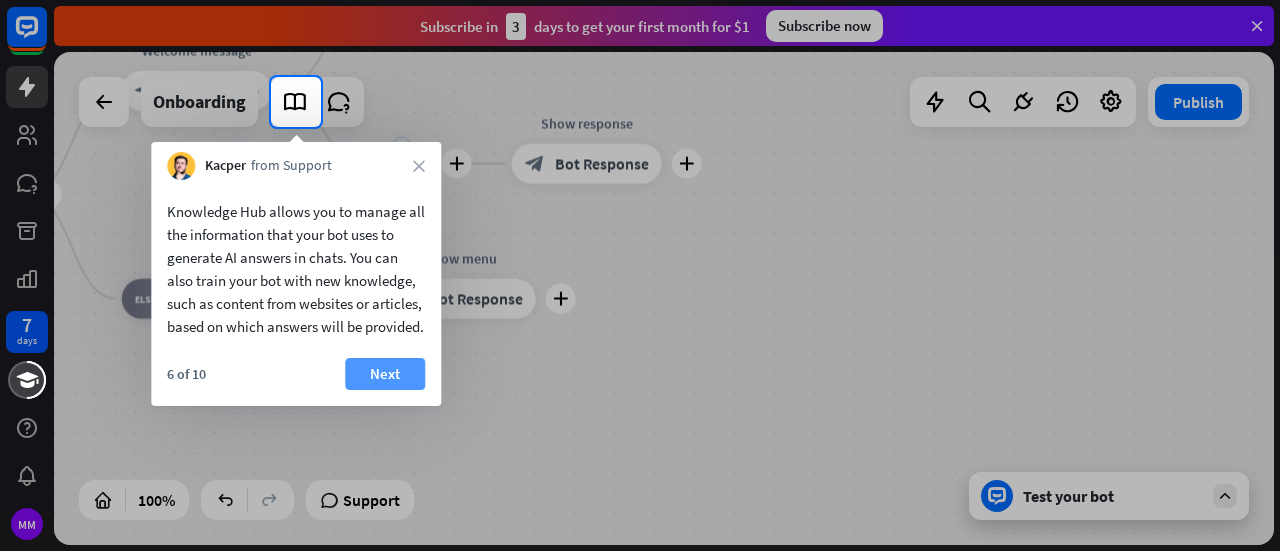 click on "Next" at bounding box center (385, 374) 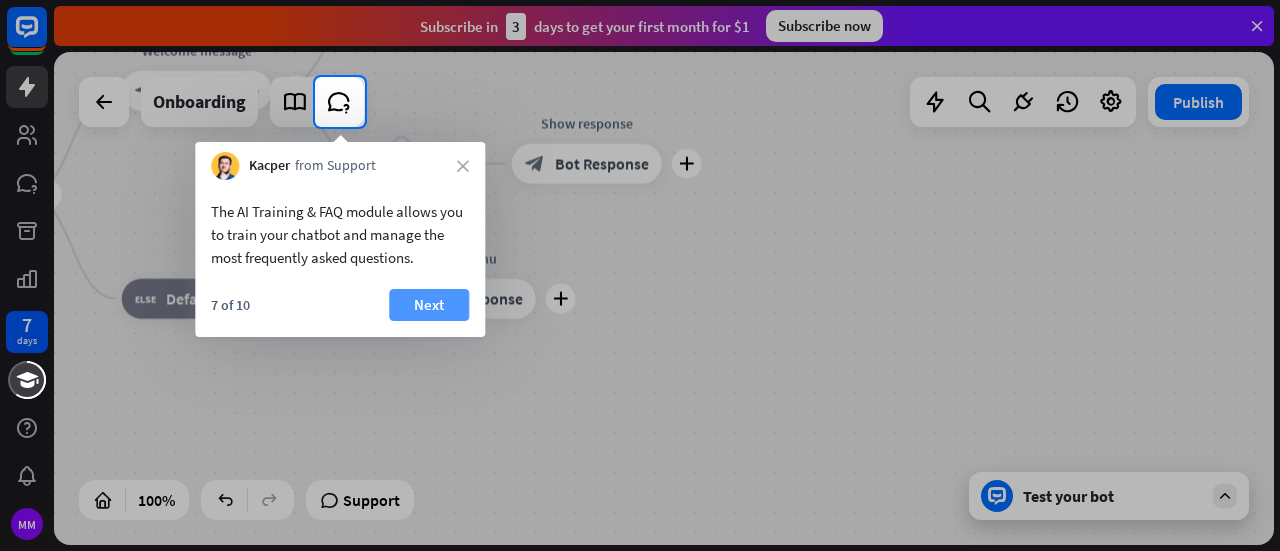 click on "Next" at bounding box center [429, 305] 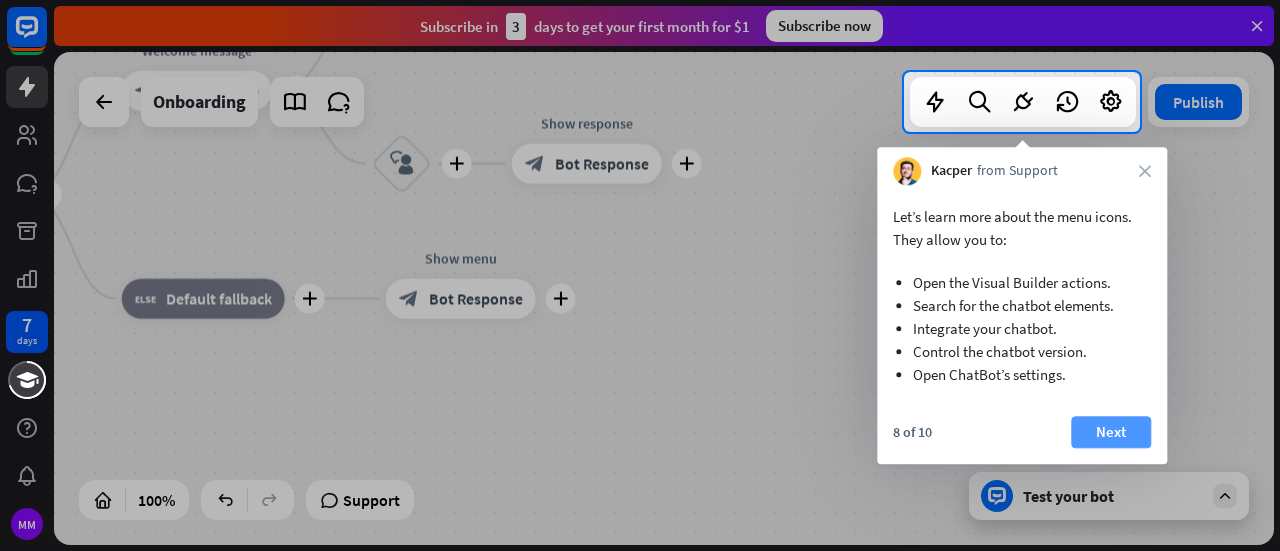 click on "Next" at bounding box center [1111, 432] 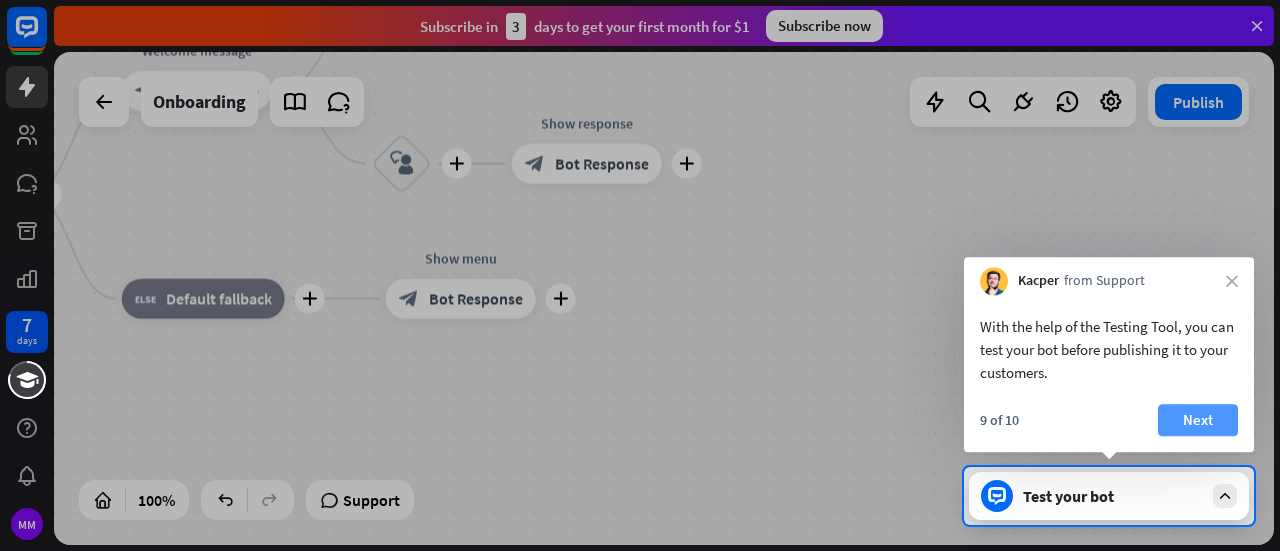 click on "Next" at bounding box center [1198, 420] 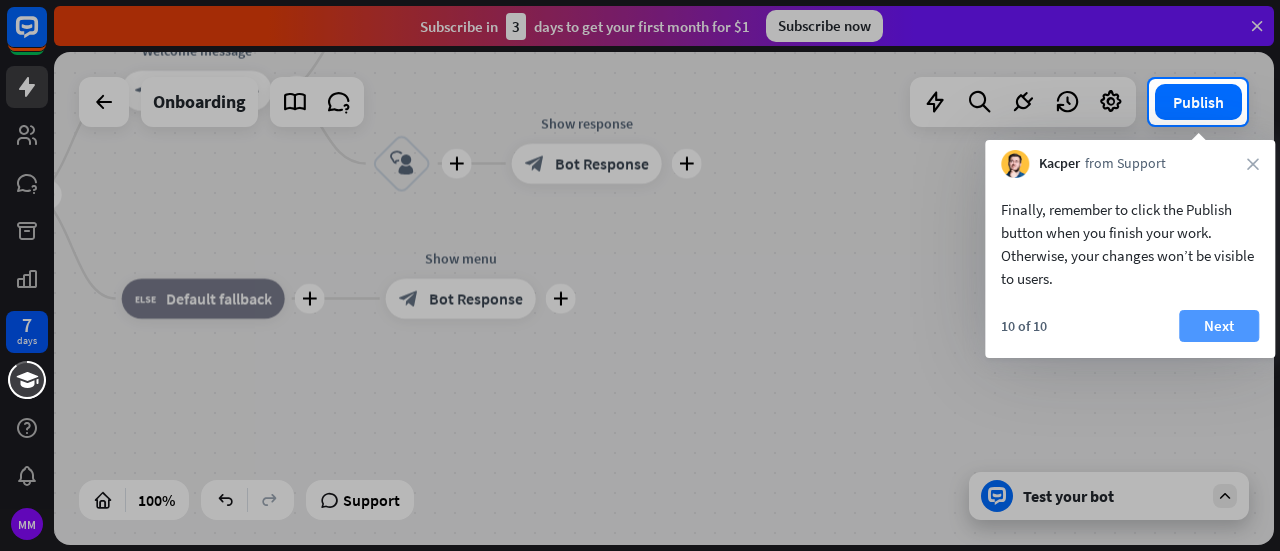 click on "Next" at bounding box center (1219, 326) 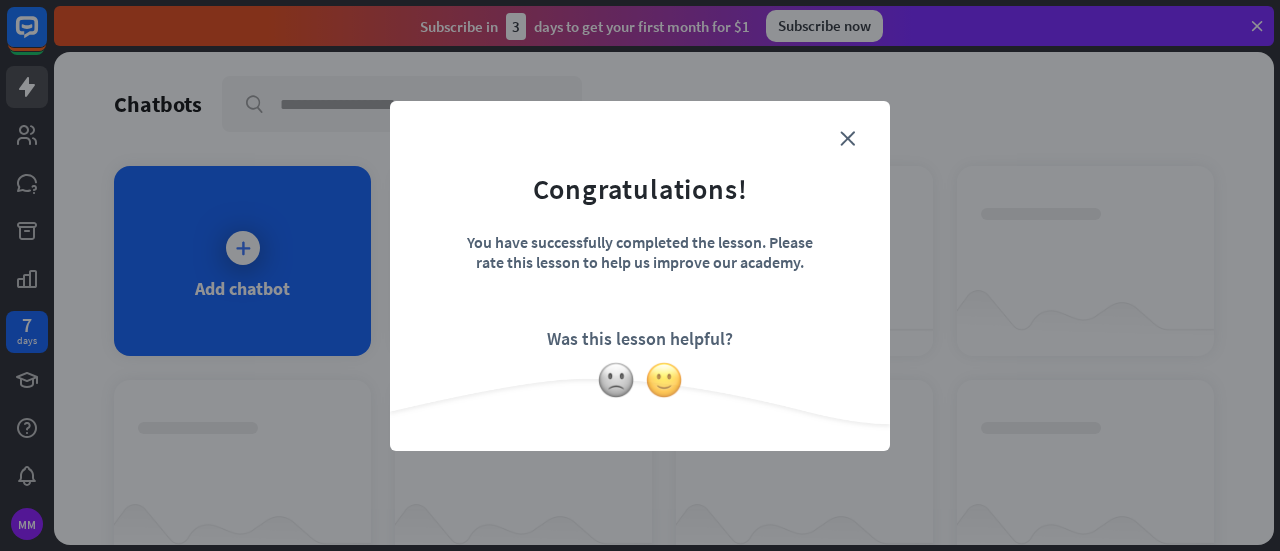 click at bounding box center (664, 380) 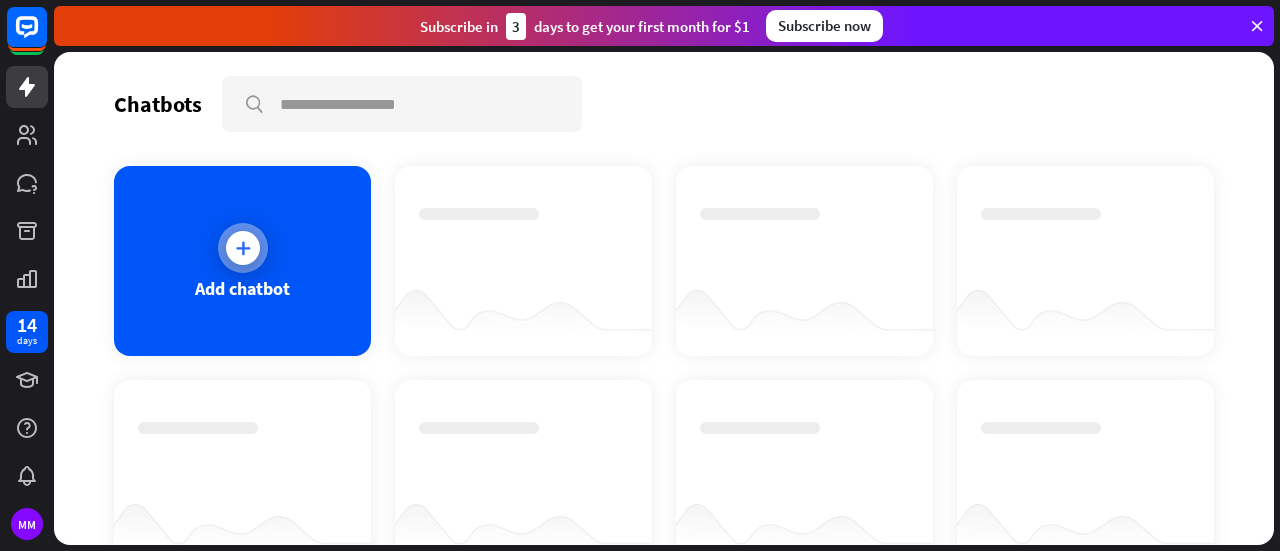 click at bounding box center (243, 248) 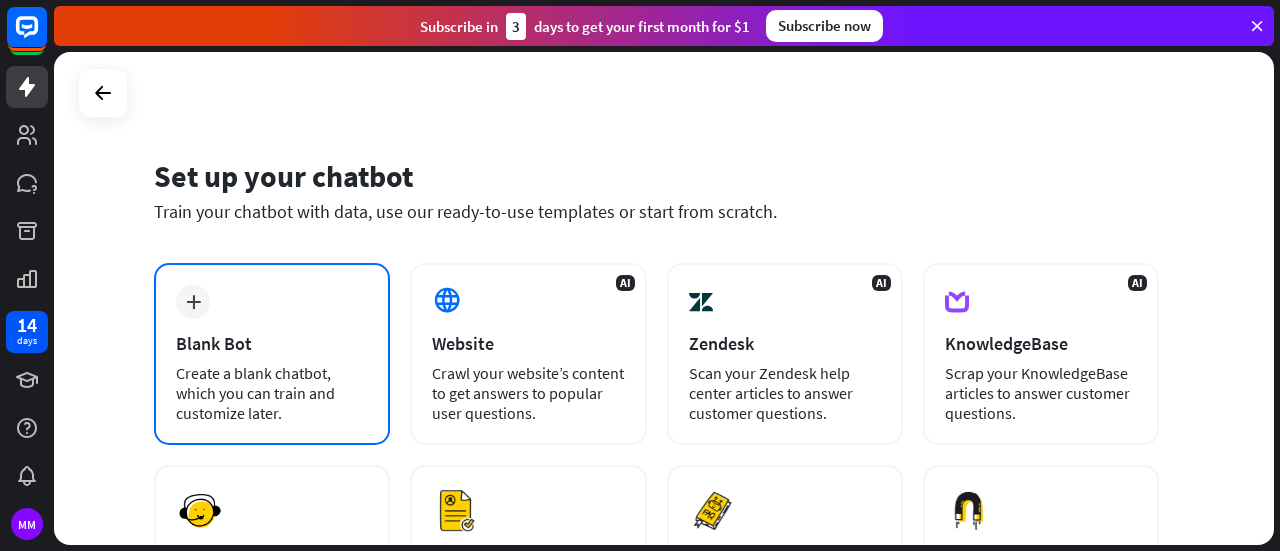 click on "Create a blank chatbot, which you can train and
customize later." at bounding box center [272, 393] 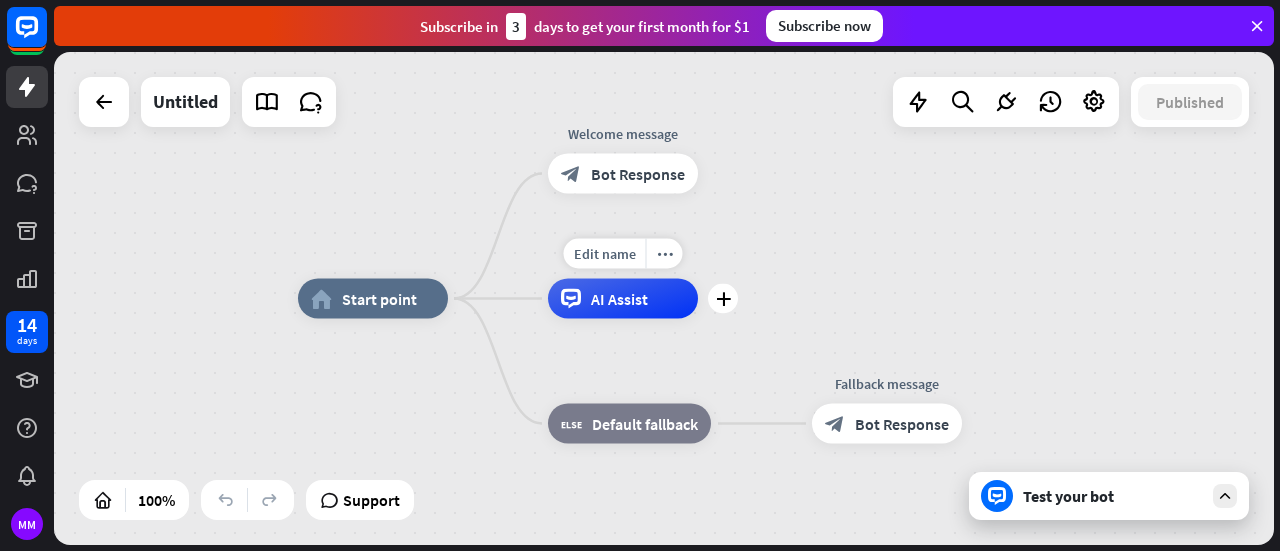 click on "AI Assist" at bounding box center (619, 299) 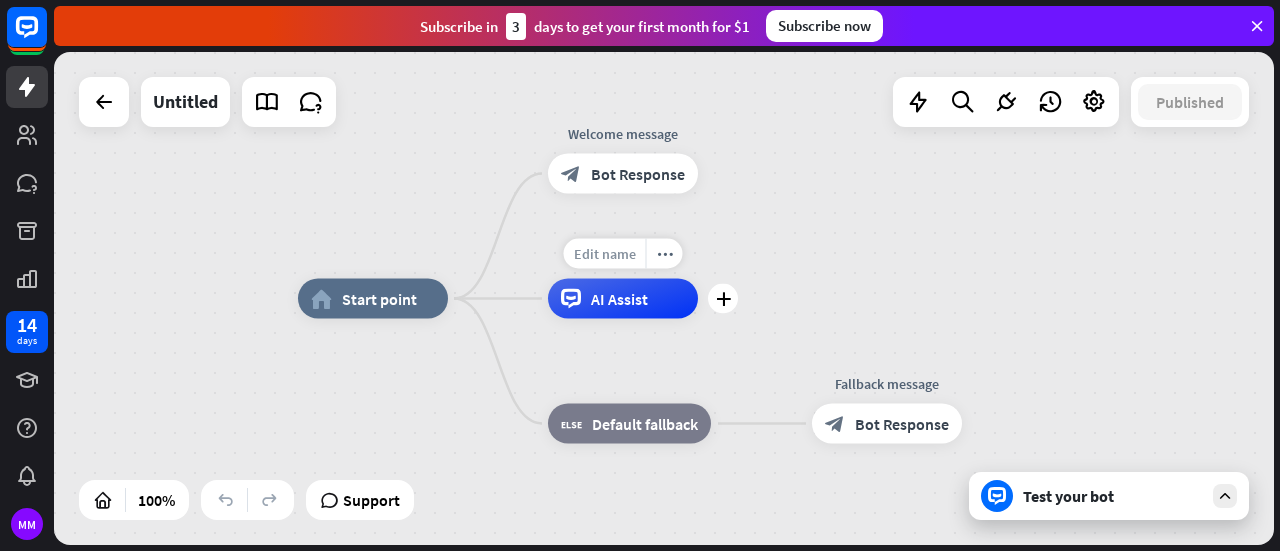 click on "Edit name" at bounding box center [605, 254] 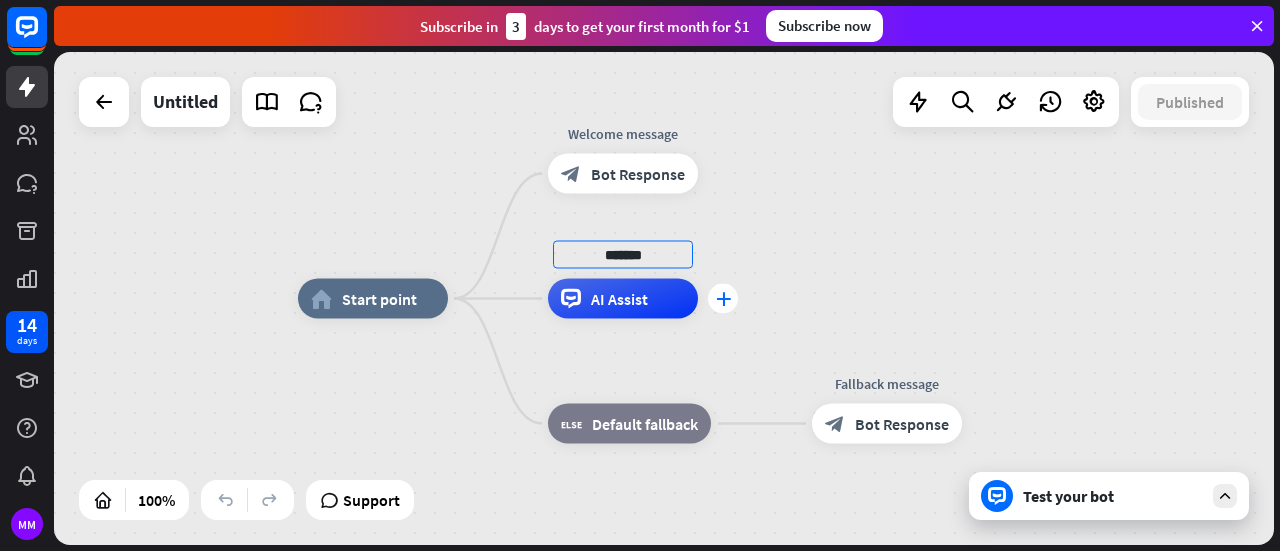 type on "*******" 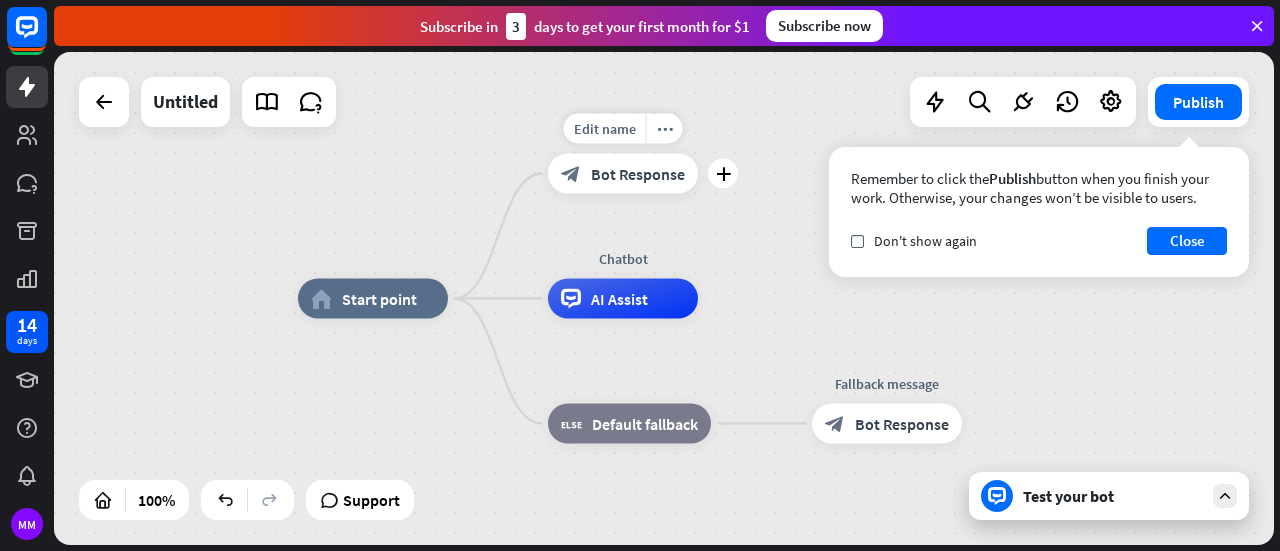 click on "Bot Response" at bounding box center [638, 174] 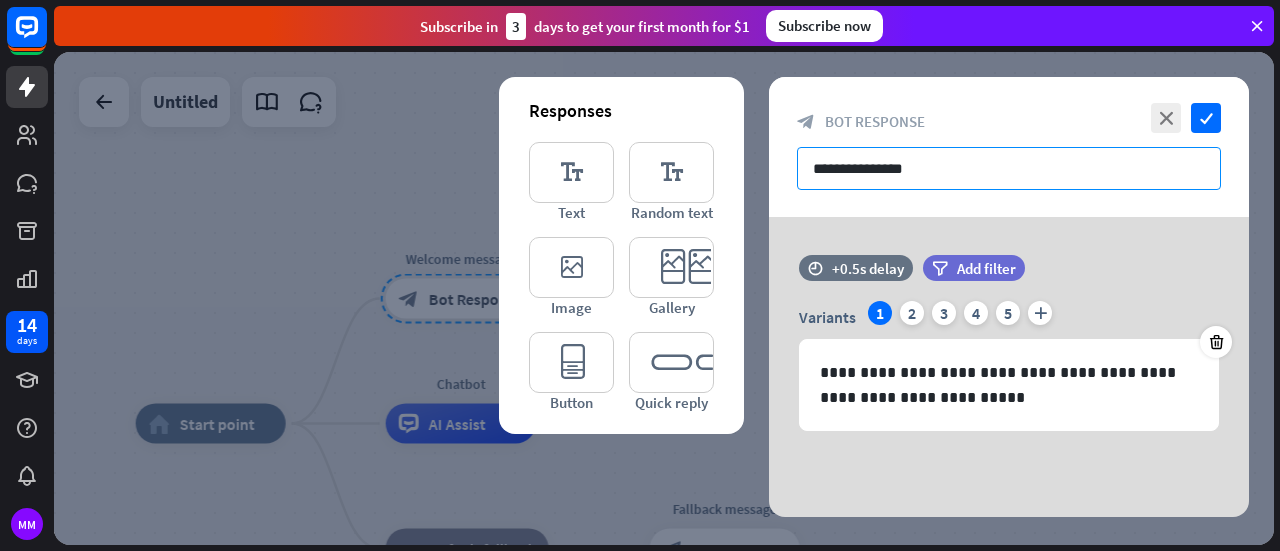 click on "**********" at bounding box center [1009, 168] 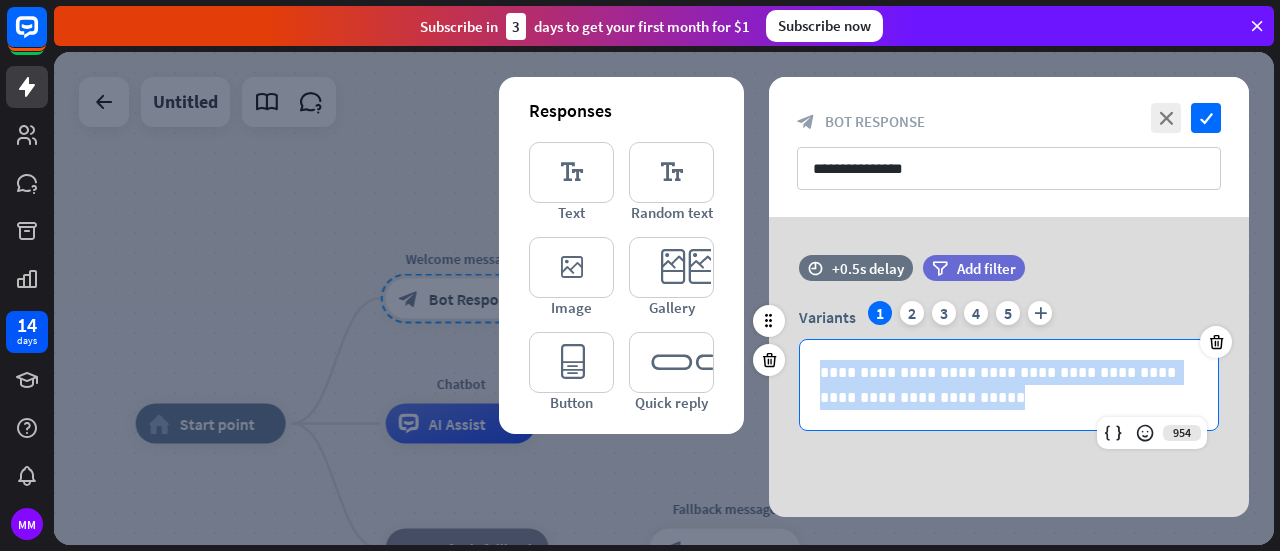 drag, startPoint x: 934, startPoint y: 397, endPoint x: 816, endPoint y: 362, distance: 123.081276 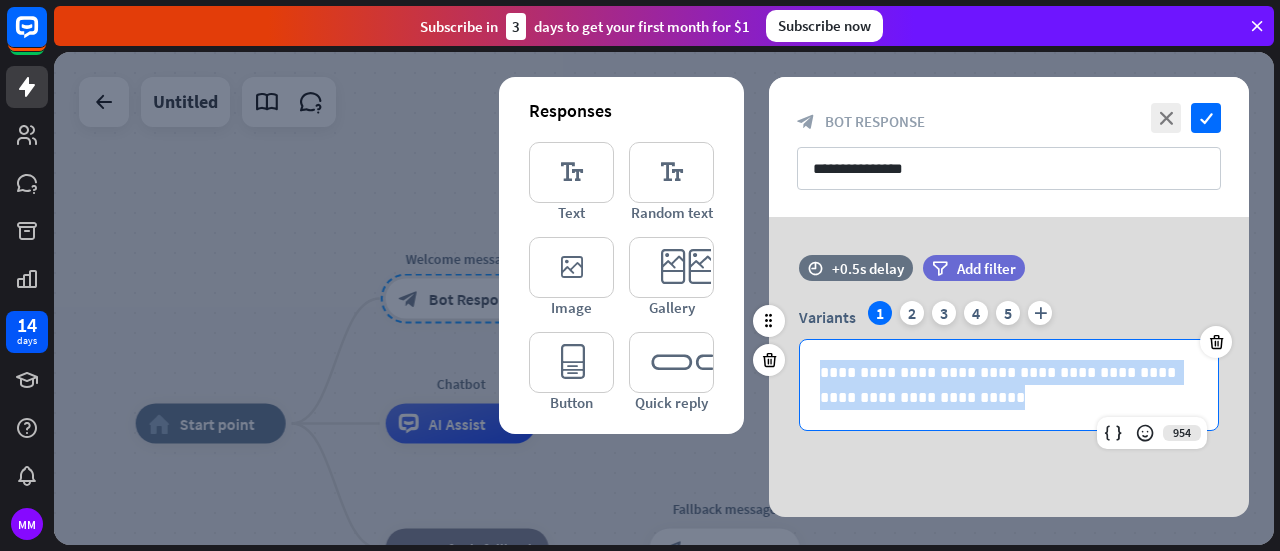 copy on "**********" 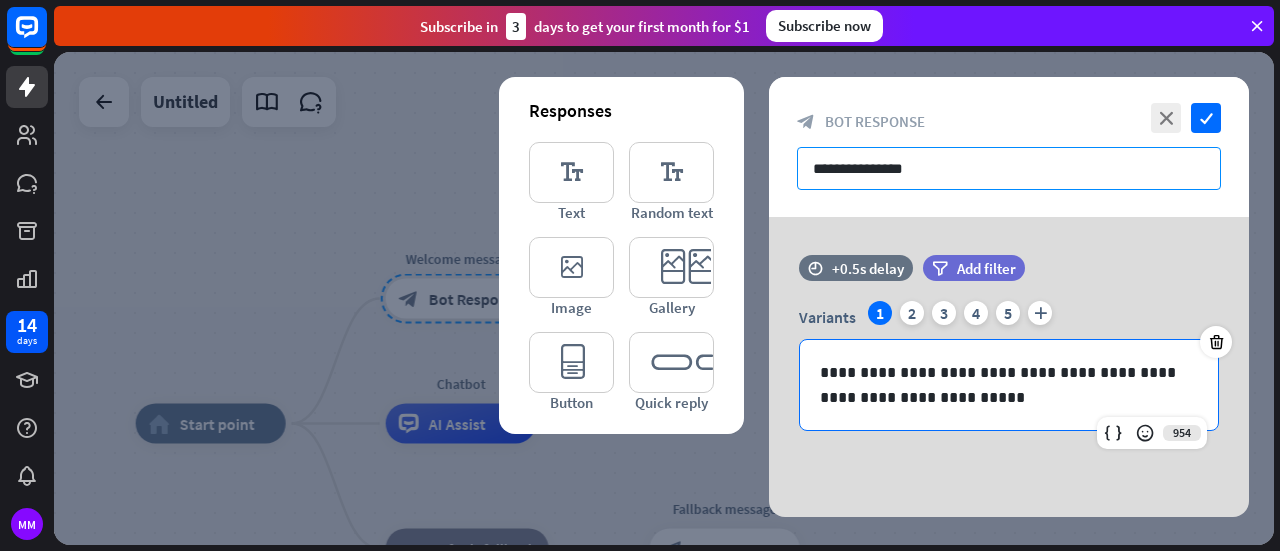 click on "**********" at bounding box center [1009, 168] 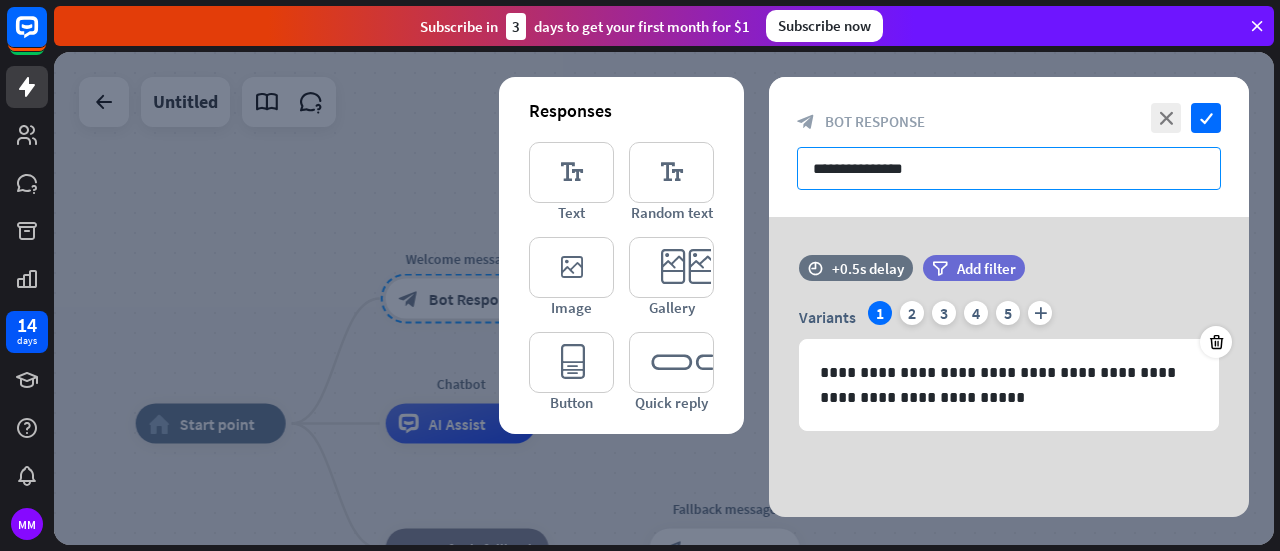 paste on "**********" 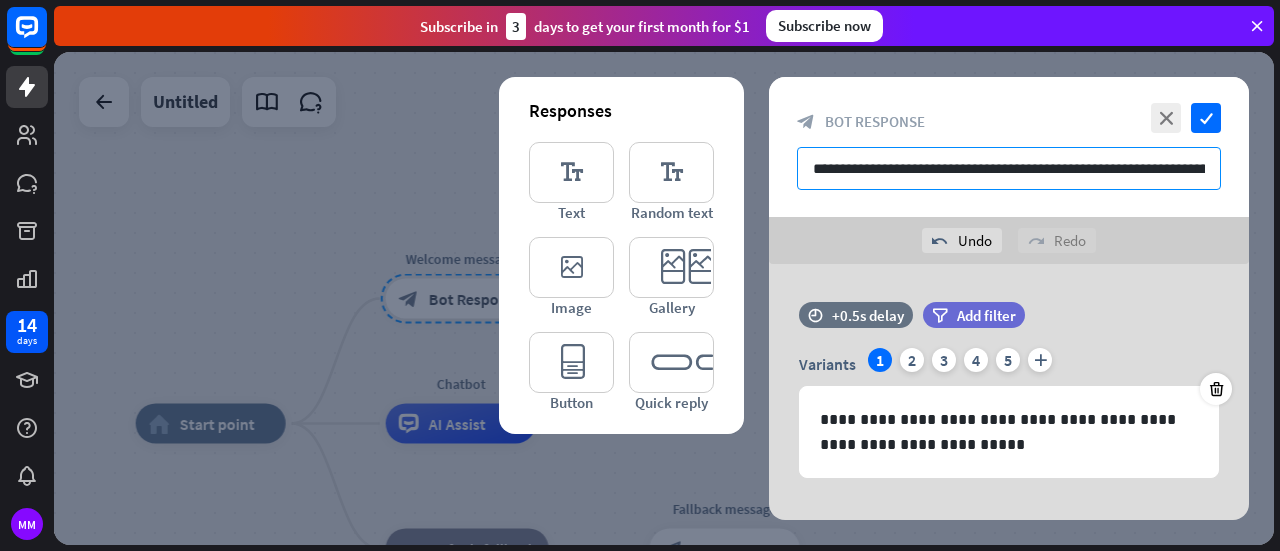 scroll, scrollTop: 0, scrollLeft: 84, axis: horizontal 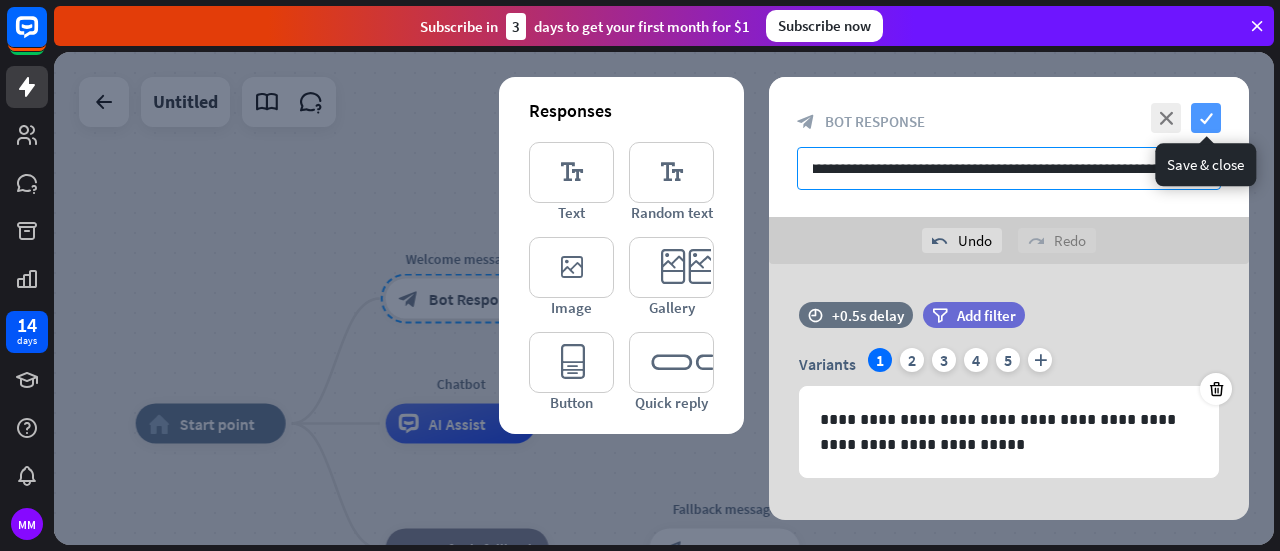 type on "**********" 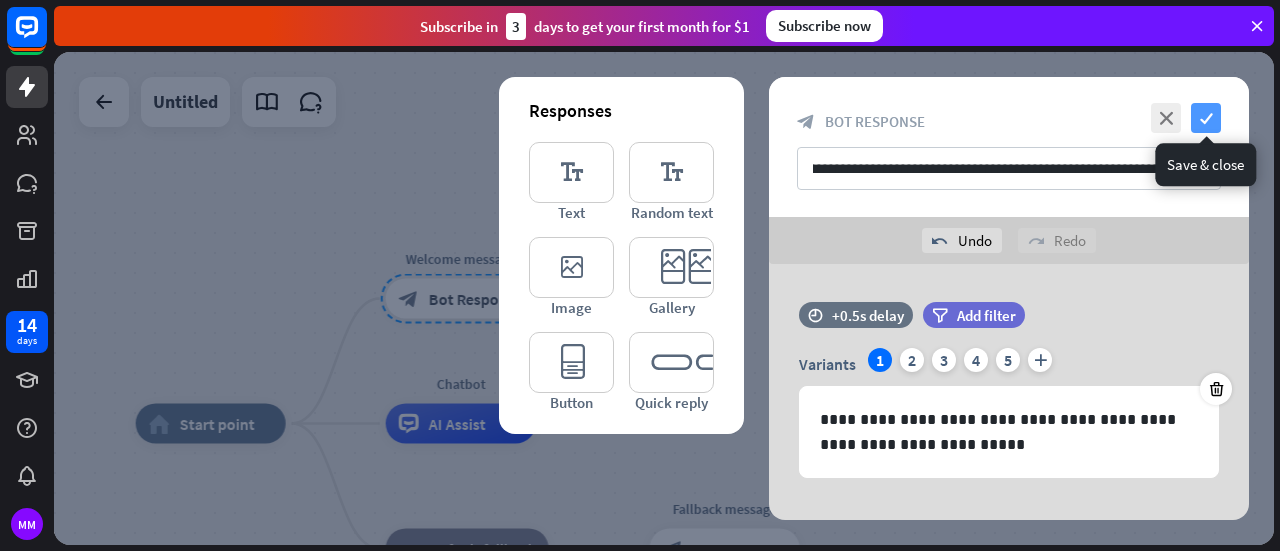 scroll, scrollTop: 0, scrollLeft: 0, axis: both 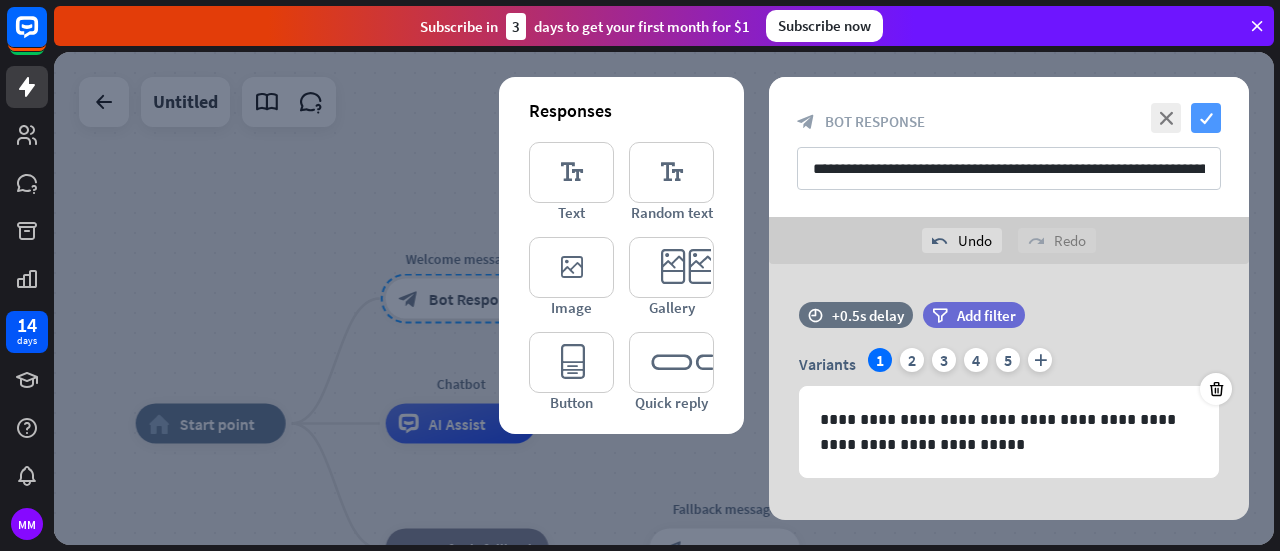 click on "check" at bounding box center (1206, 118) 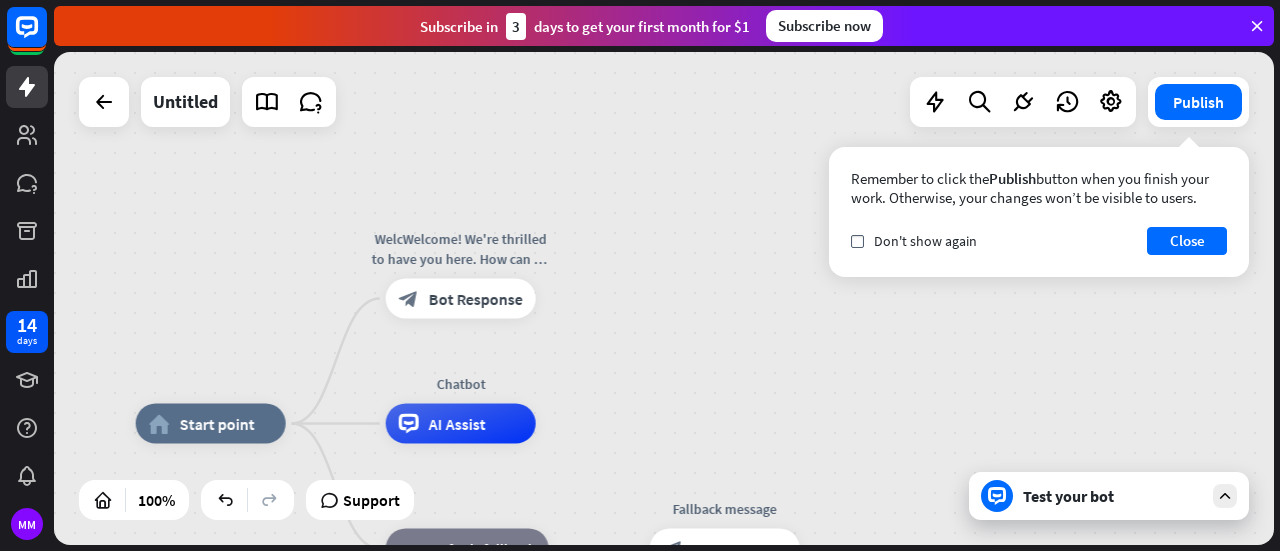 click on "Test your bot" at bounding box center (1113, 496) 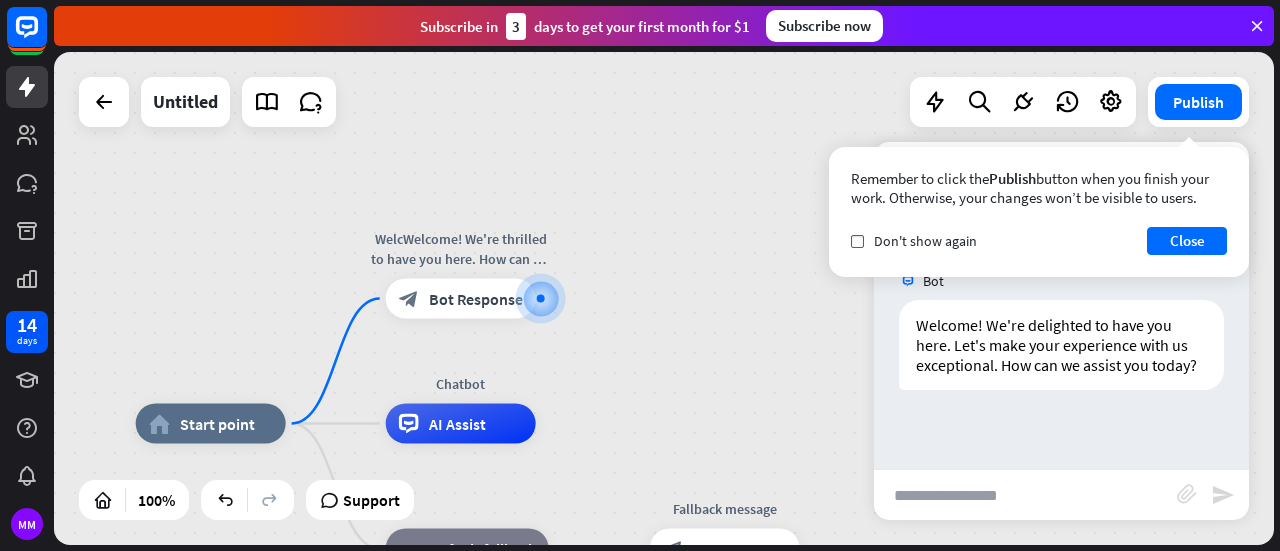 click at bounding box center (1025, 495) 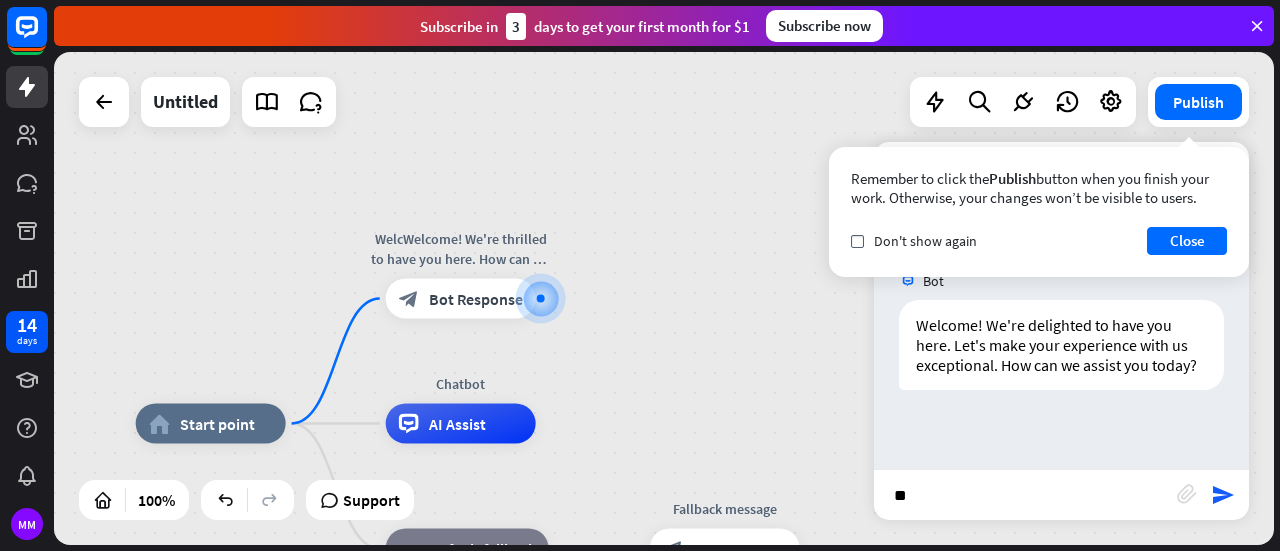 type on "*" 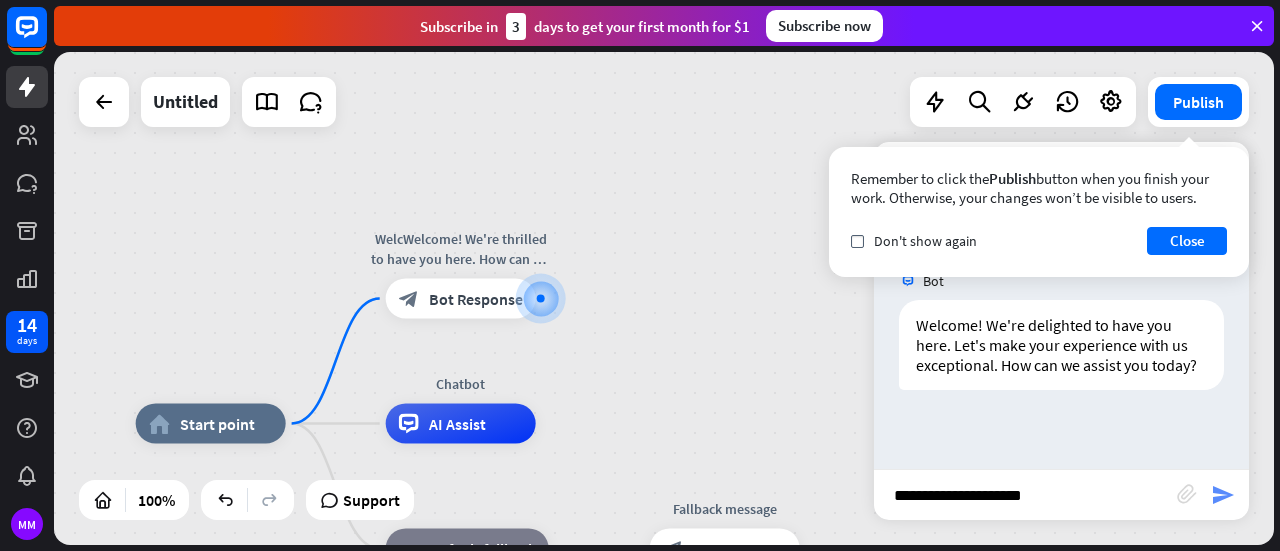 type on "**********" 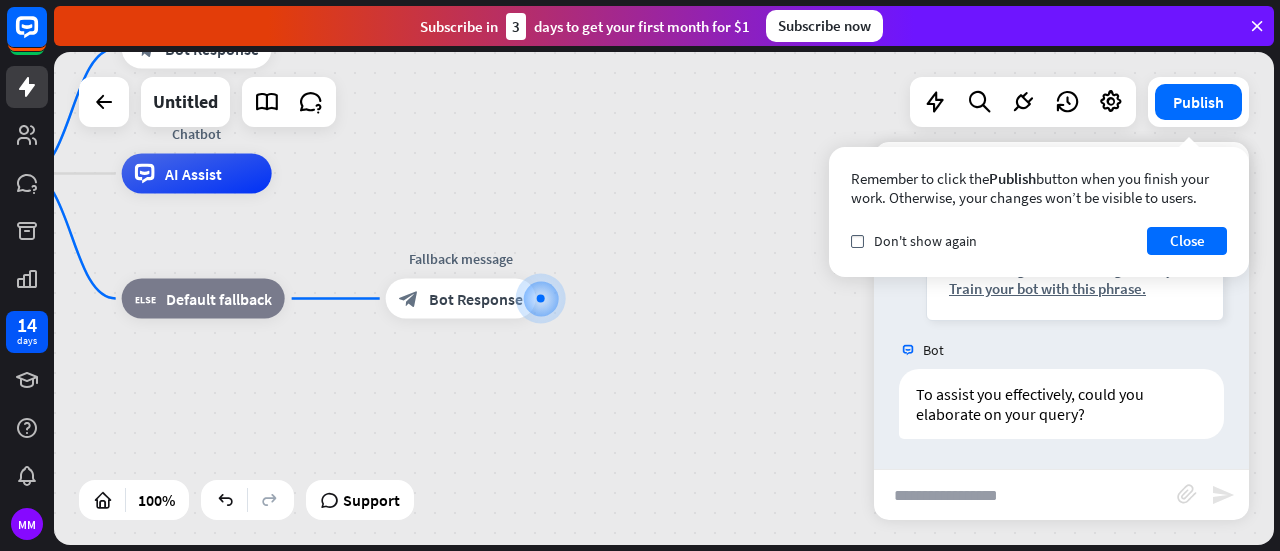 scroll, scrollTop: 288, scrollLeft: 0, axis: vertical 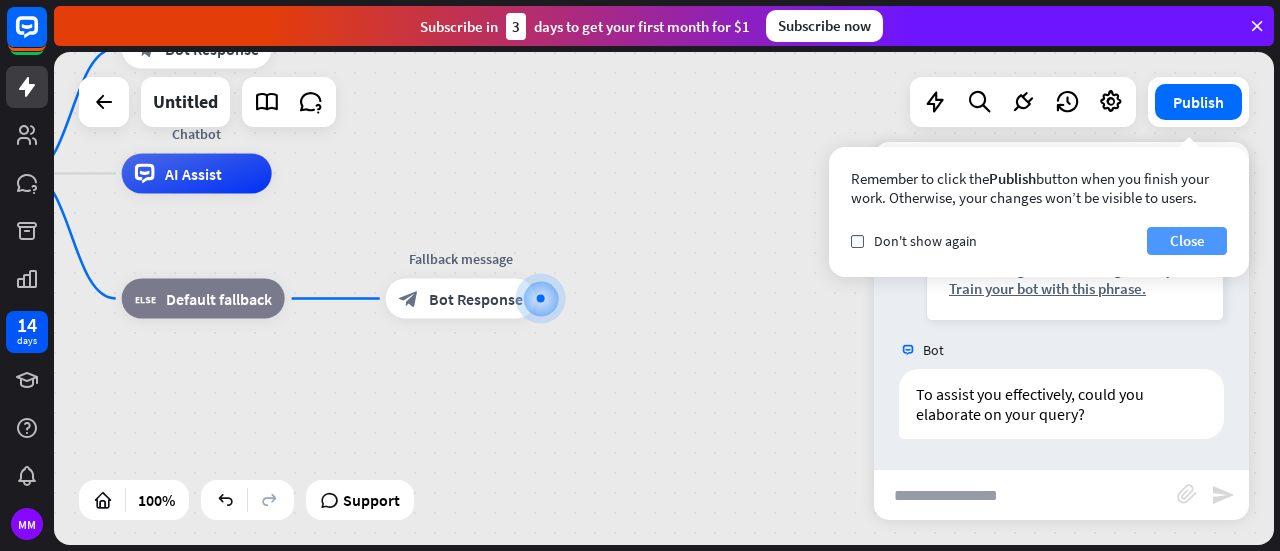 click on "Close" at bounding box center [1187, 241] 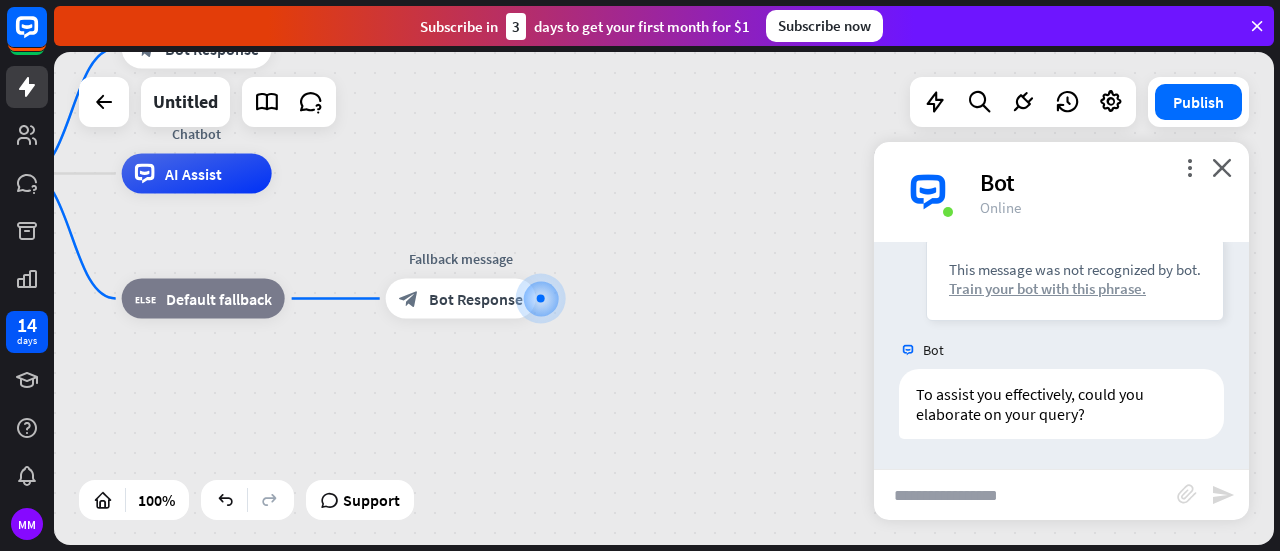click on "Train your bot with this phrase." at bounding box center [1075, 288] 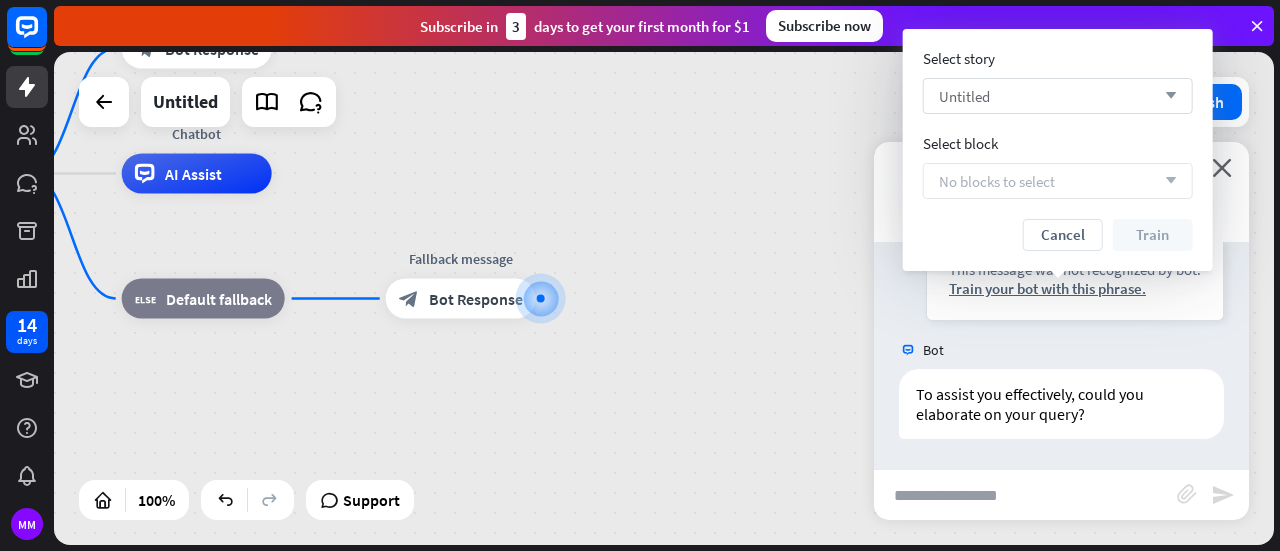 click on "arrow_down" at bounding box center (1166, 96) 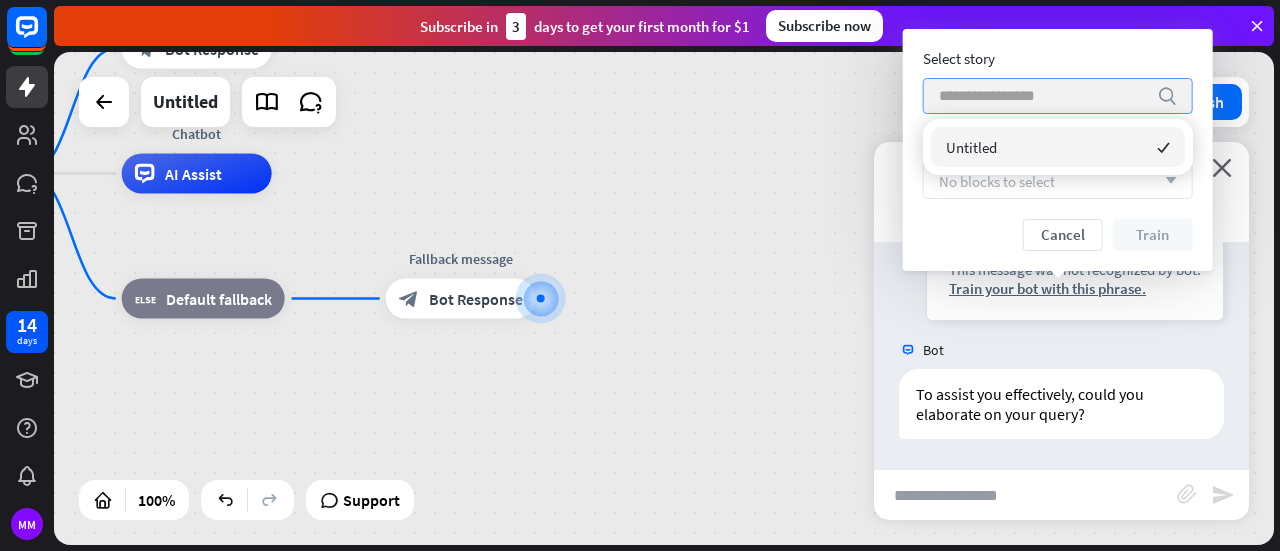 click at bounding box center [1043, 96] 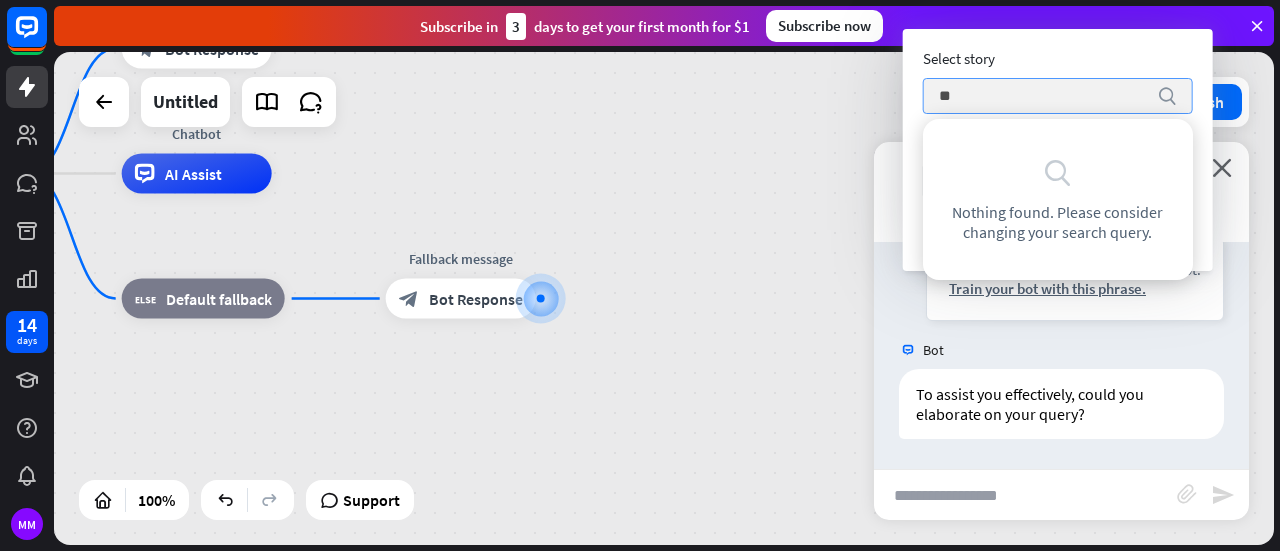 type on "*" 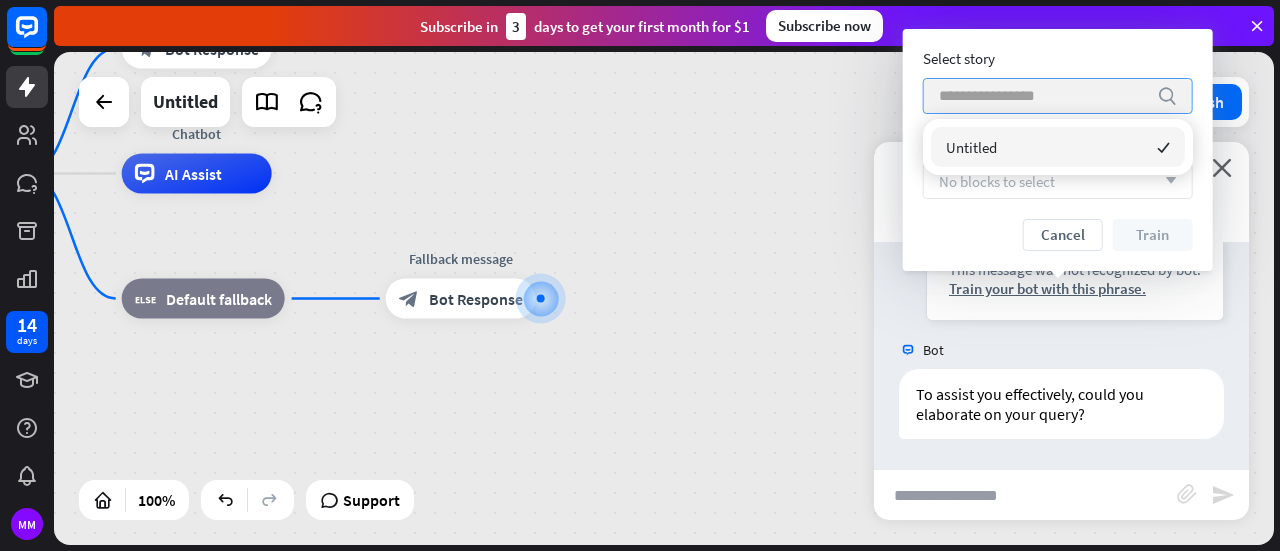 click at bounding box center [1043, 96] 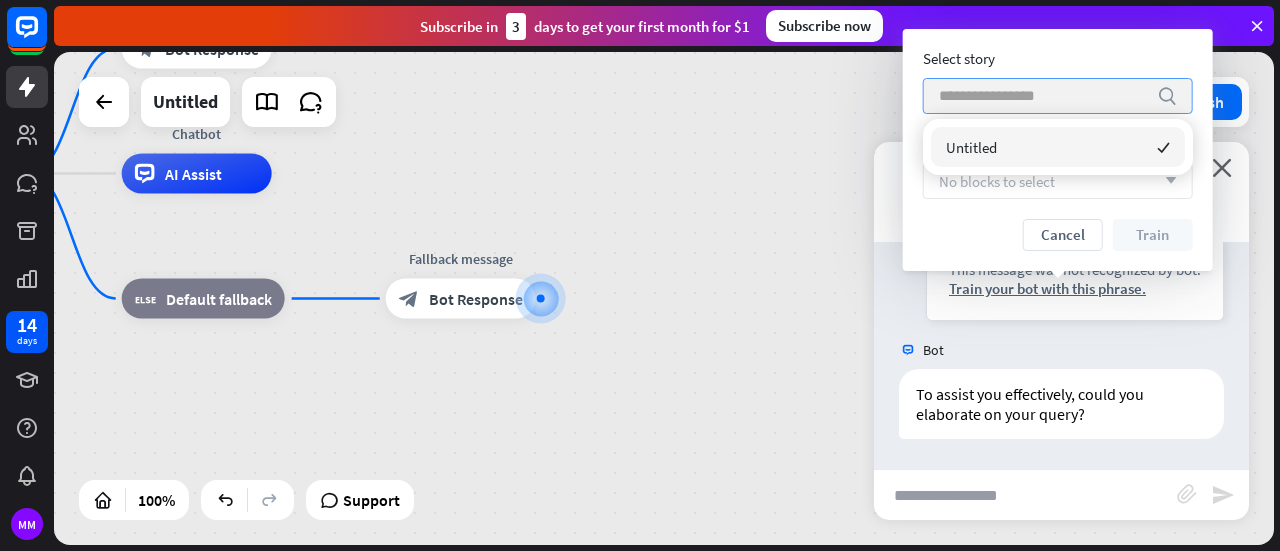 paste on "**********" 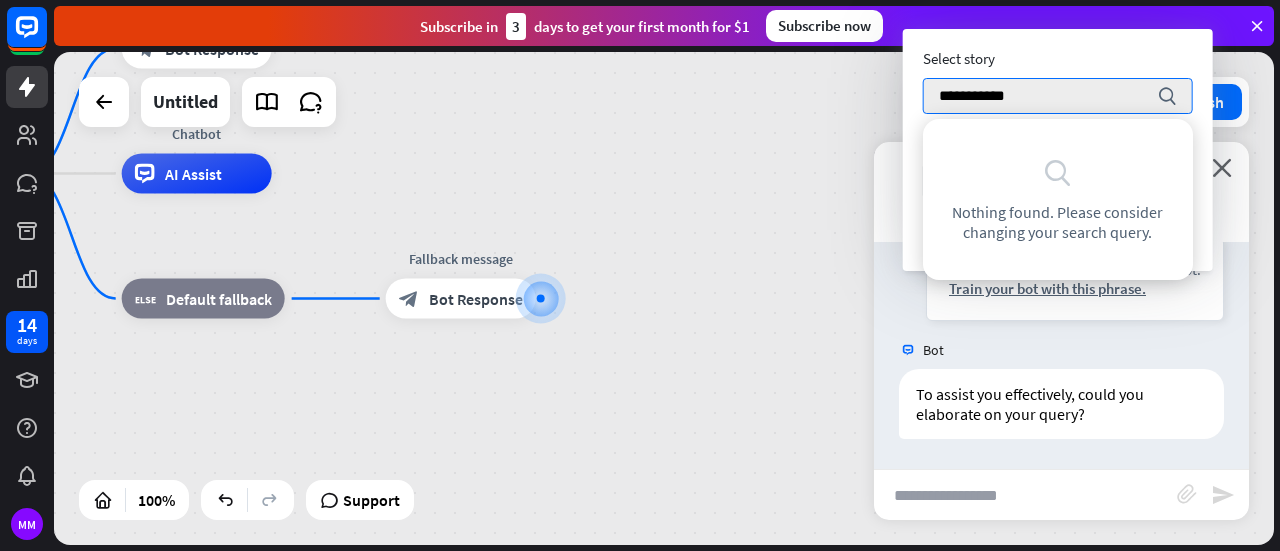 type on "**********" 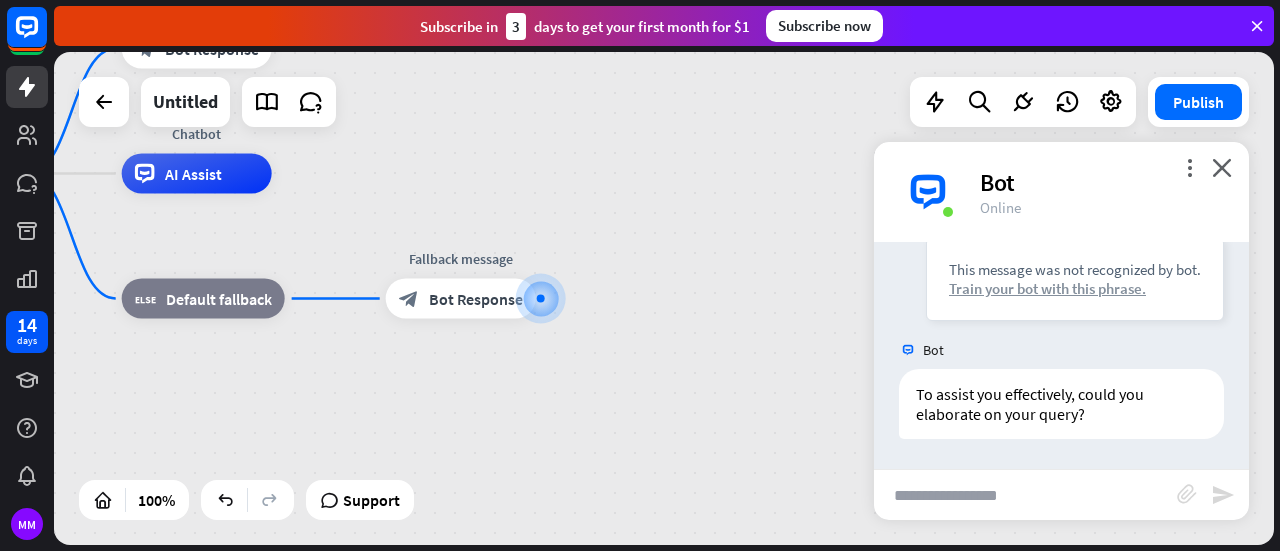 click on "Train your bot with this phrase." at bounding box center [1075, 288] 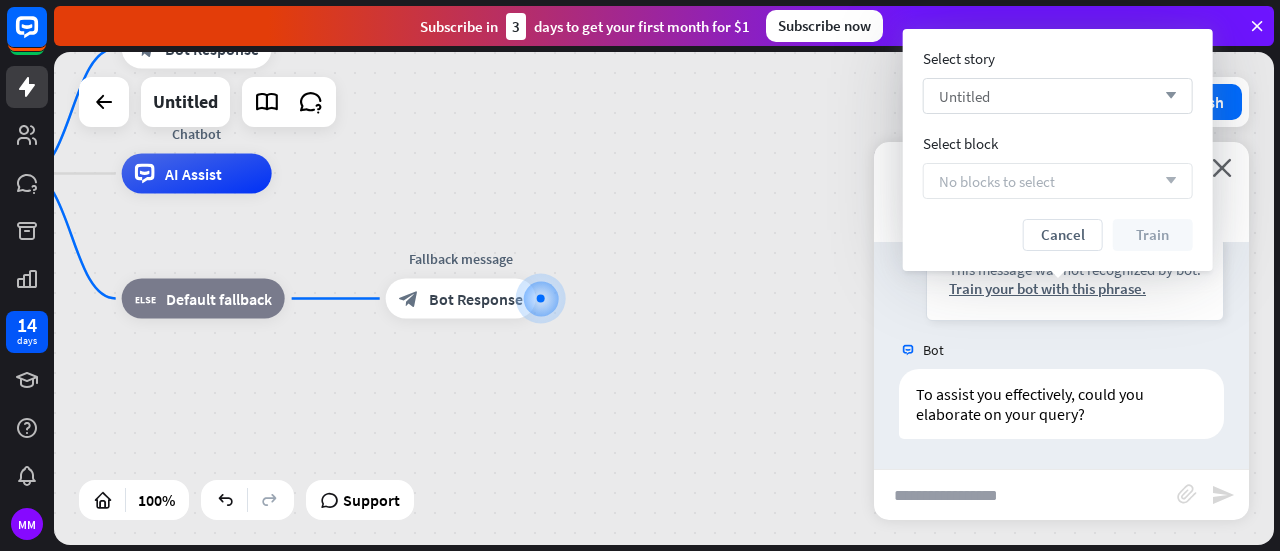 click on "Untitled" at bounding box center (964, 96) 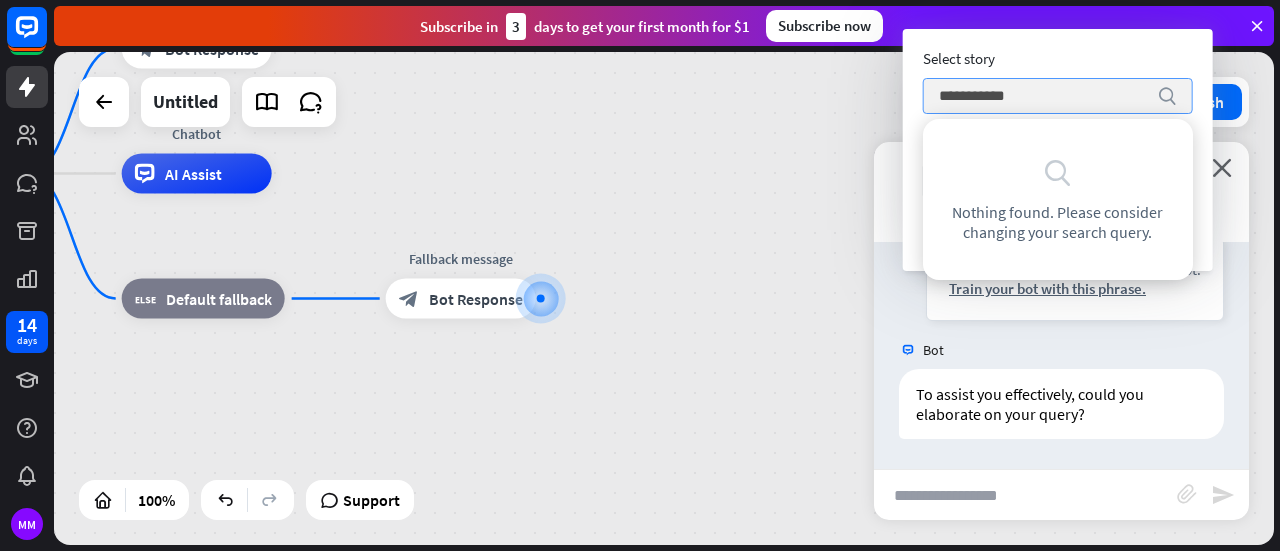 type on "**********" 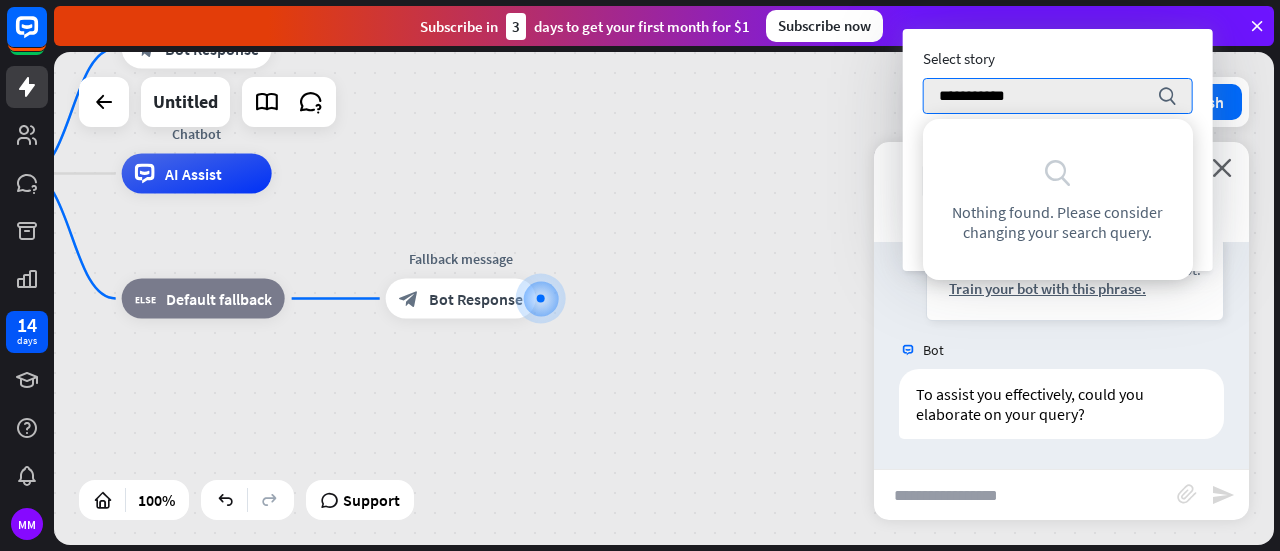 click on "home_2   Start point                 WelcWelcome! We're thrilled to have you here. How can we assist you today?ome message   block_bot_response   Bot Response                 Chatbot     AI Assist                   block_fallback   Default fallback                 Fallback message   block_bot_response   Bot Response" at bounding box center (482, 420) 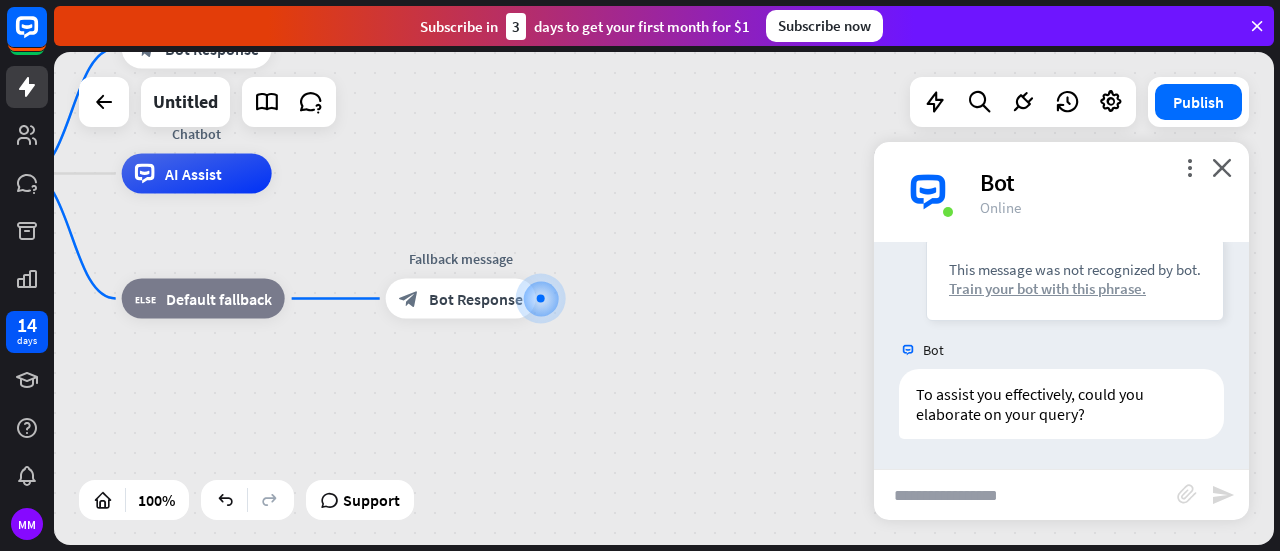 click on "Train your bot with this phrase." at bounding box center (1075, 288) 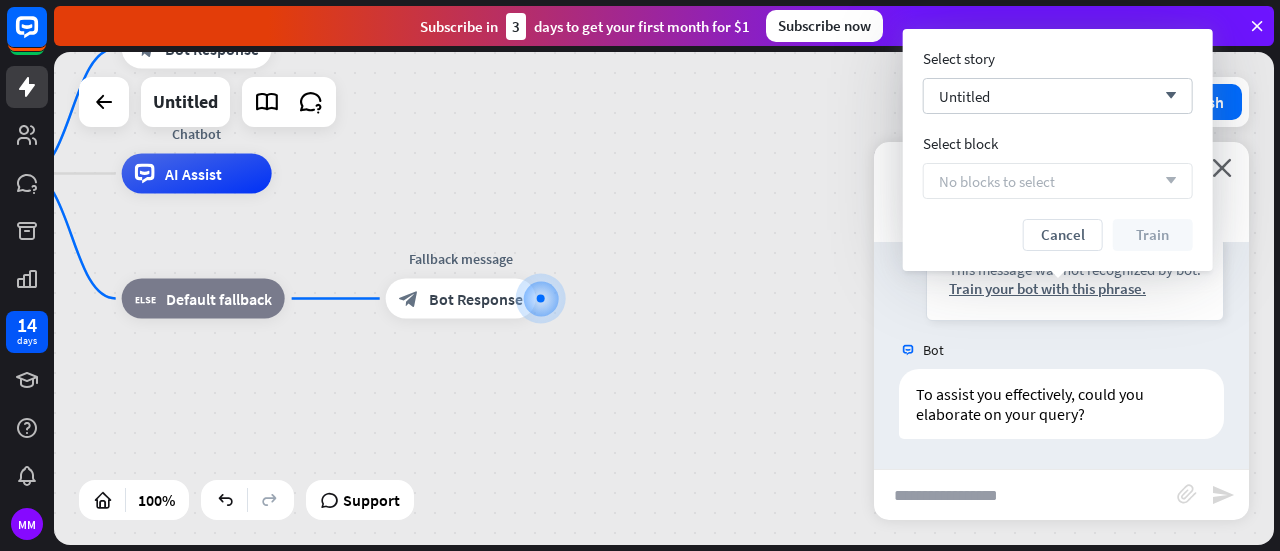 click on "No blocks to select" at bounding box center (997, 181) 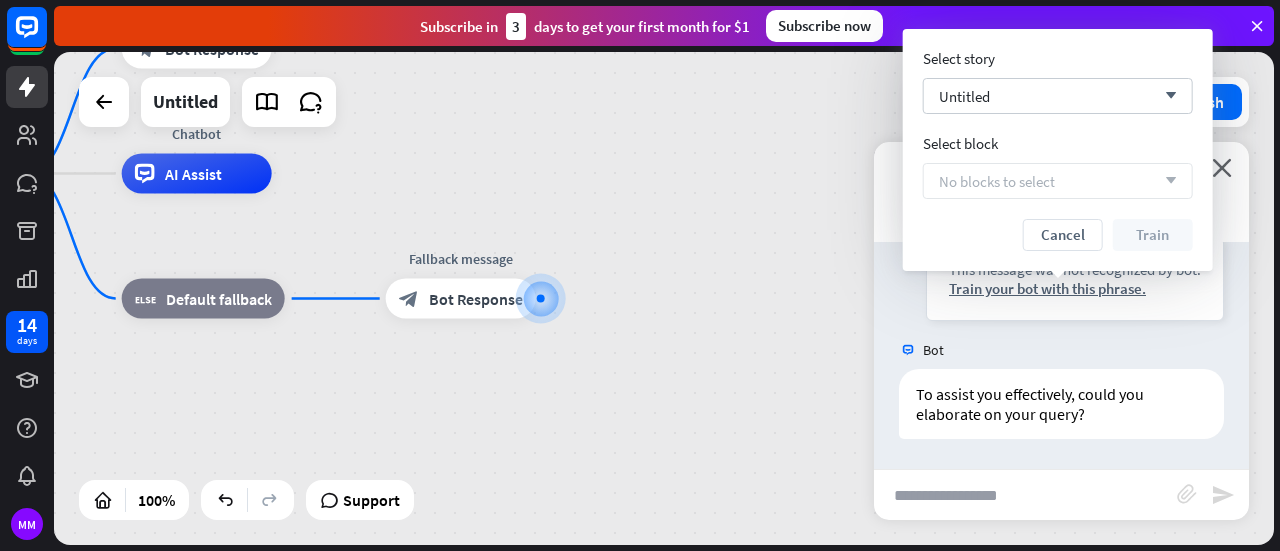 click on "No blocks to select" at bounding box center (997, 181) 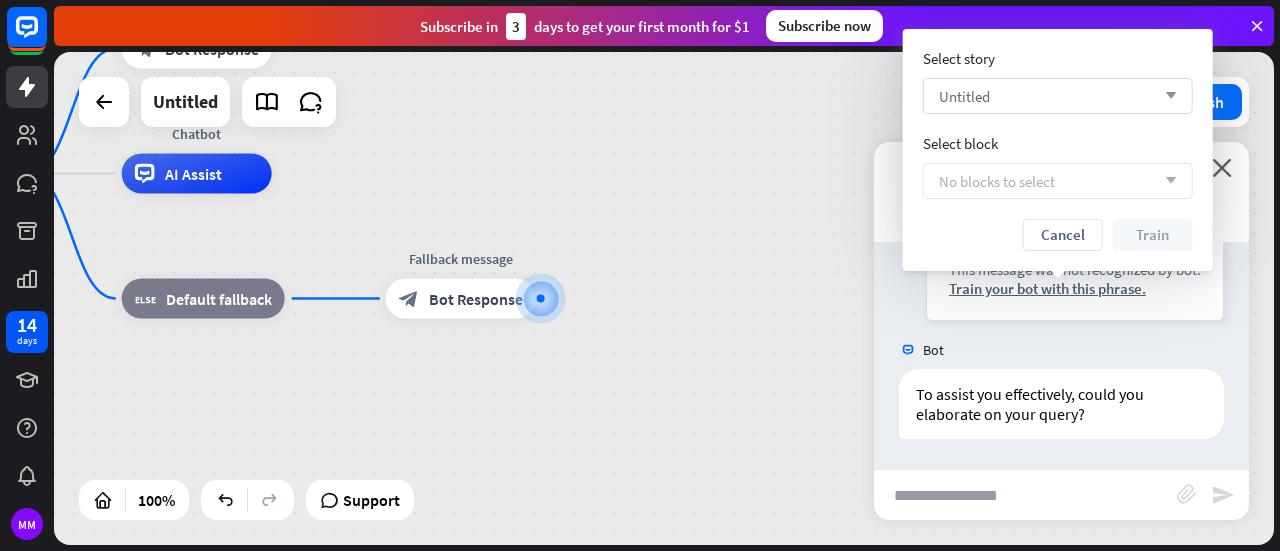click on "Untitled" at bounding box center (964, 96) 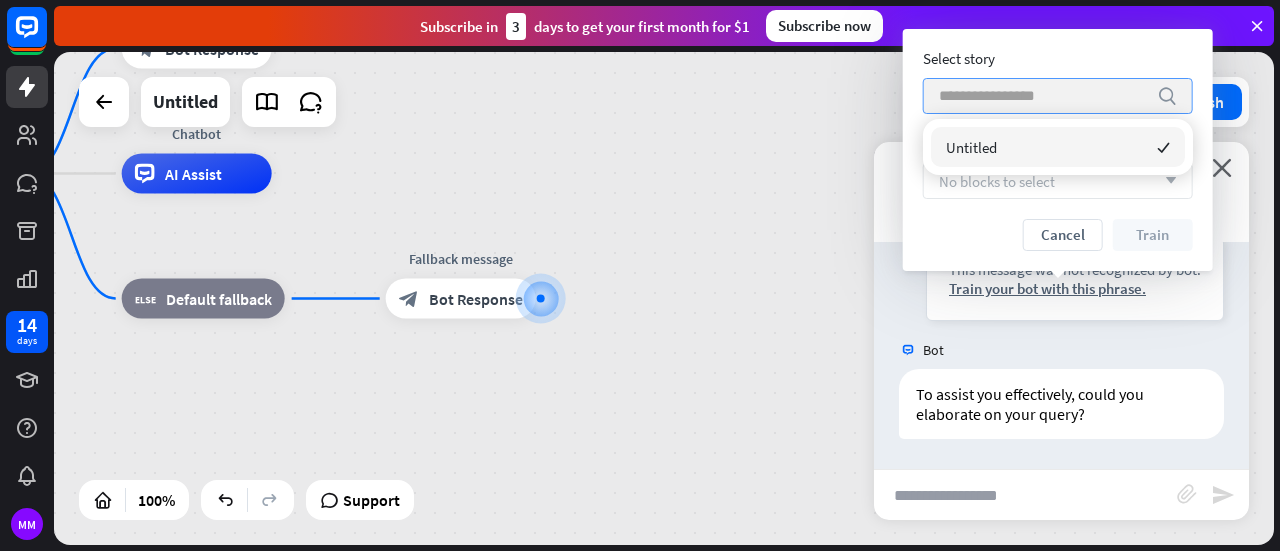 click at bounding box center (1043, 96) 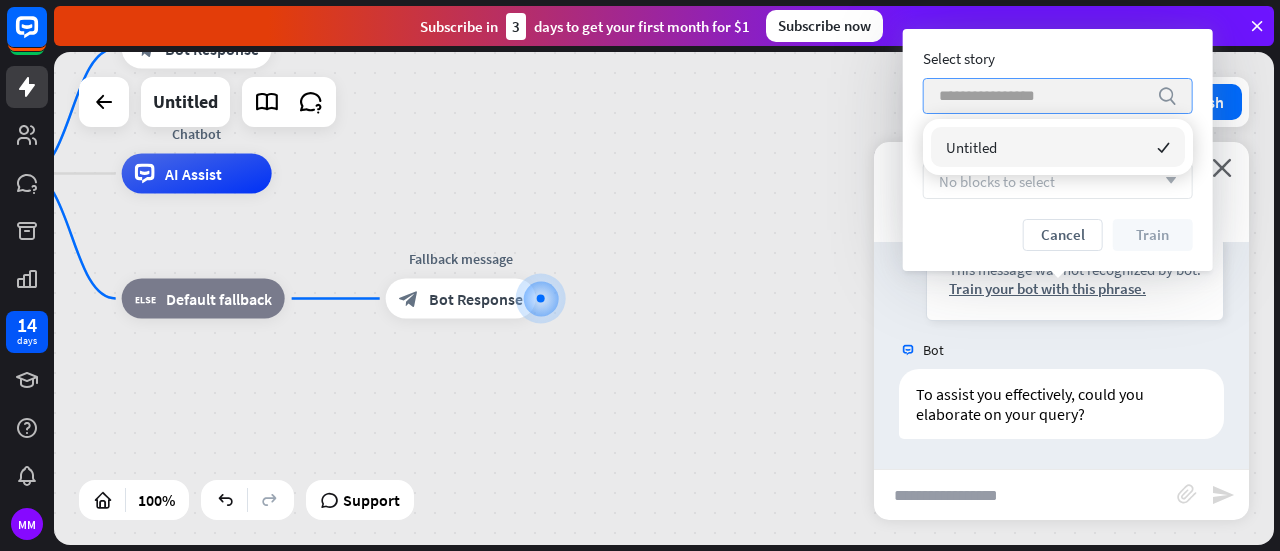 paste on "**********" 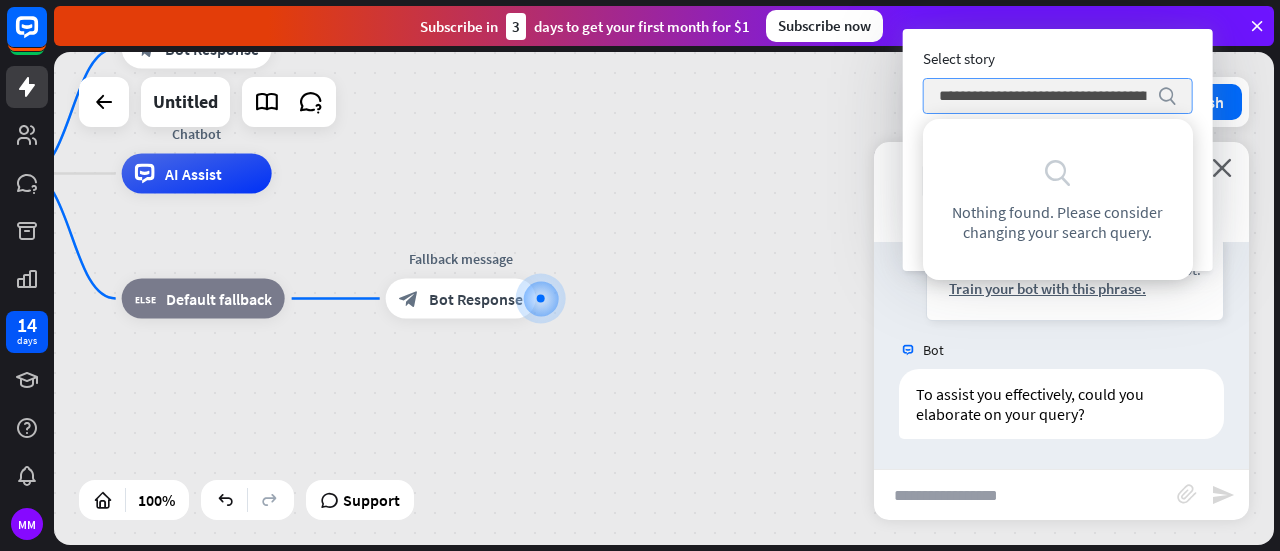 scroll, scrollTop: 0, scrollLeft: 1198, axis: horizontal 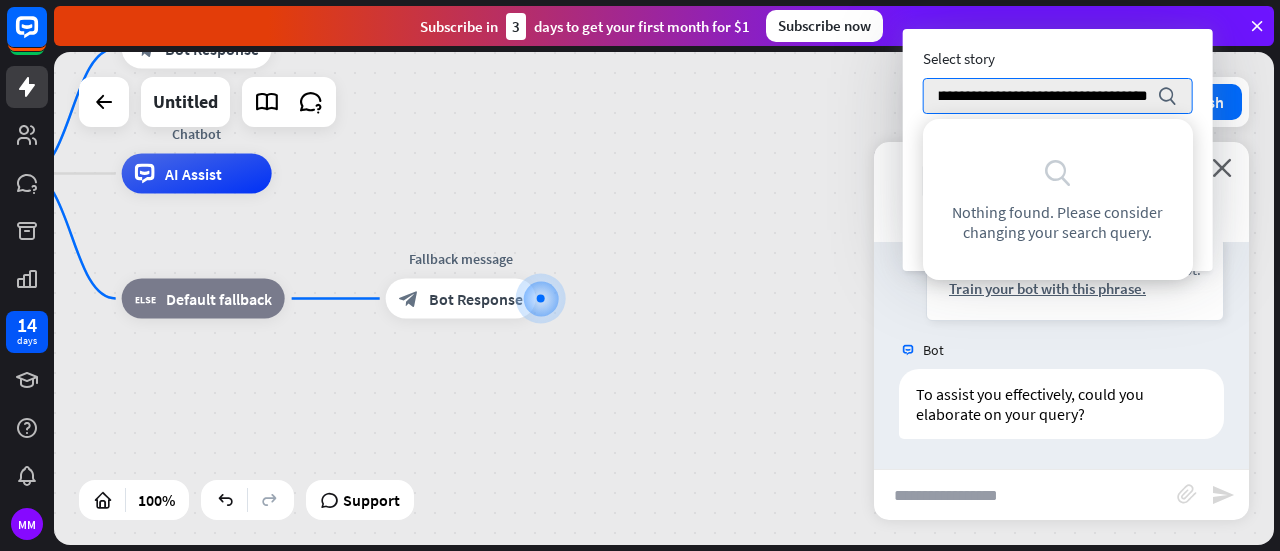 type on "**********" 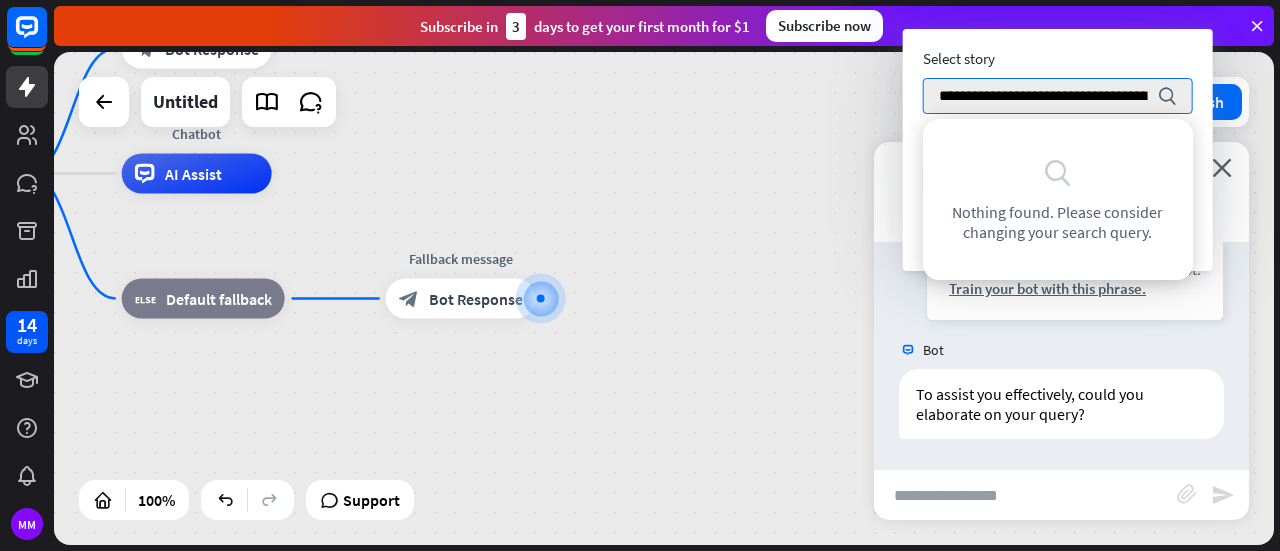 click on "search
Nothing found. Please consider changing your search query." at bounding box center [1058, 199] 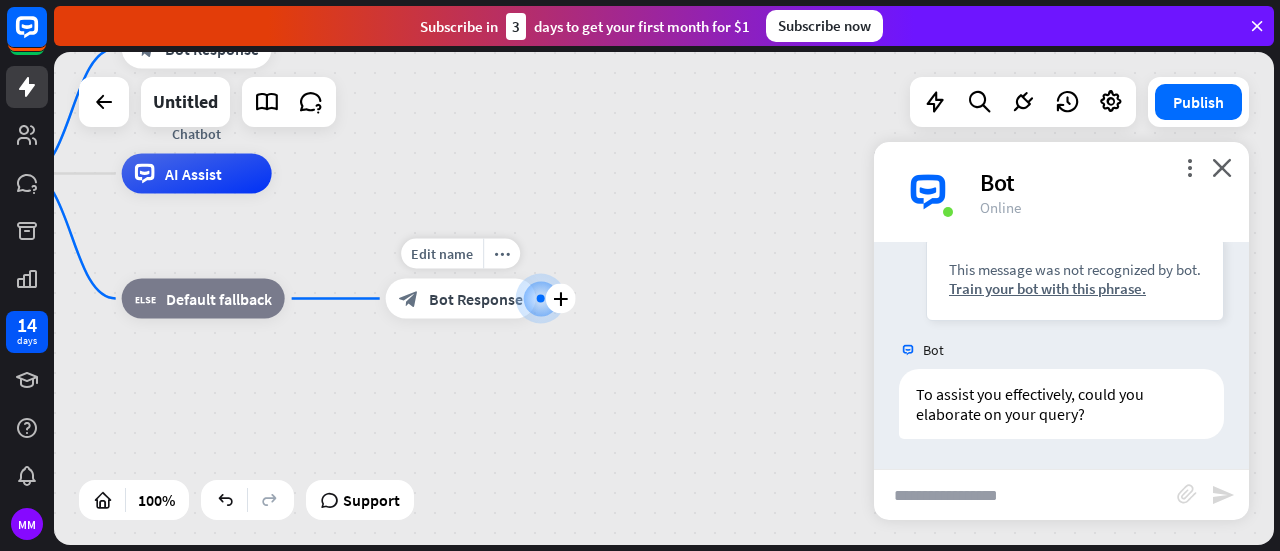 click on "Bot Response" at bounding box center (476, 299) 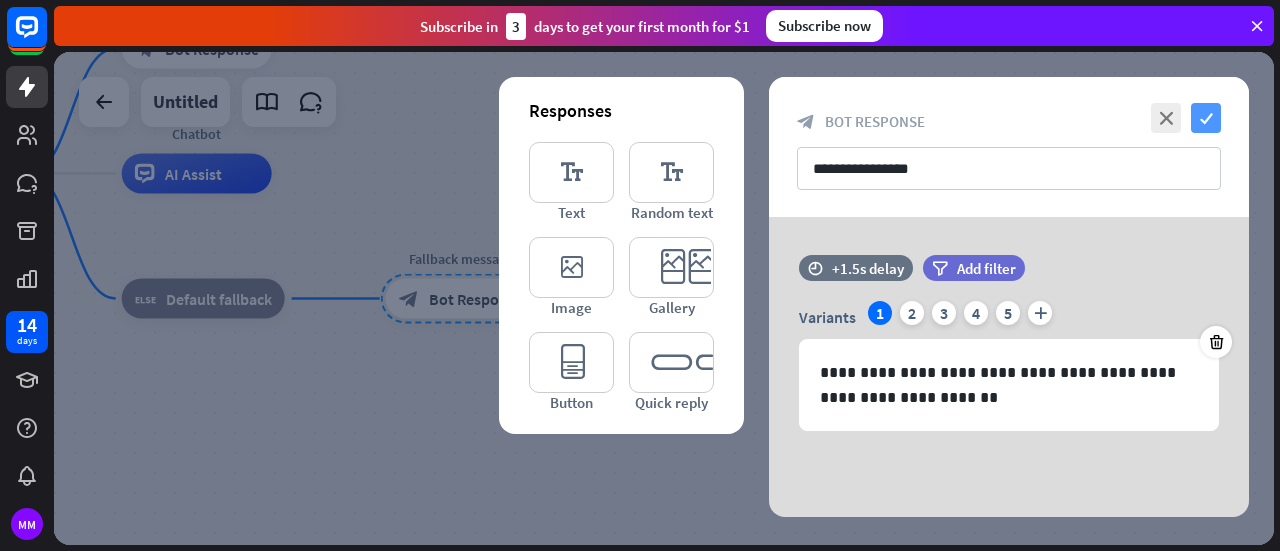 click on "check" at bounding box center [1206, 118] 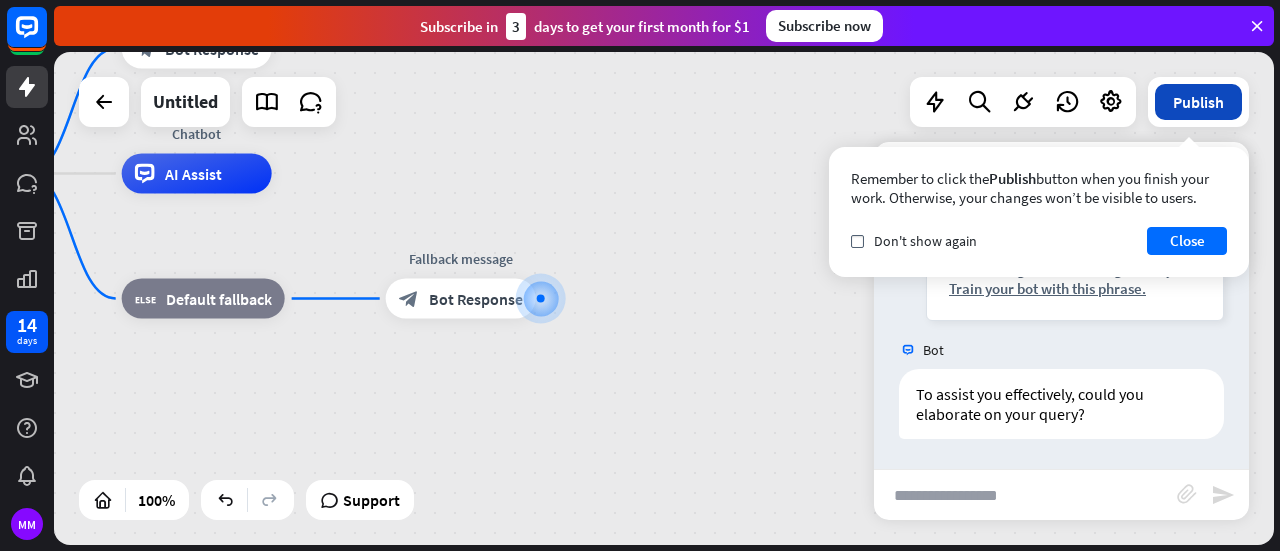 click on "Publish" at bounding box center (1198, 102) 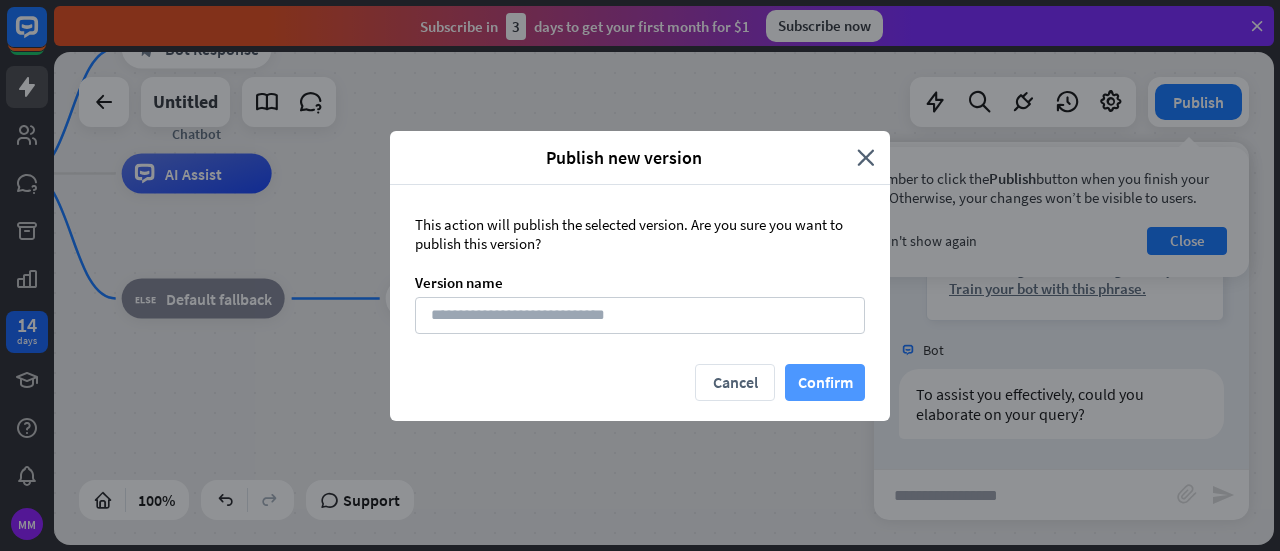click on "Confirm" at bounding box center [825, 382] 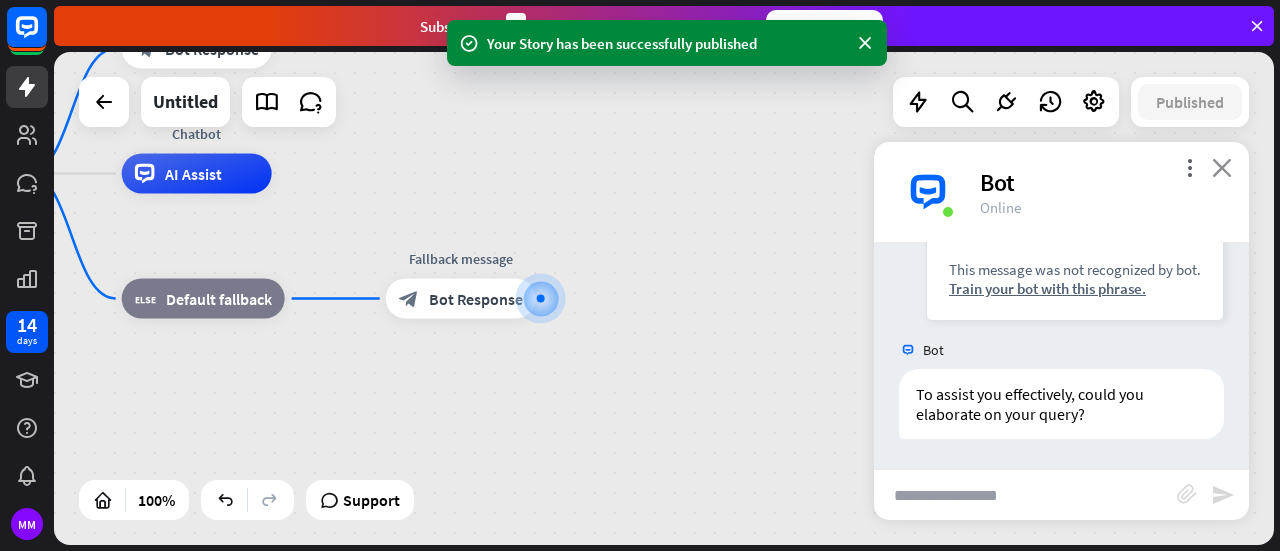click on "close" at bounding box center [1222, 167] 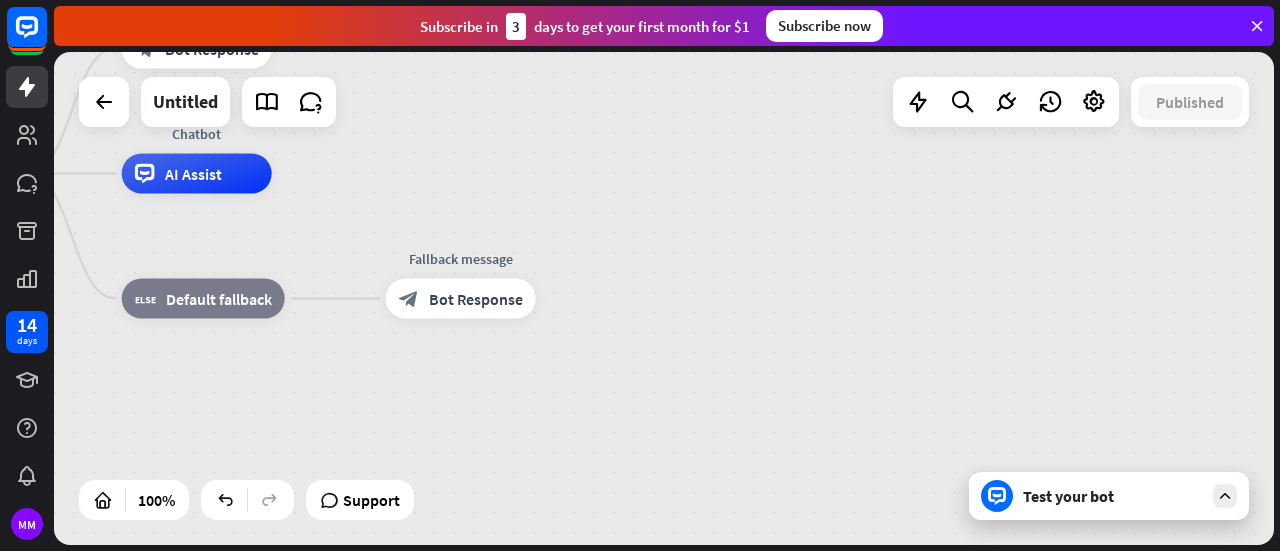 click on "Test your bot" at bounding box center [1113, 496] 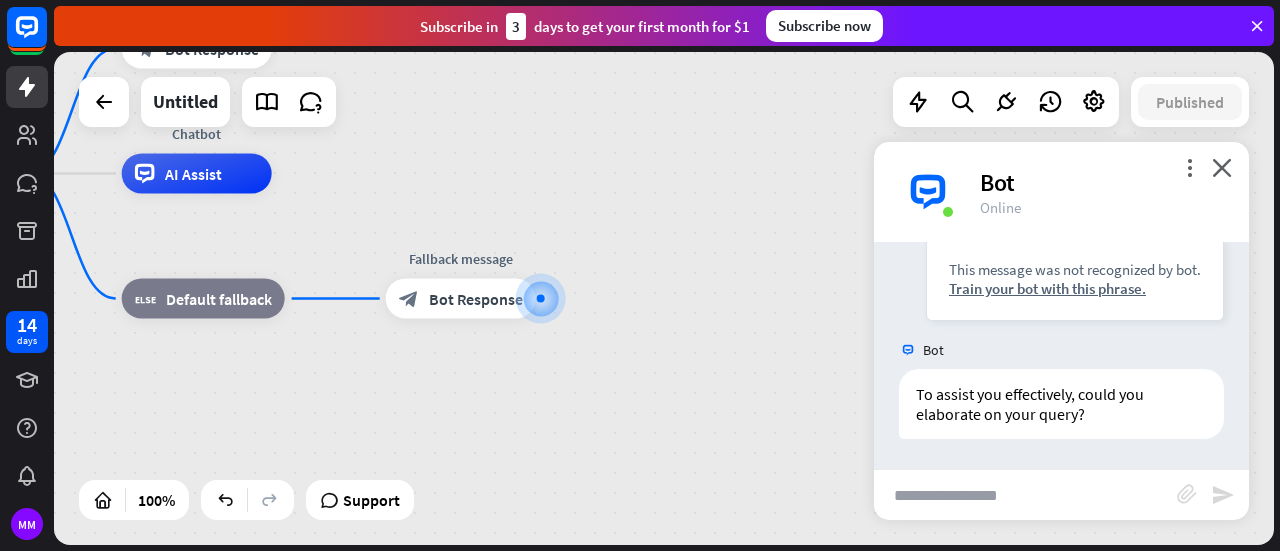 click at bounding box center (1025, 495) 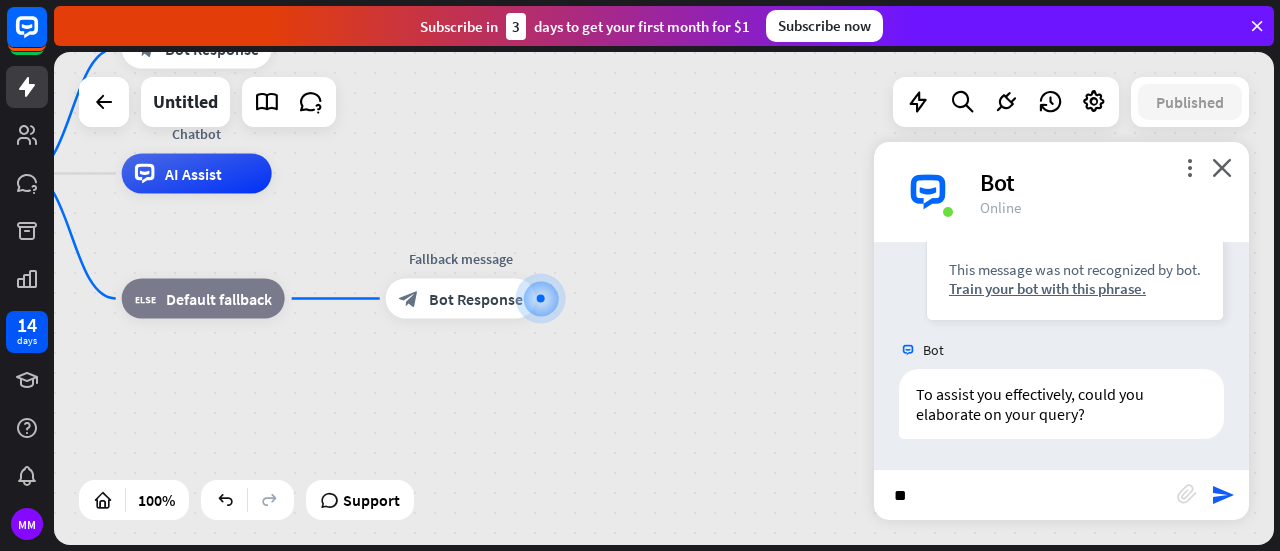 type on "*" 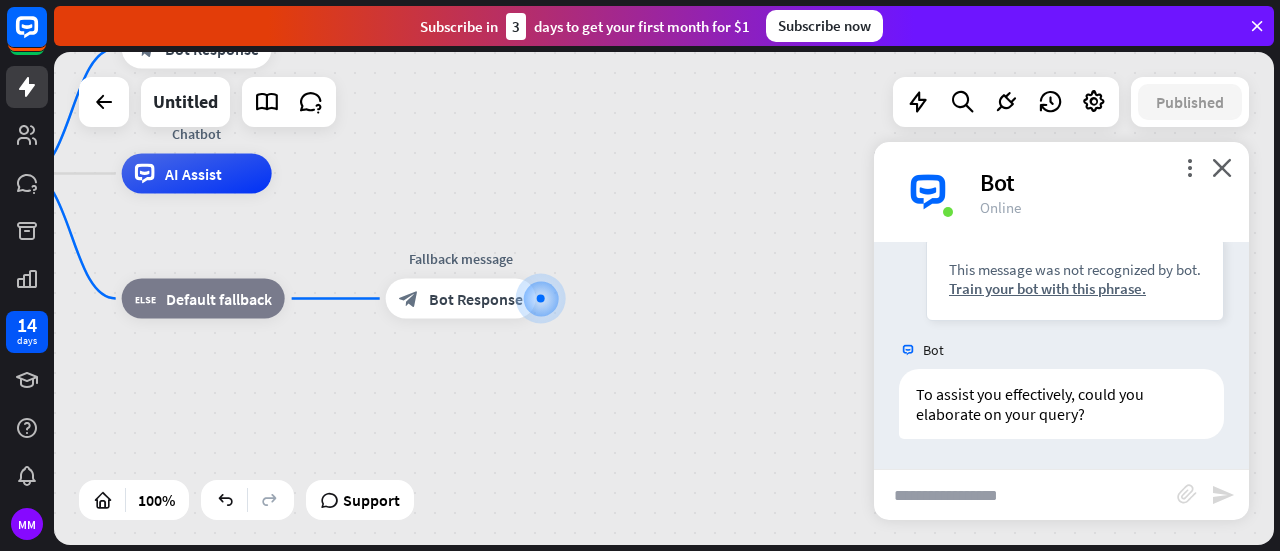 paste on "**********" 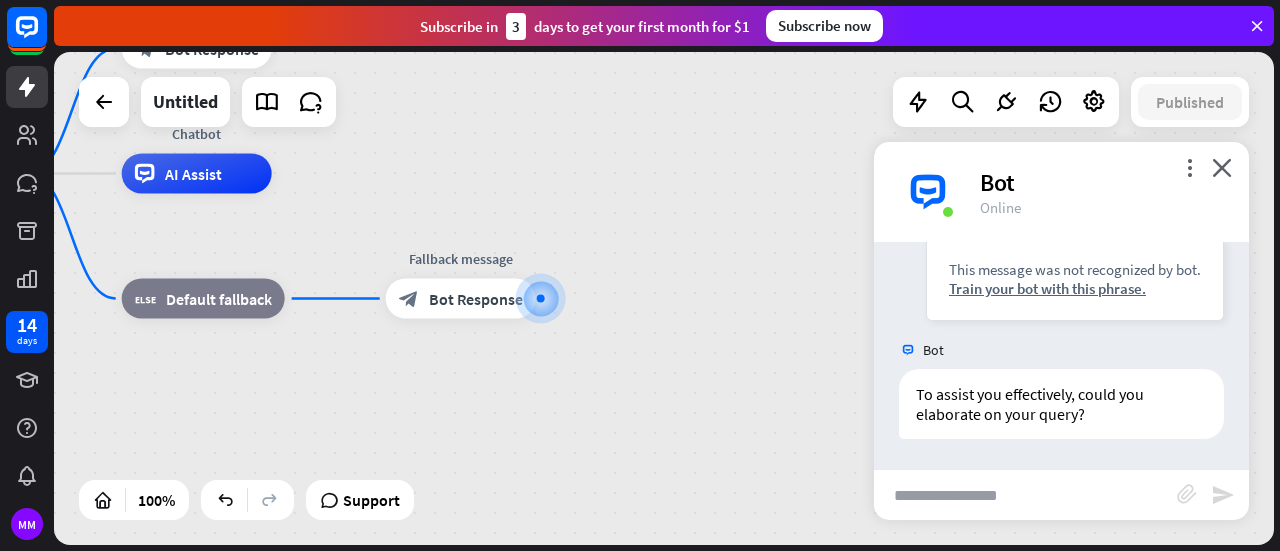 type on "**********" 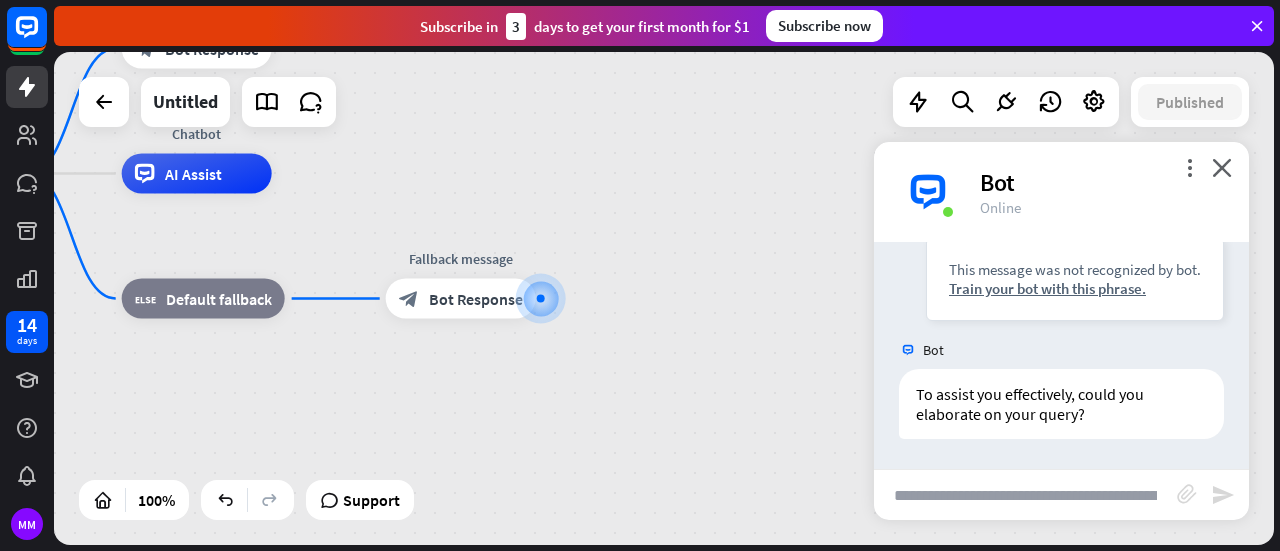 scroll, scrollTop: 0, scrollLeft: 1236, axis: horizontal 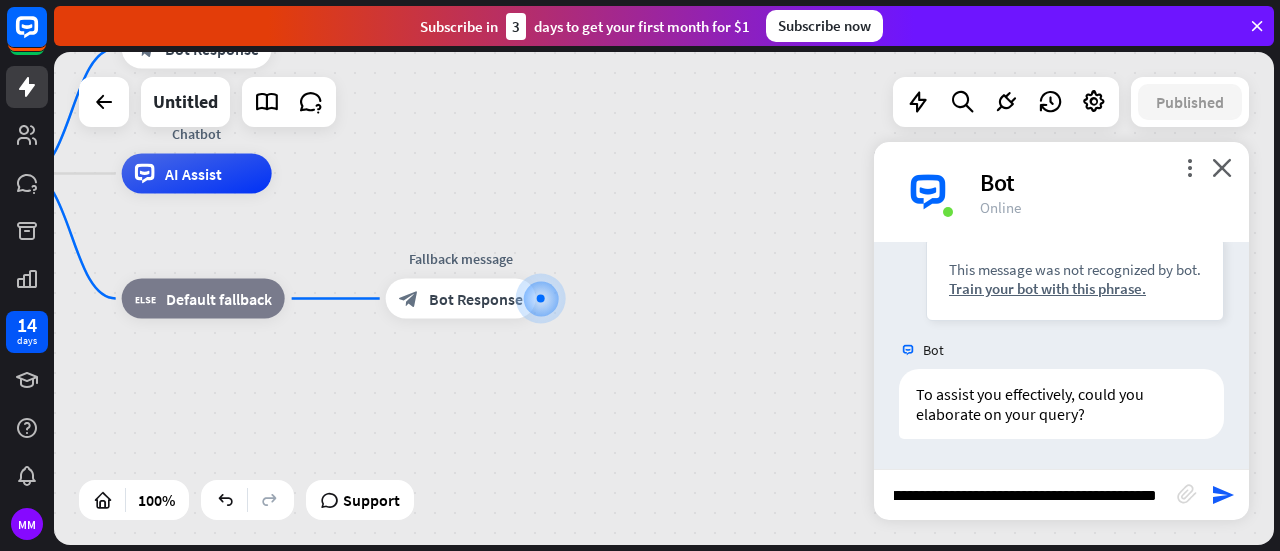 type 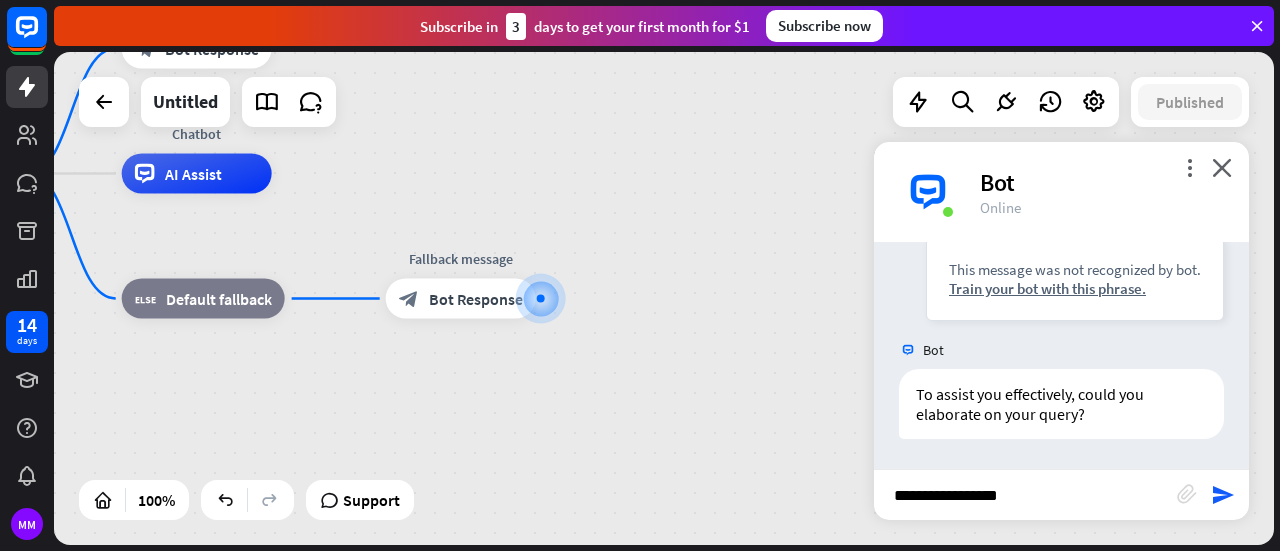 scroll, scrollTop: 0, scrollLeft: 0, axis: both 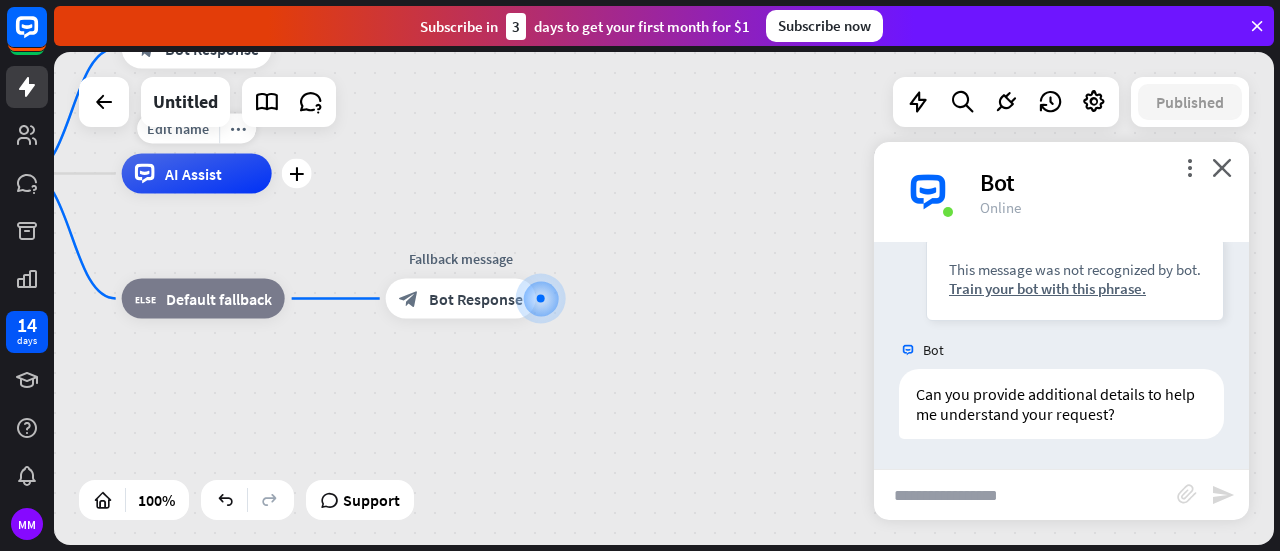 click on "AI Assist" at bounding box center [197, 174] 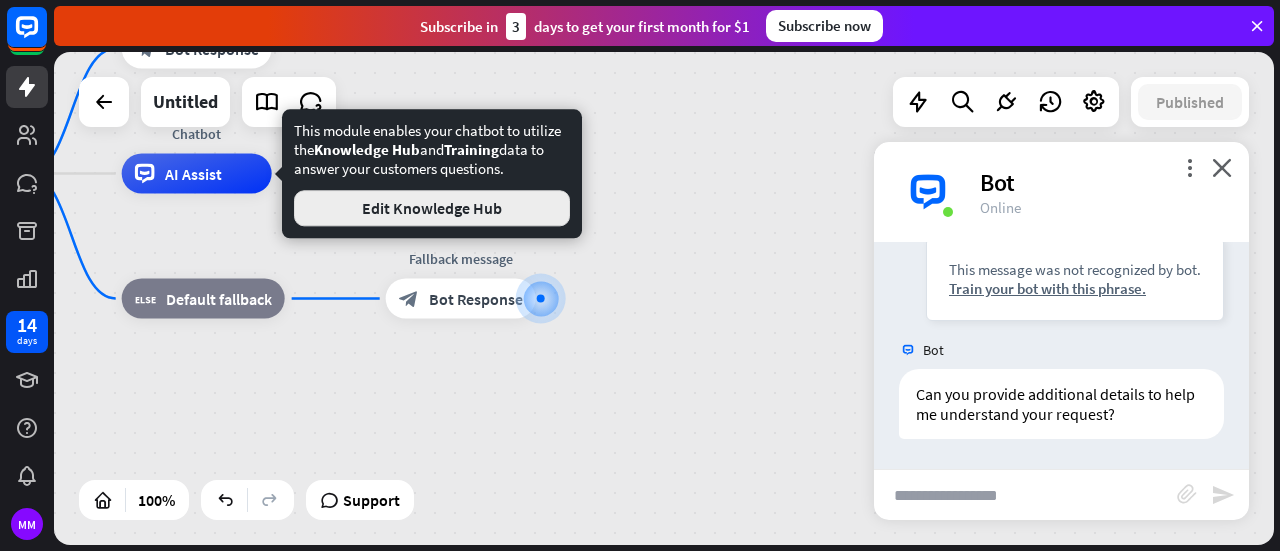 click on "Edit Knowledge Hub" at bounding box center (432, 208) 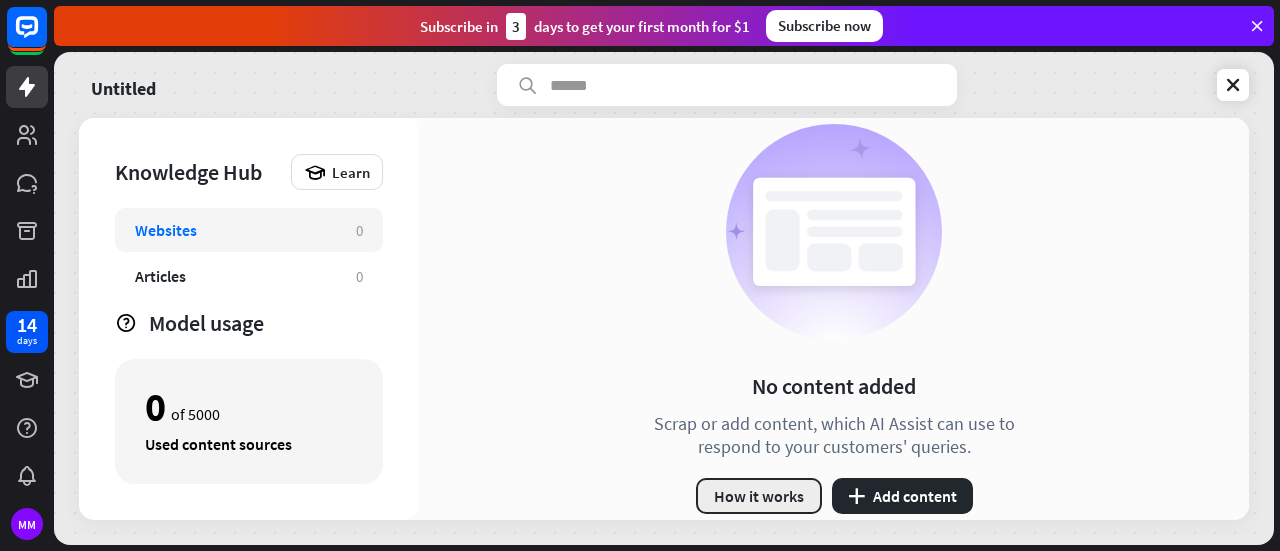 click on "How it works" at bounding box center (759, 496) 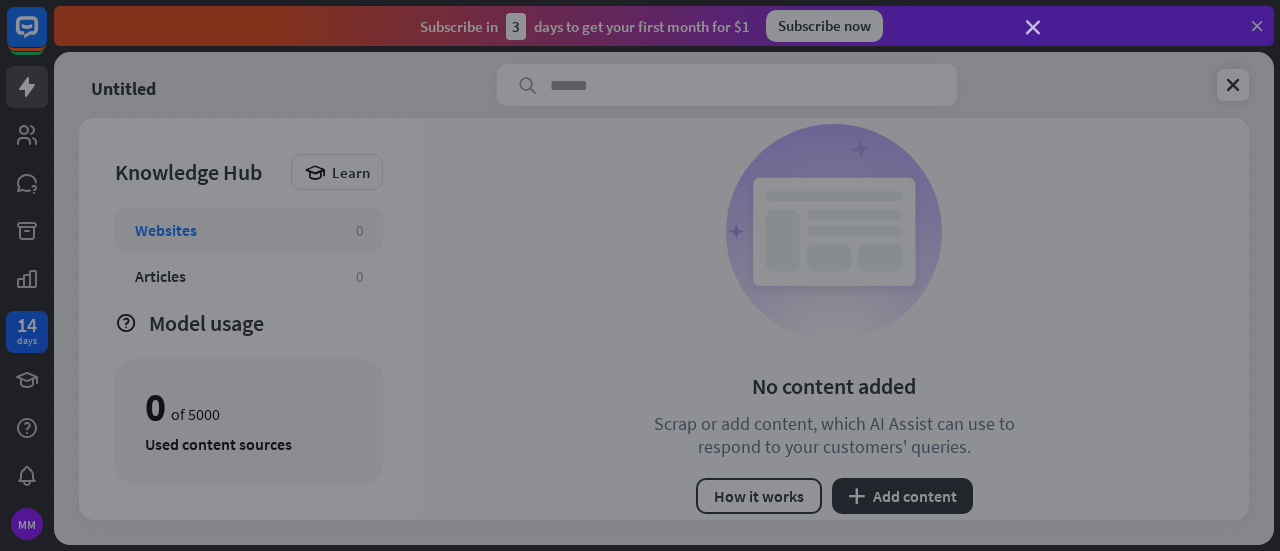 click on "close" at bounding box center [1033, 28] 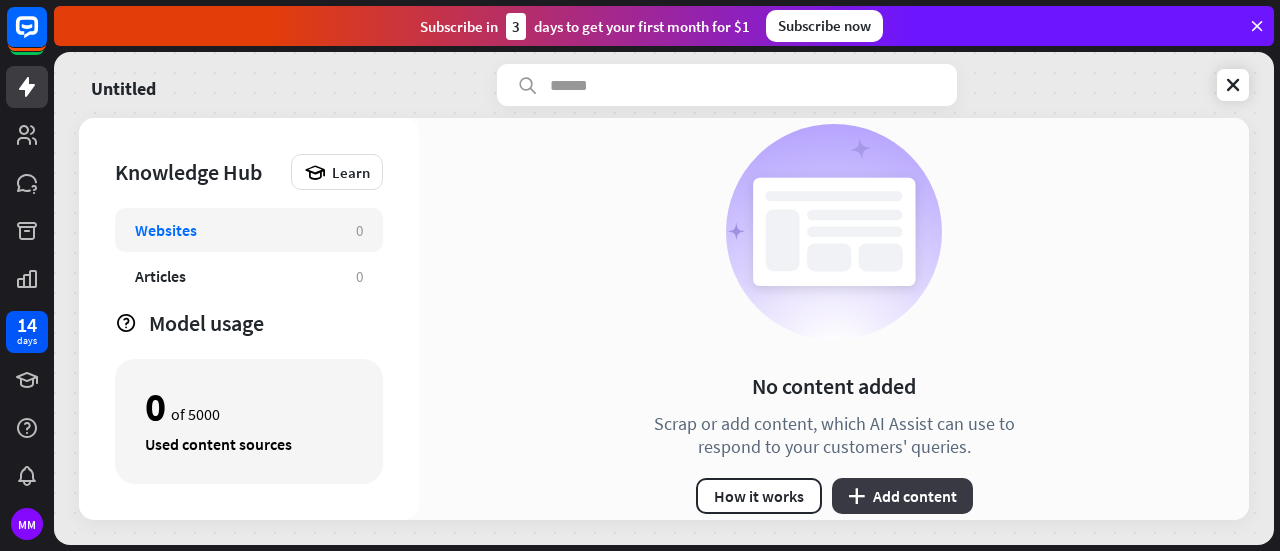 click on "plus
Add content" at bounding box center (902, 496) 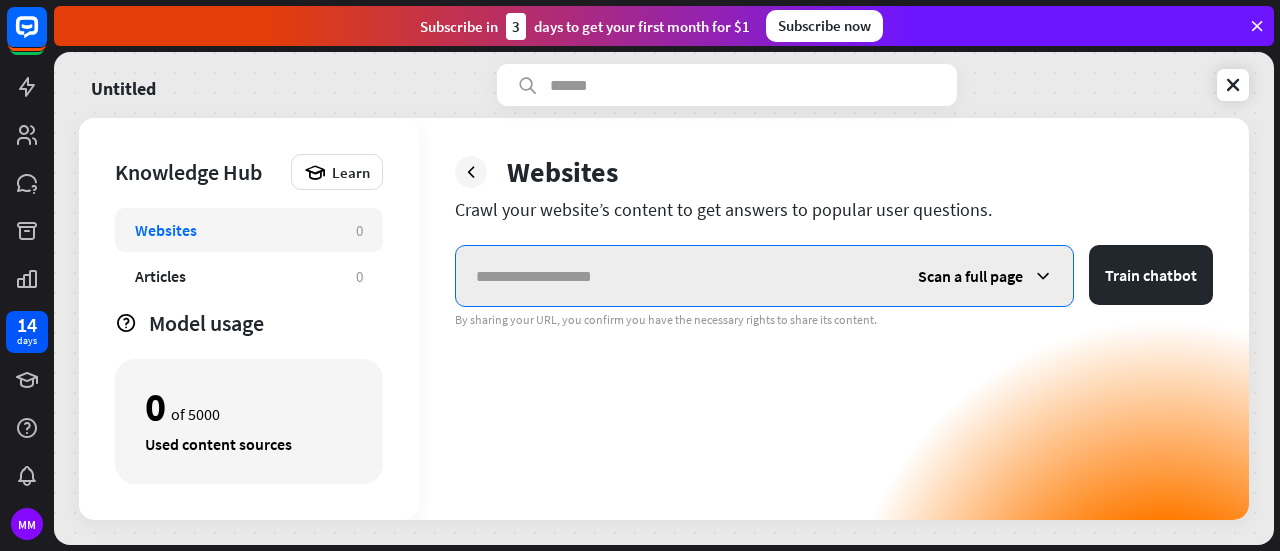 click at bounding box center (677, 276) 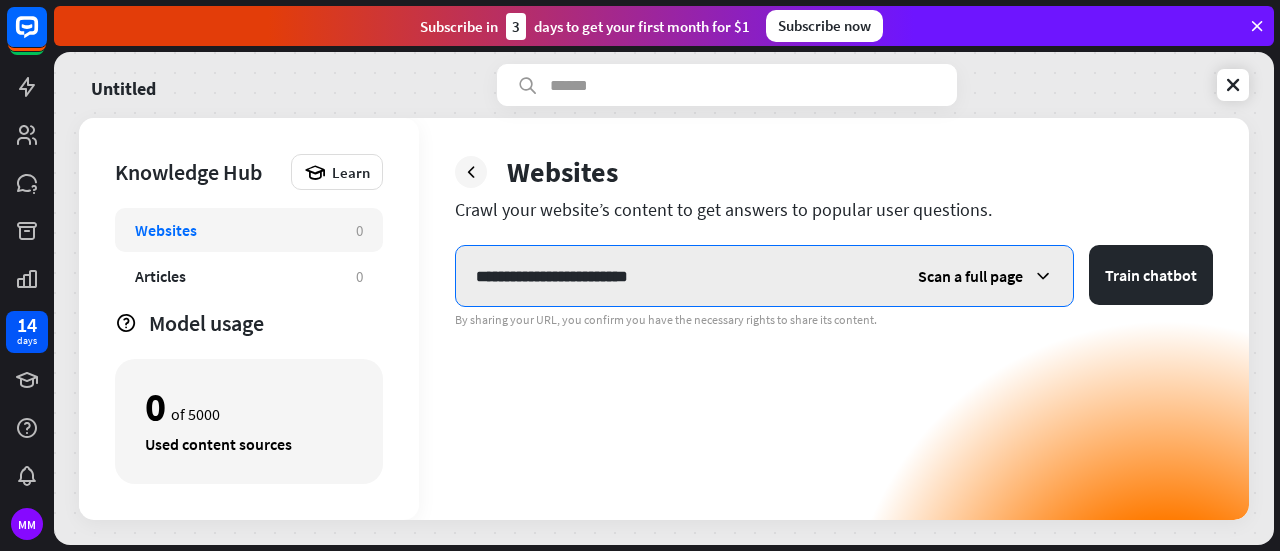 type on "**********" 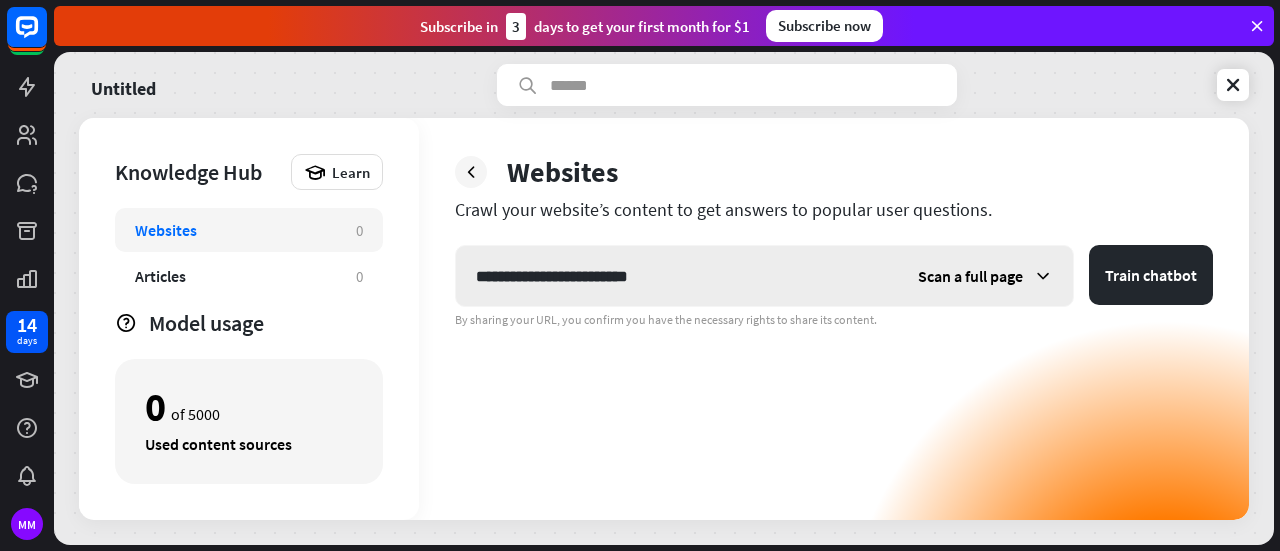 click on "Scan a full page" at bounding box center (985, 276) 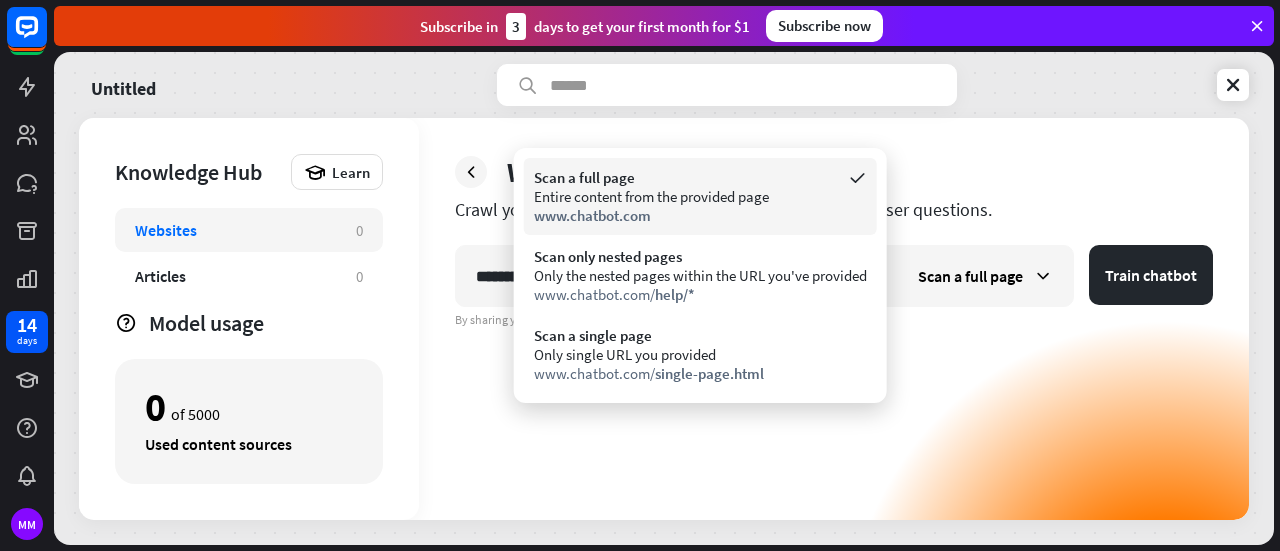 click on "Entire content from the provided page" at bounding box center [700, 196] 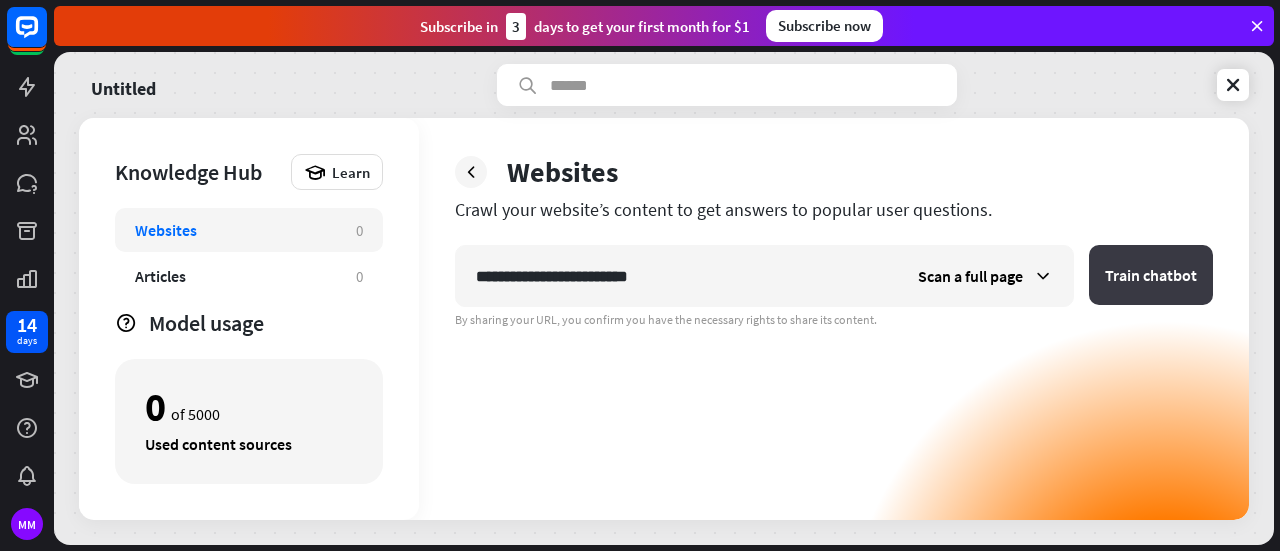 click on "Train chatbot" at bounding box center (1151, 275) 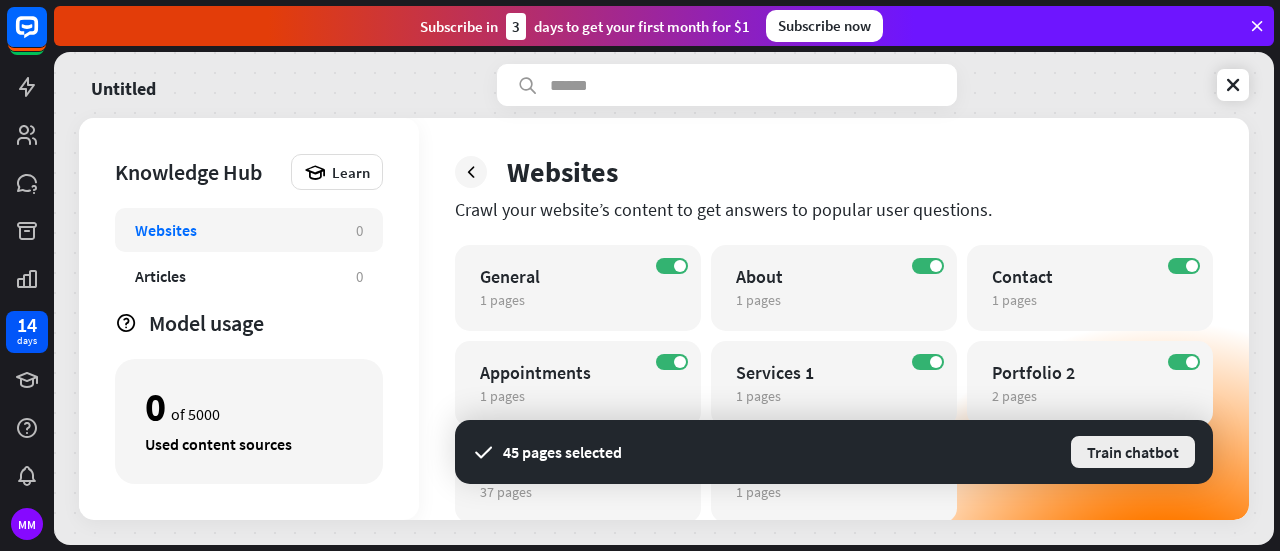click on "Train chatbot" at bounding box center (1133, 452) 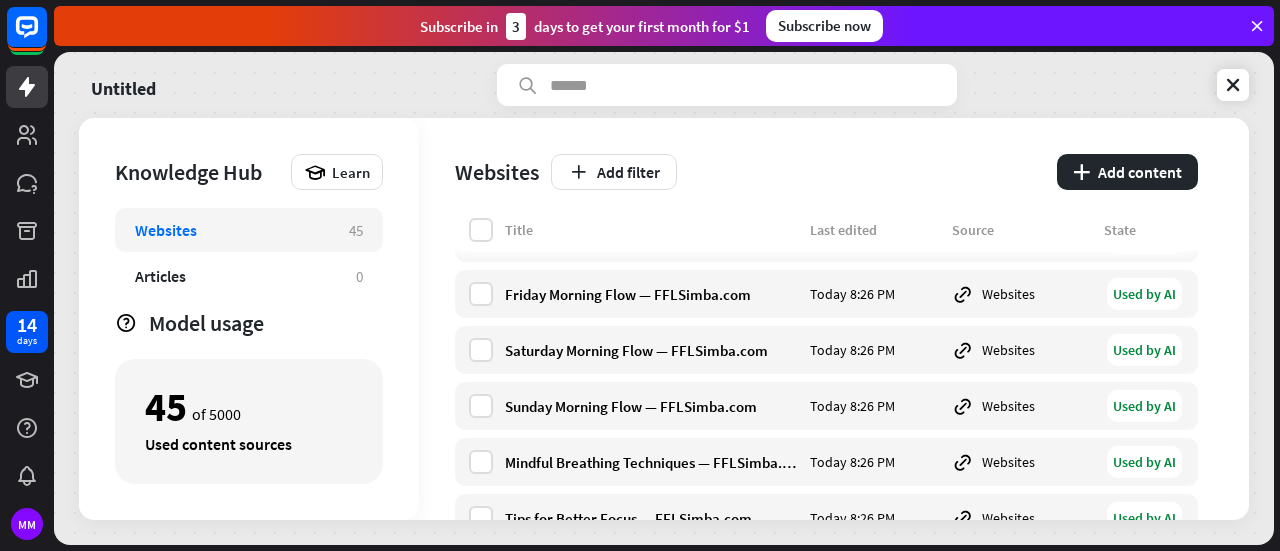 scroll, scrollTop: 840, scrollLeft: 0, axis: vertical 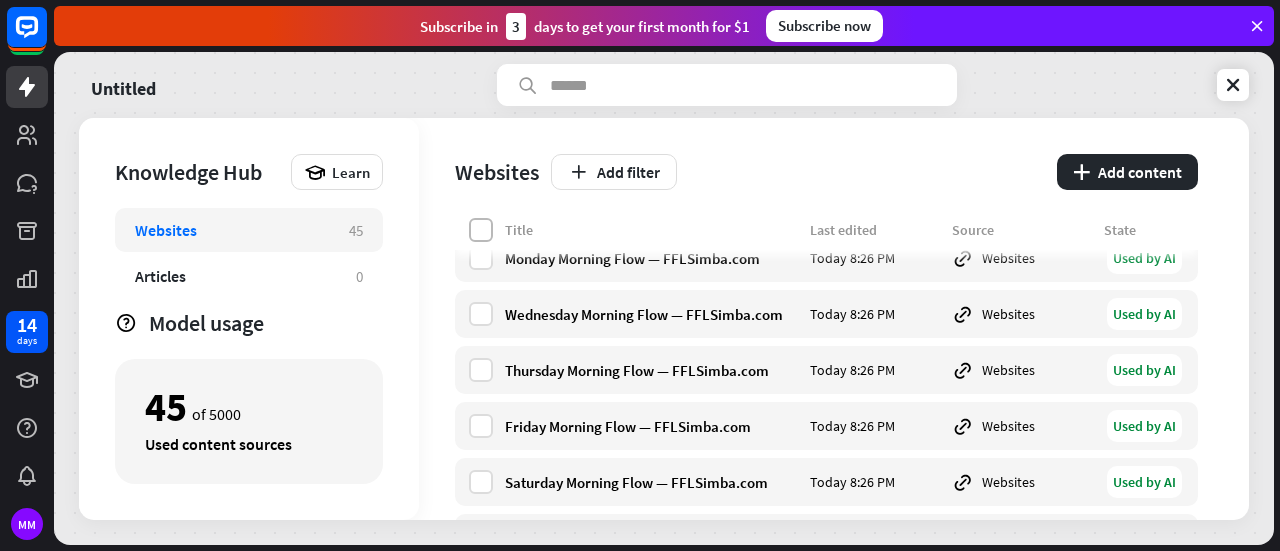 click at bounding box center [481, 230] 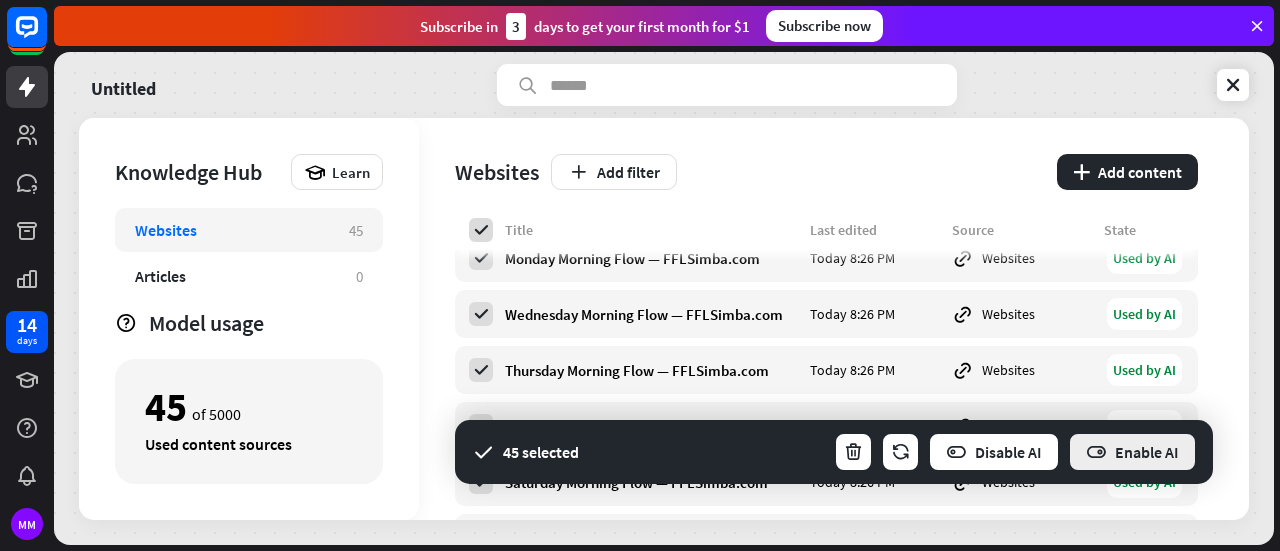 click on "Enable AI" at bounding box center (1132, 452) 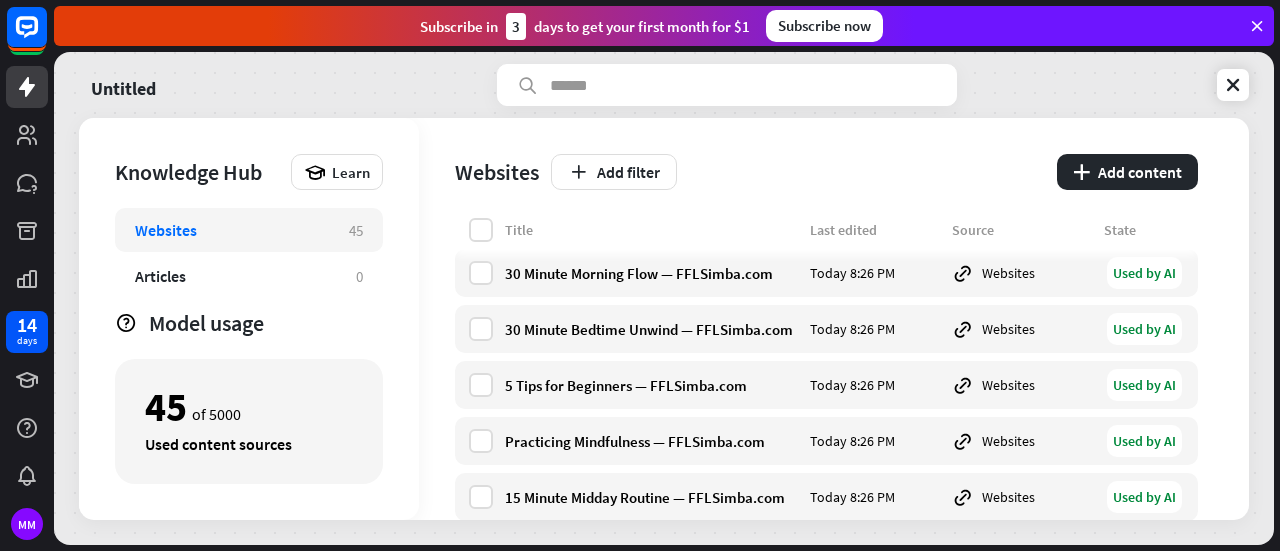 scroll, scrollTop: 40, scrollLeft: 0, axis: vertical 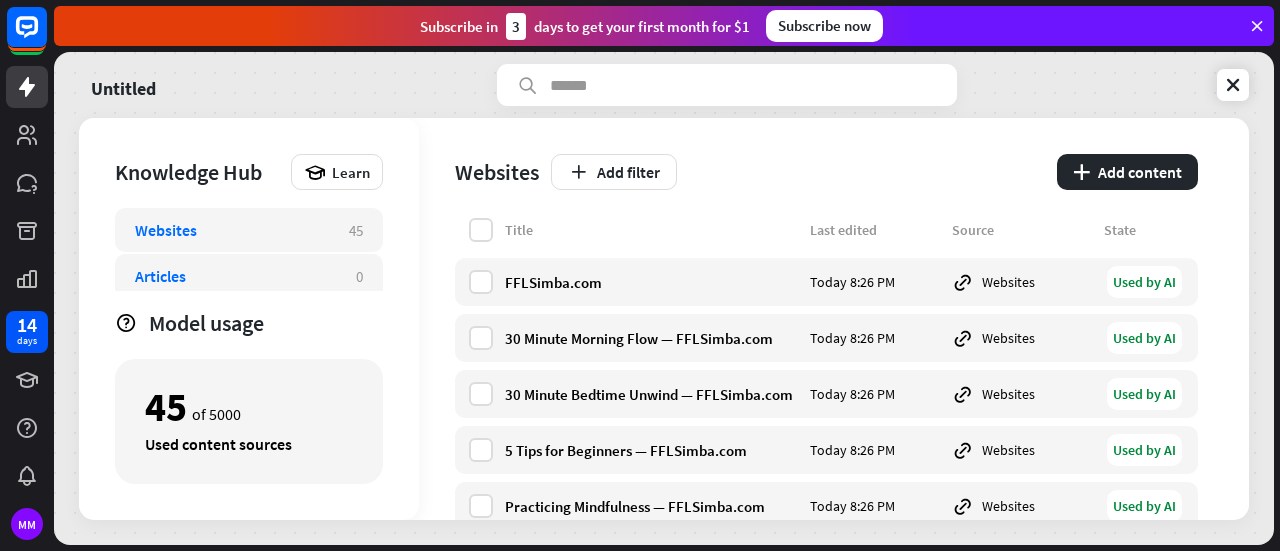 click on "Articles" at bounding box center (160, 276) 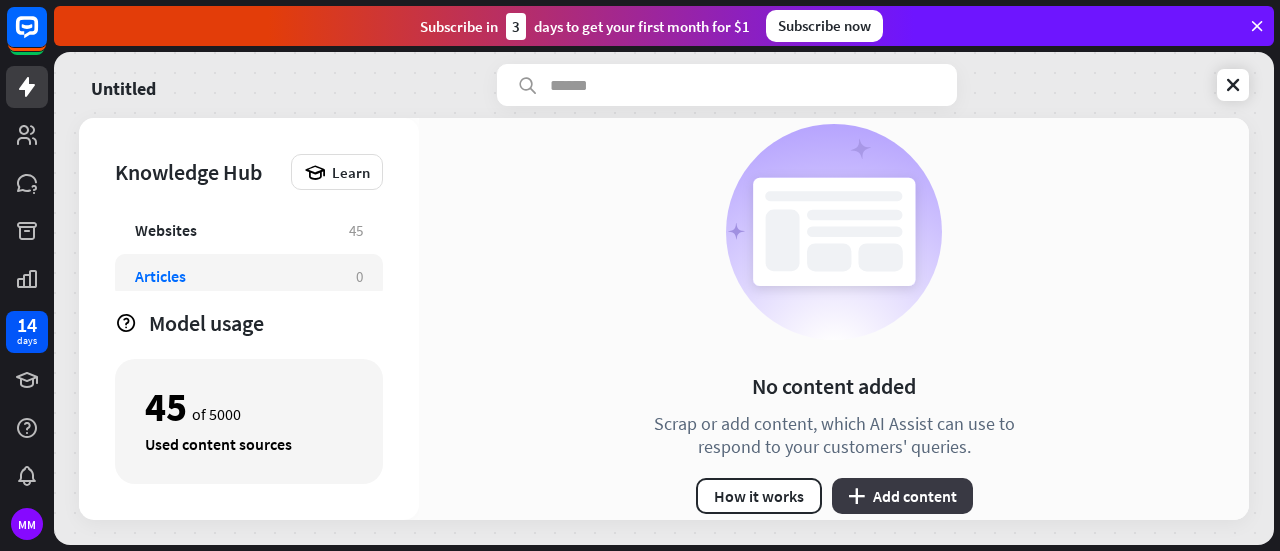 click on "plus
Add content" at bounding box center [902, 496] 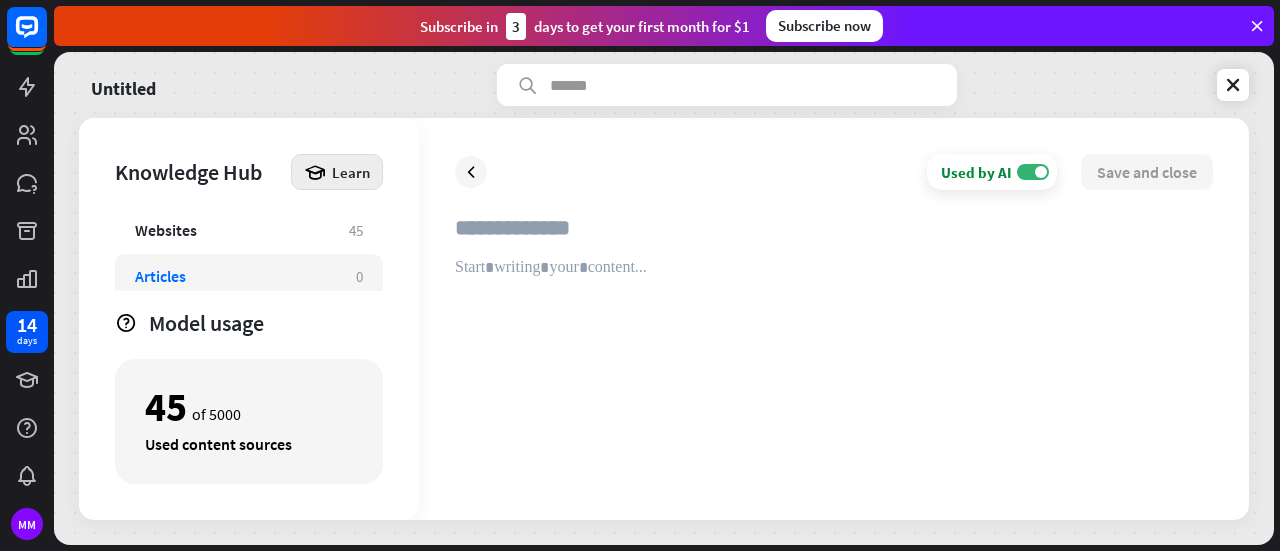 click on "Learn" at bounding box center (351, 172) 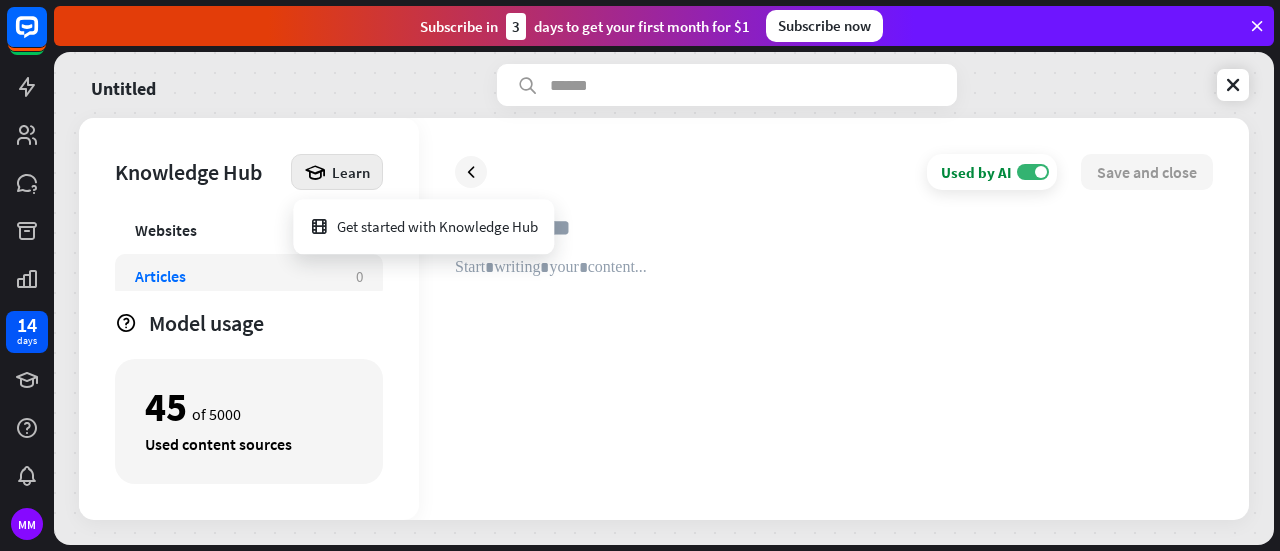 click on "Articles" at bounding box center [235, 276] 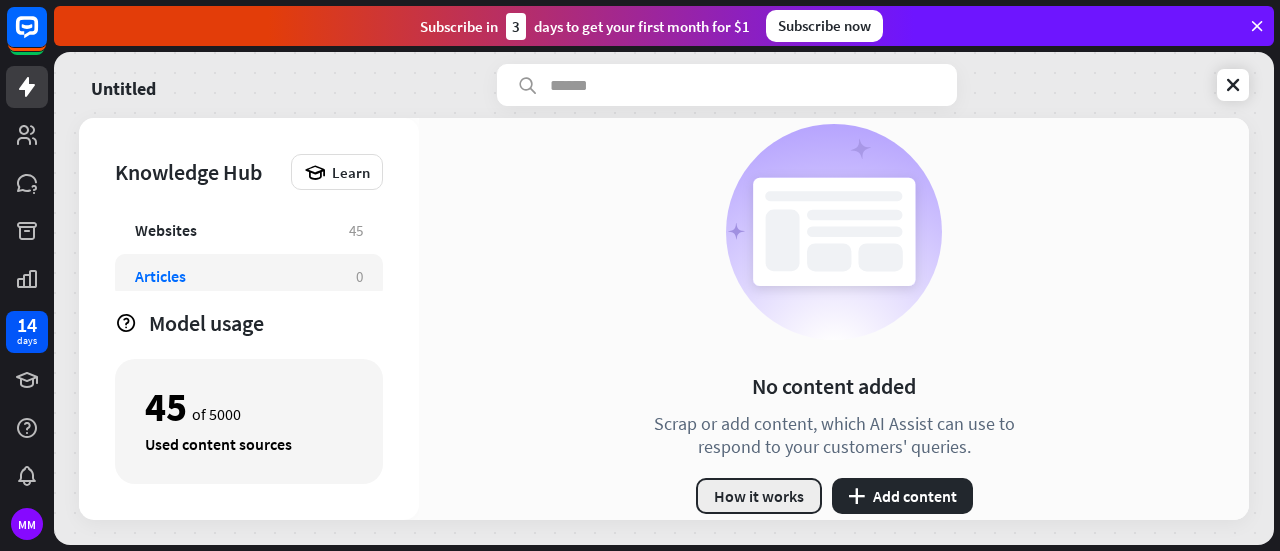 click on "How it works" at bounding box center (759, 496) 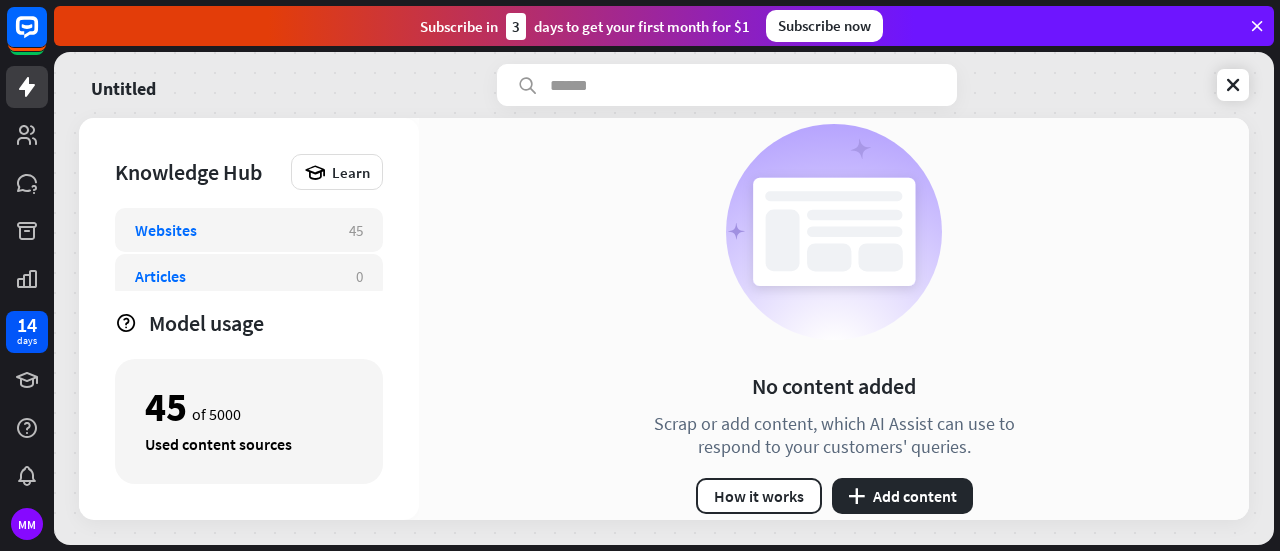 click on "Websites" at bounding box center (166, 230) 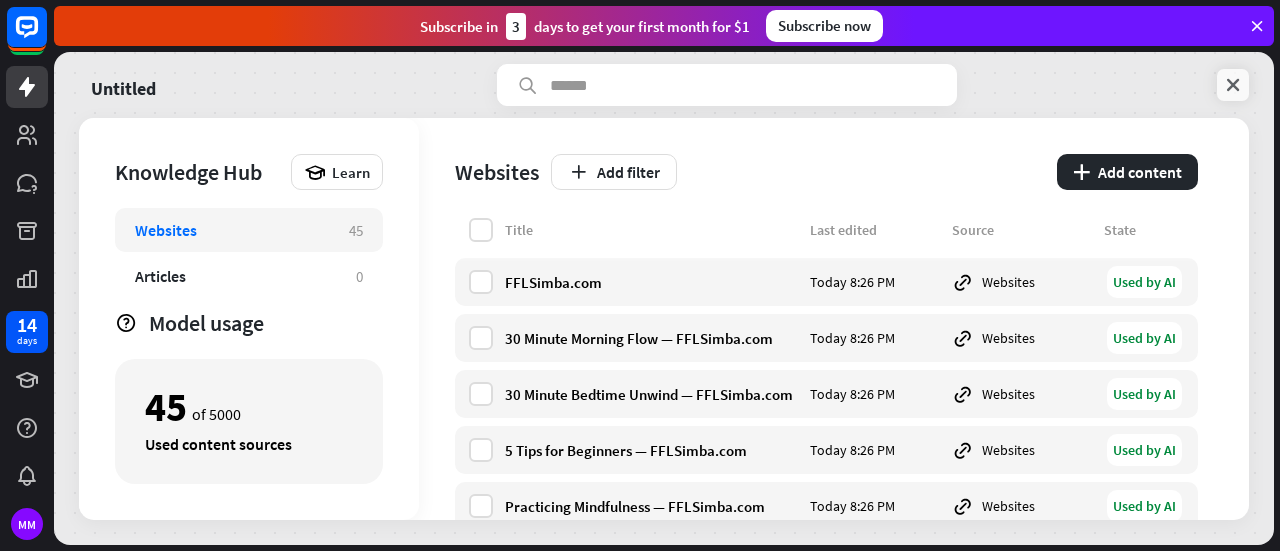click at bounding box center [1233, 85] 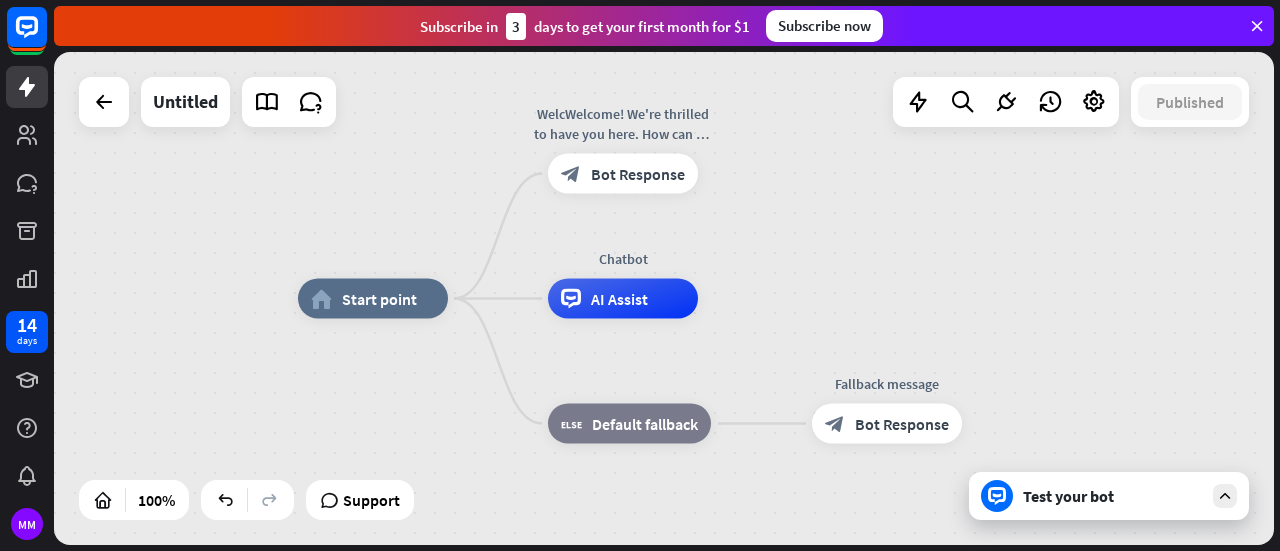 click on "Test your bot" at bounding box center (1113, 496) 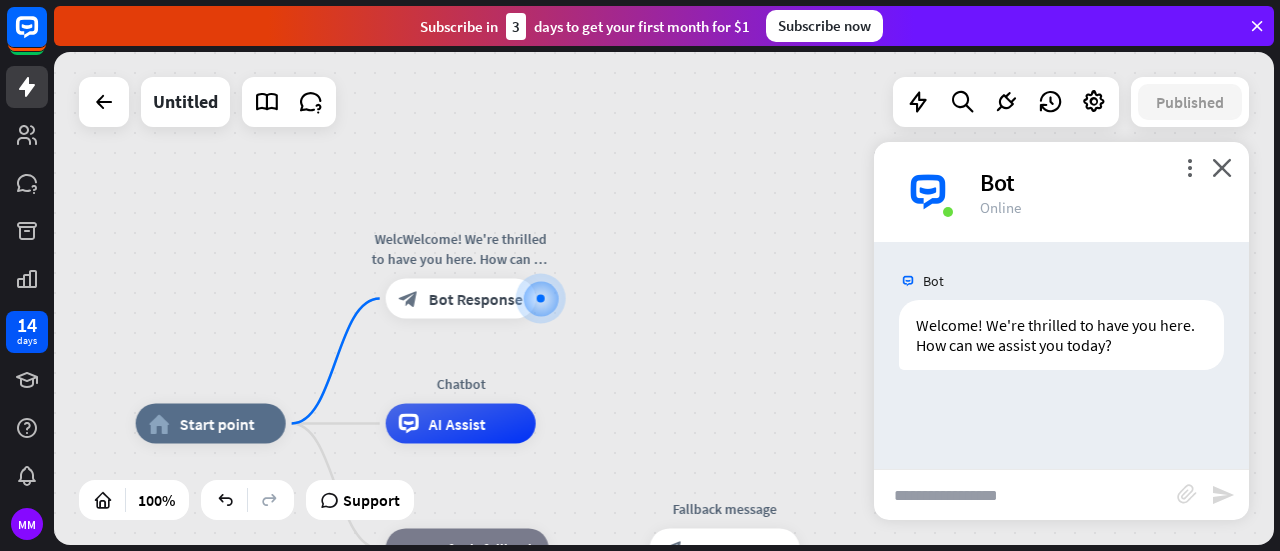 click at bounding box center [1025, 495] 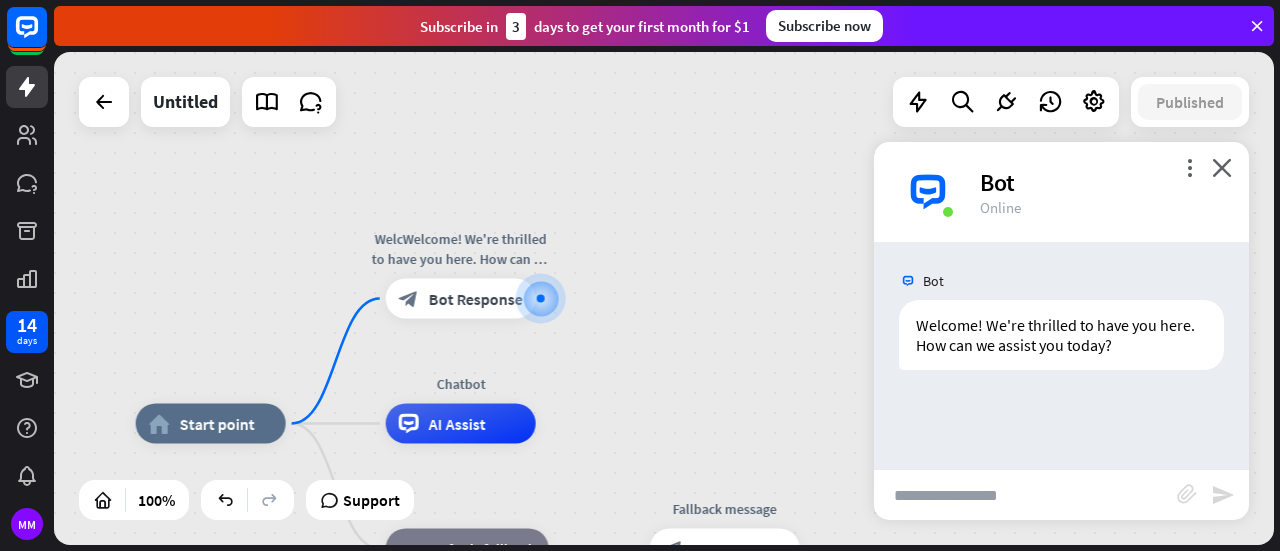 click on "home_2   Start point                 WelcWelcome! We're thrilled to have you here. How can we assist you today?ome message   block_bot_response   Bot Response                     Chatbot     AI Assist                   block_fallback   Default fallback                 Fallback message   block_bot_response   Bot Response
Untitled
Published
100%           Support                     close   Interactions   block_user_input   User Input block_bot_response   Bot Response block_fallback   Fallback filter   Filter block_attachment   Attachment input builder_tree   Flow Actions   block_goto   Go to step block_faq   FAQ block_add_to_segment   Add to leads block_add_to_segment   Add to segment block_delete_from_segment   Delete from segment webhooks   Webhook block_set_attribute   Set attribute block_ab_testing   A/B Test block_question   Question block_close_chat   Close chat block_backtracking" at bounding box center (667, 301) 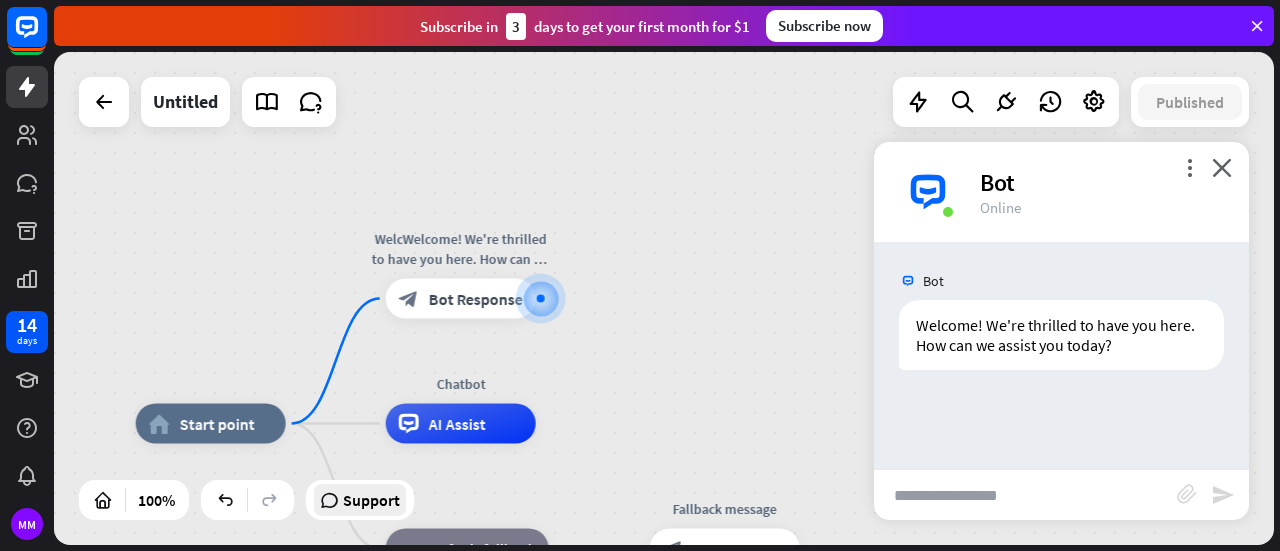 click on "Support" at bounding box center [371, 500] 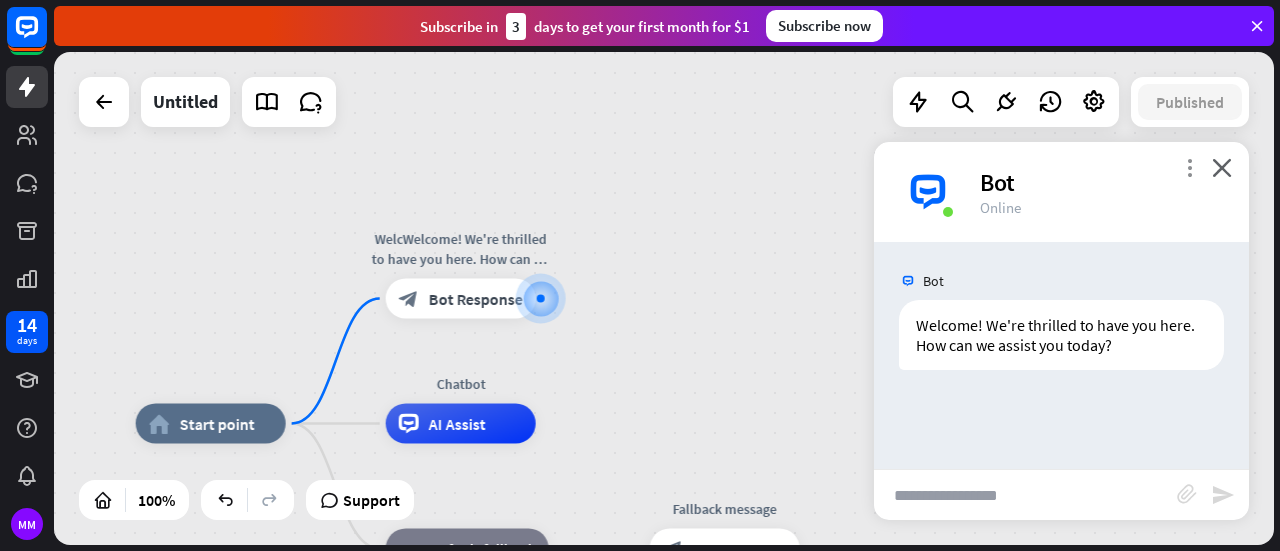 click on "more_vert" at bounding box center (1189, 167) 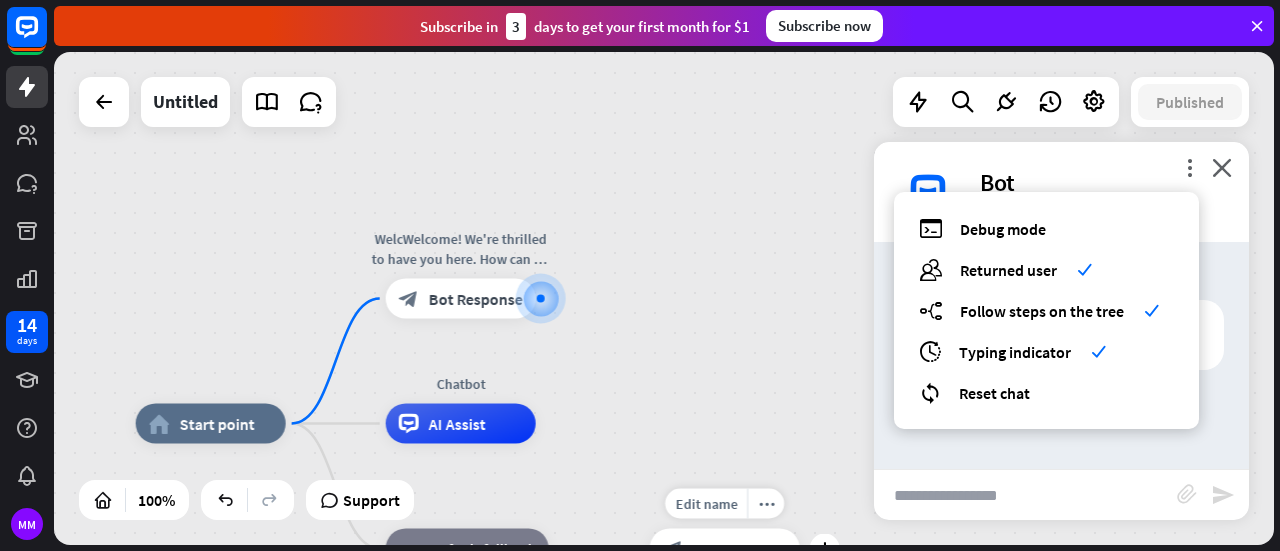 click on "Bot Response" at bounding box center (740, 549) 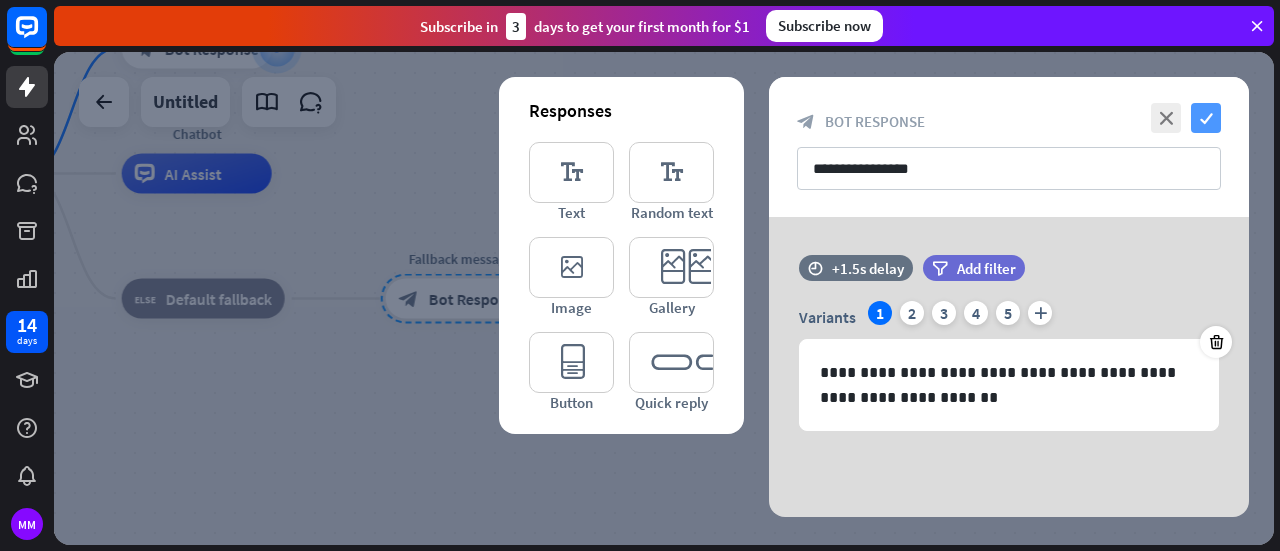 click on "check" at bounding box center (1206, 118) 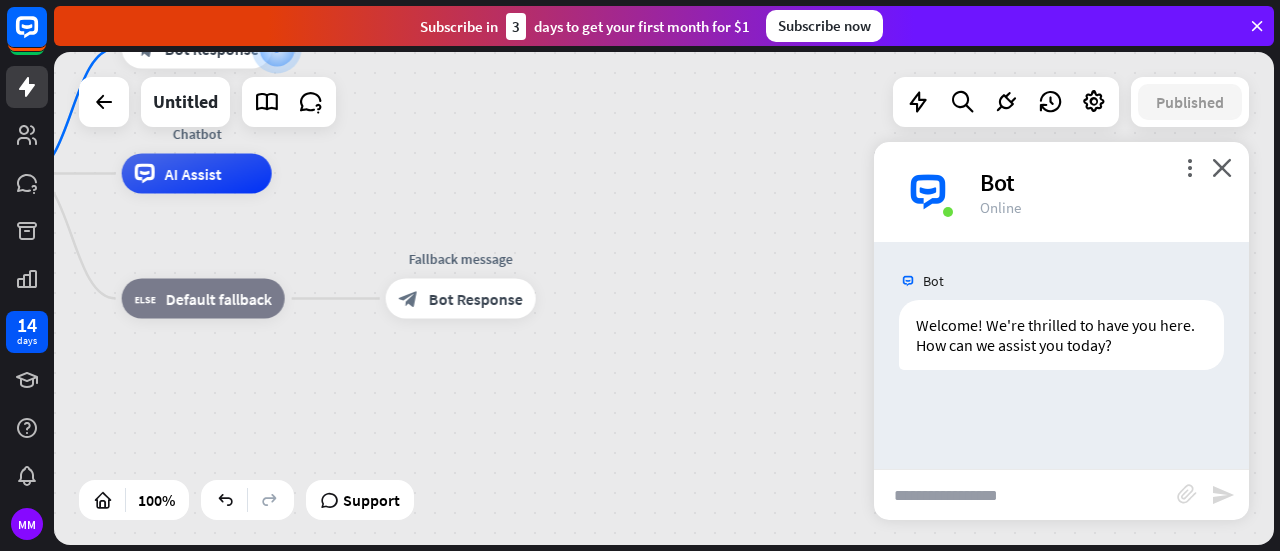 click on "home_2   Start point                 WelcWelcome! We're thrilled to have you here. How can we assist you today?ome message   block_bot_response   Bot Response                     Chatbot     AI Assist                   block_fallback   Default fallback                 Fallback message   block_bot_response   Bot Response" at bounding box center [482, 420] 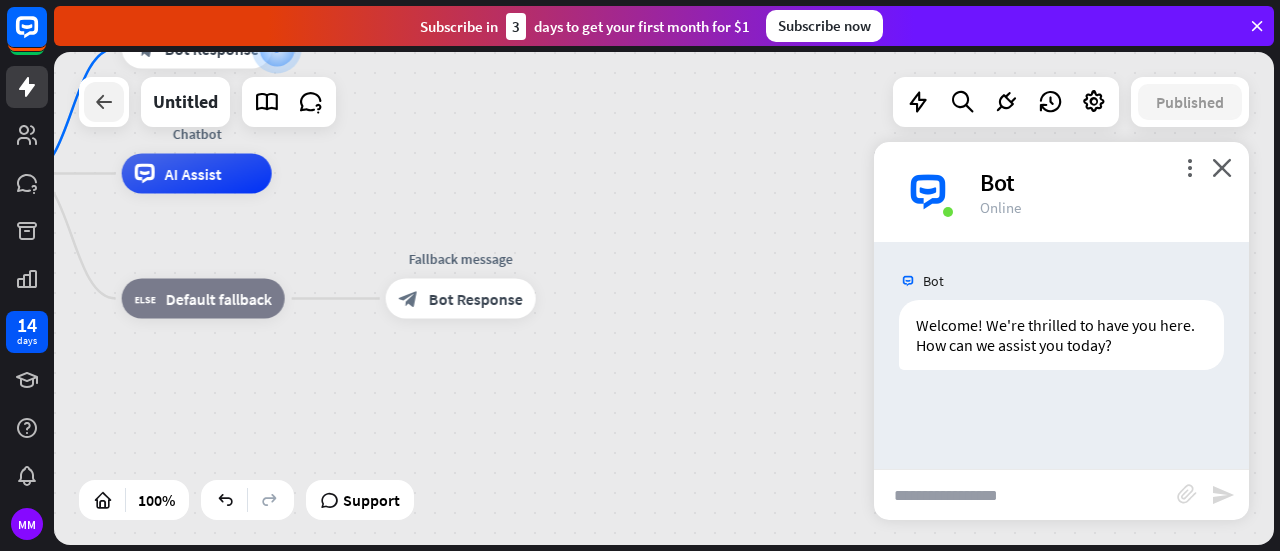 click at bounding box center (104, 102) 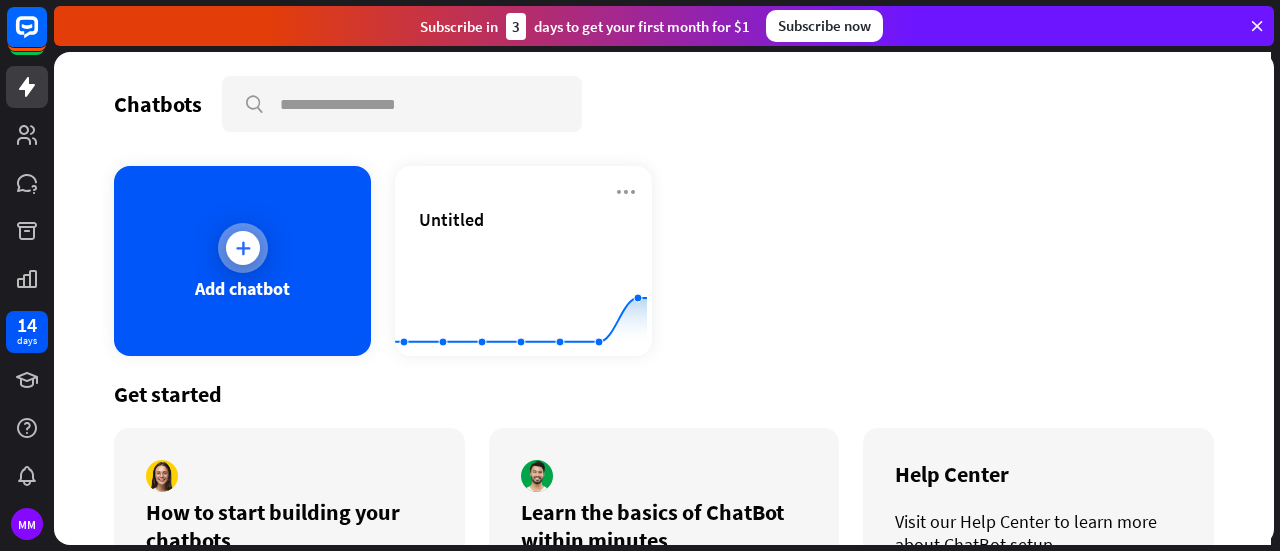 click at bounding box center (243, 248) 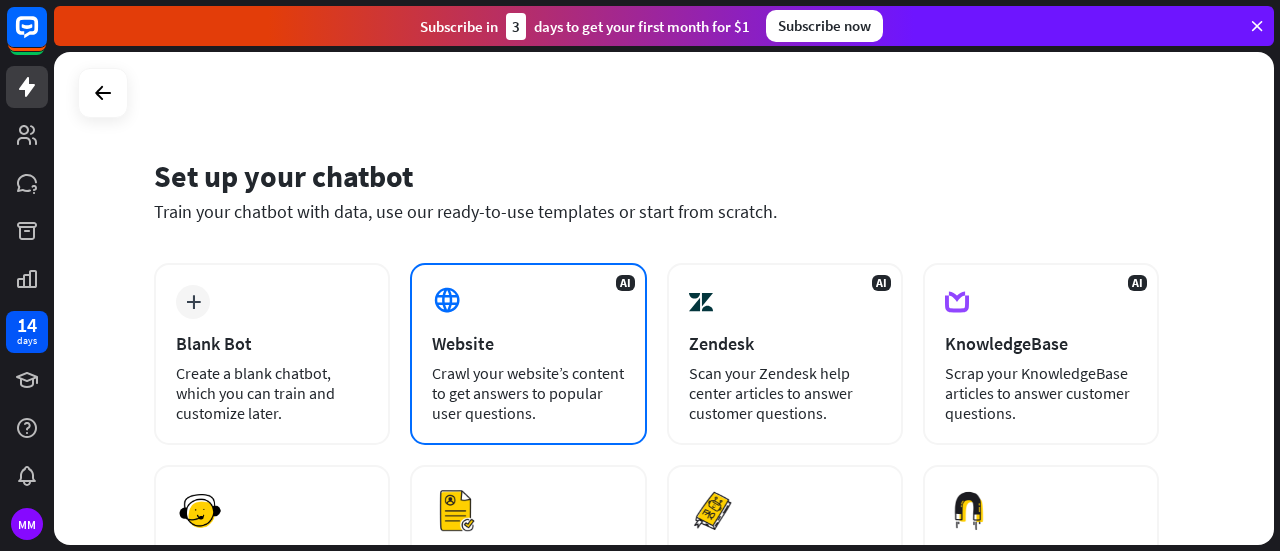 click on "Website" at bounding box center [528, 343] 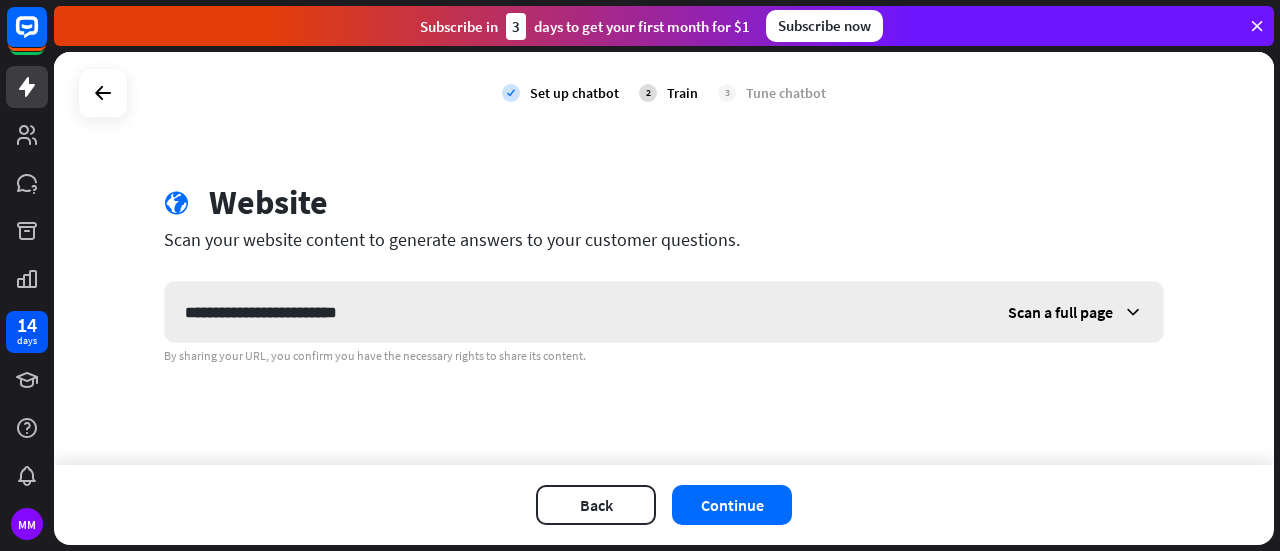 type on "**********" 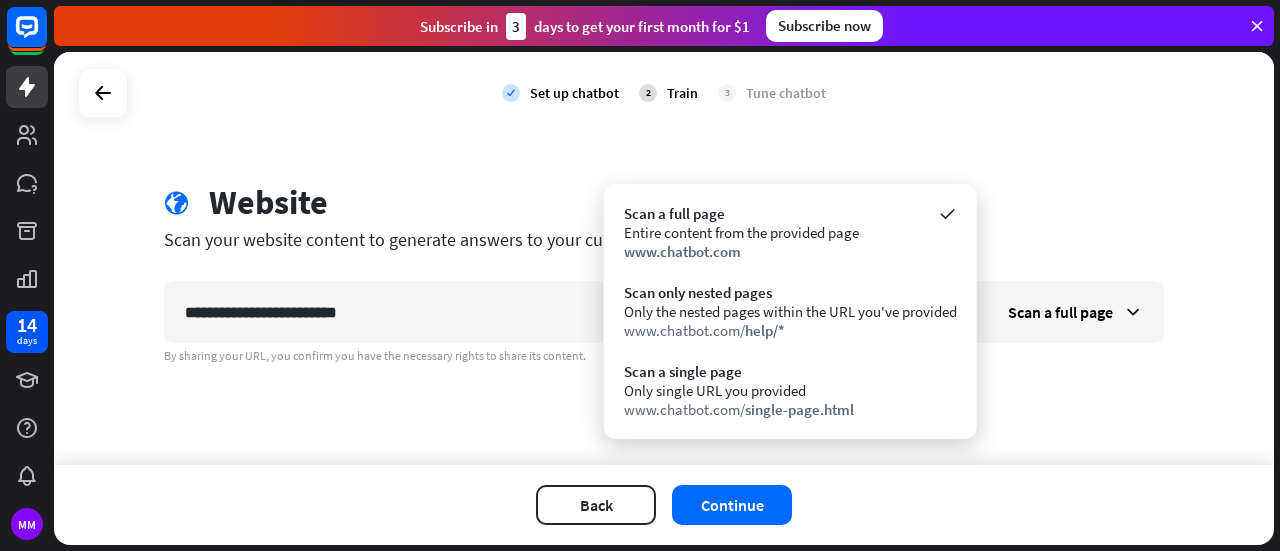 click on "**********" at bounding box center [664, 258] 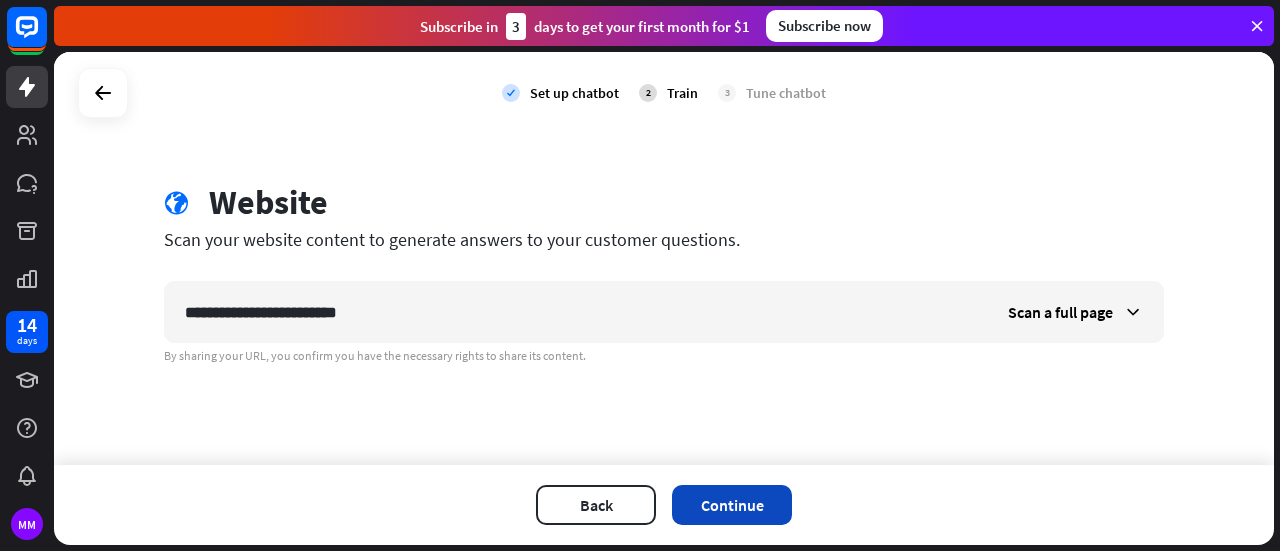 click on "Continue" at bounding box center (732, 505) 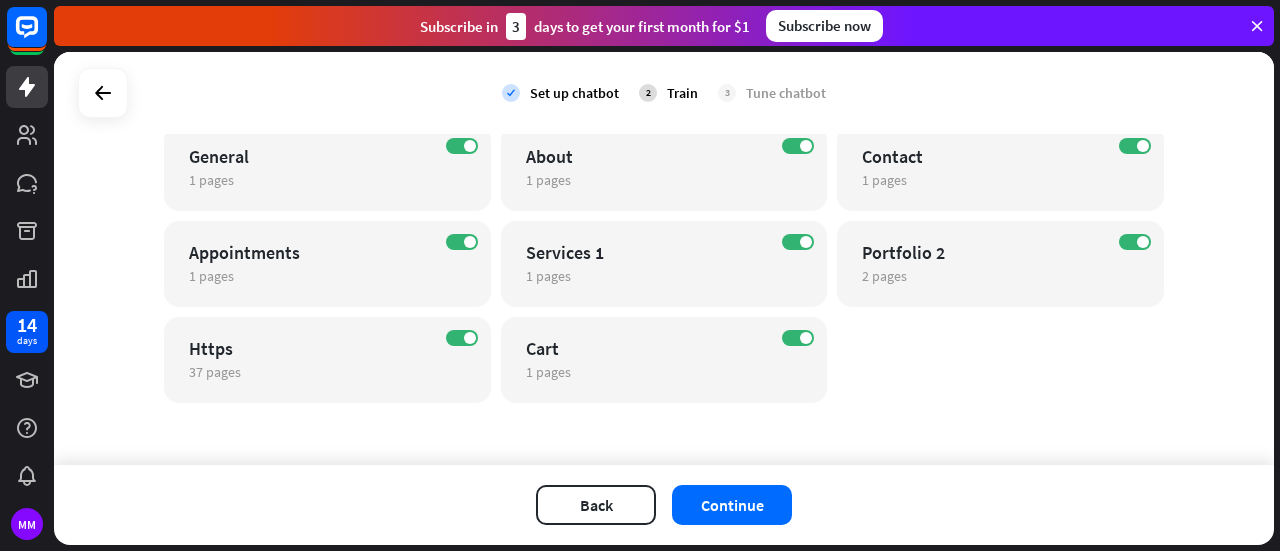 scroll, scrollTop: 190, scrollLeft: 0, axis: vertical 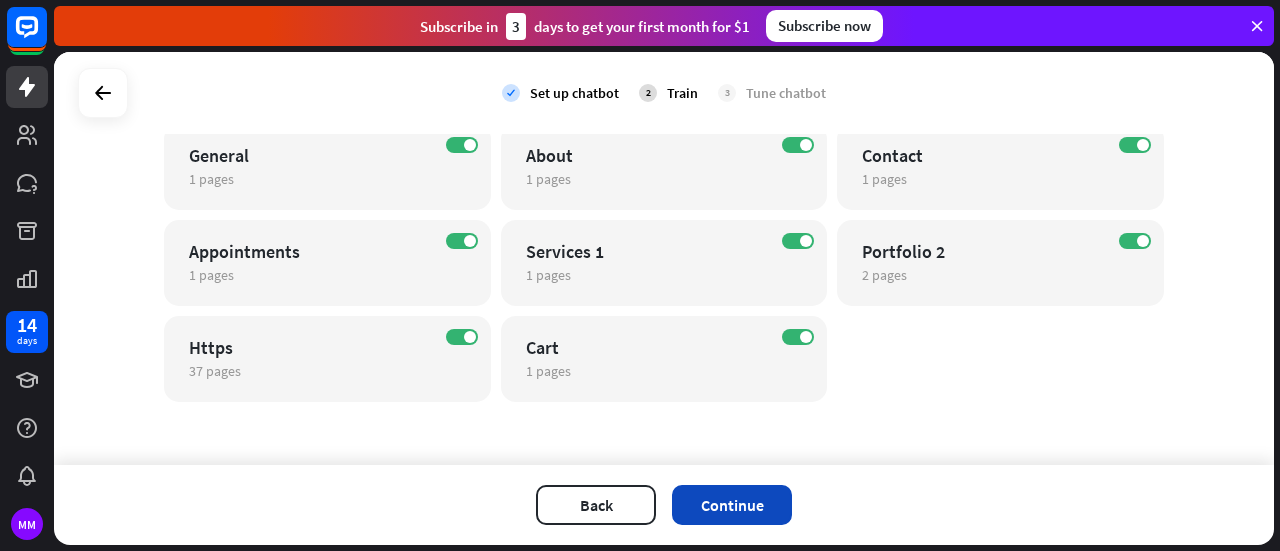 click on "Continue" at bounding box center (732, 505) 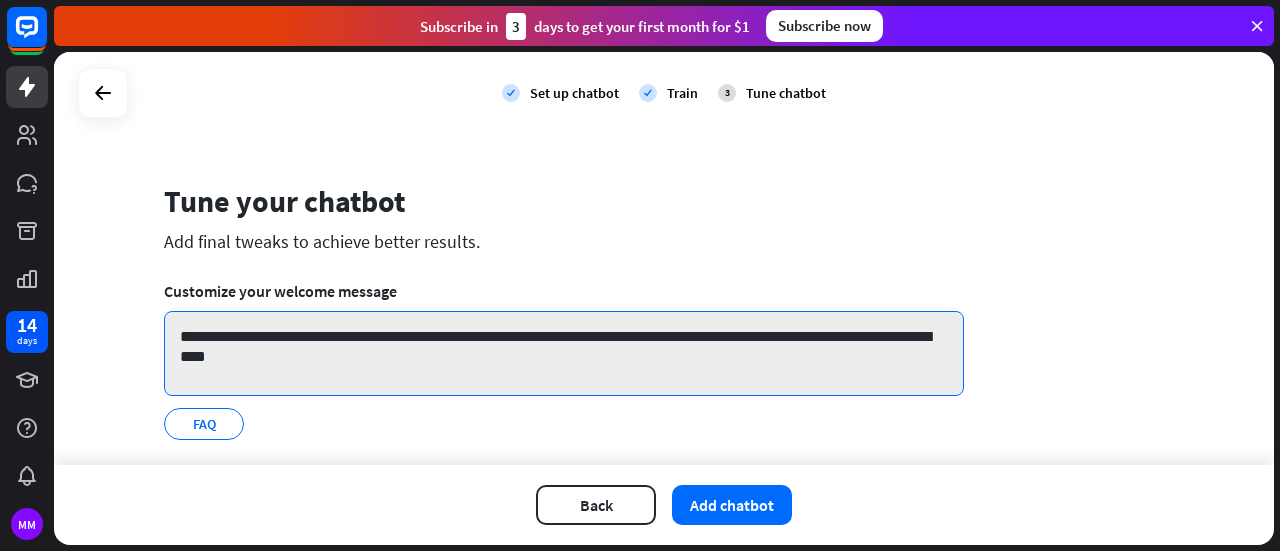 click on "**********" at bounding box center (564, 353) 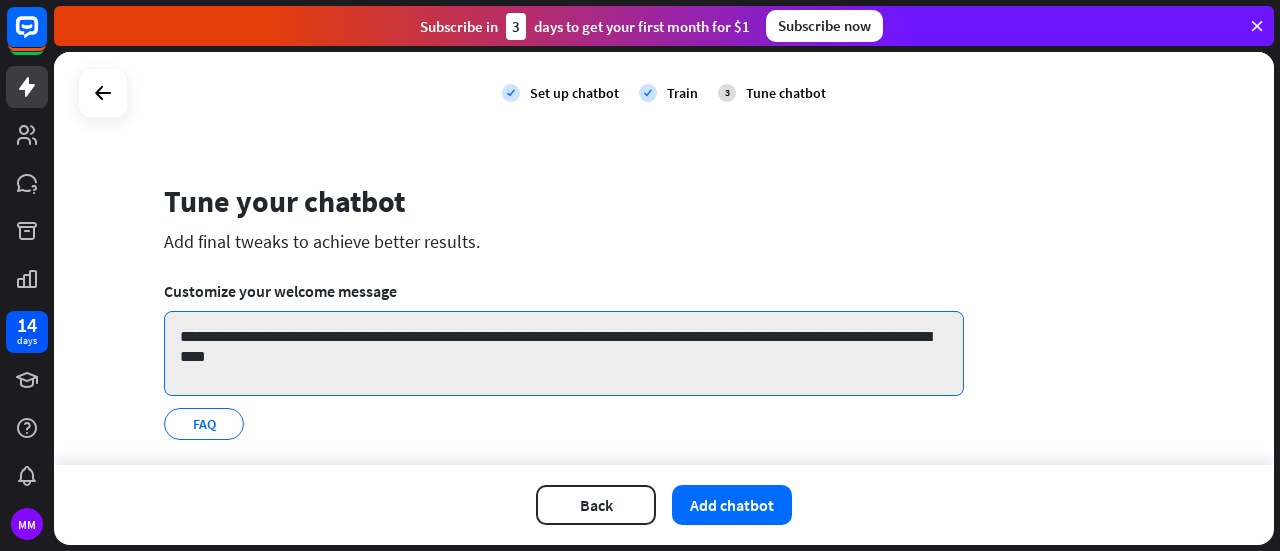 click on "**********" at bounding box center (564, 353) 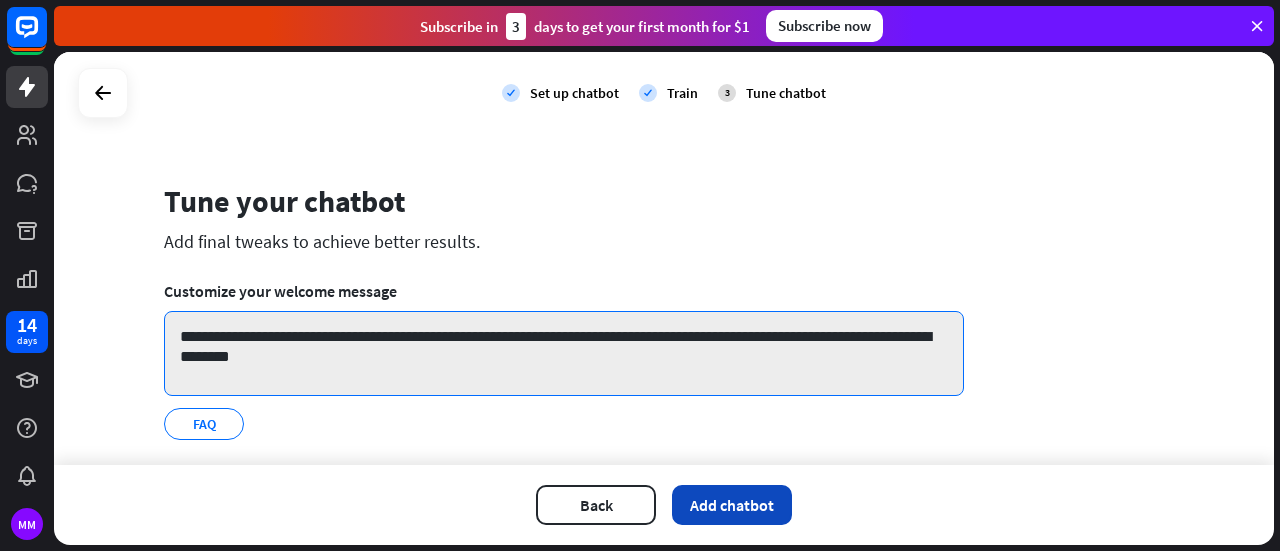 type on "**********" 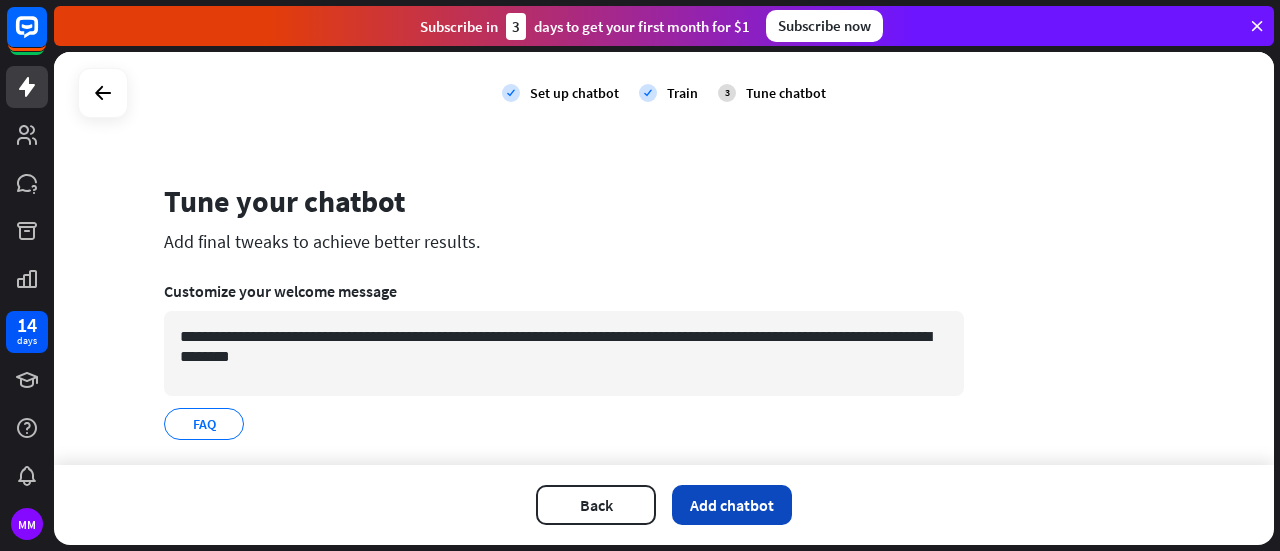 click on "Add chatbot" at bounding box center [732, 505] 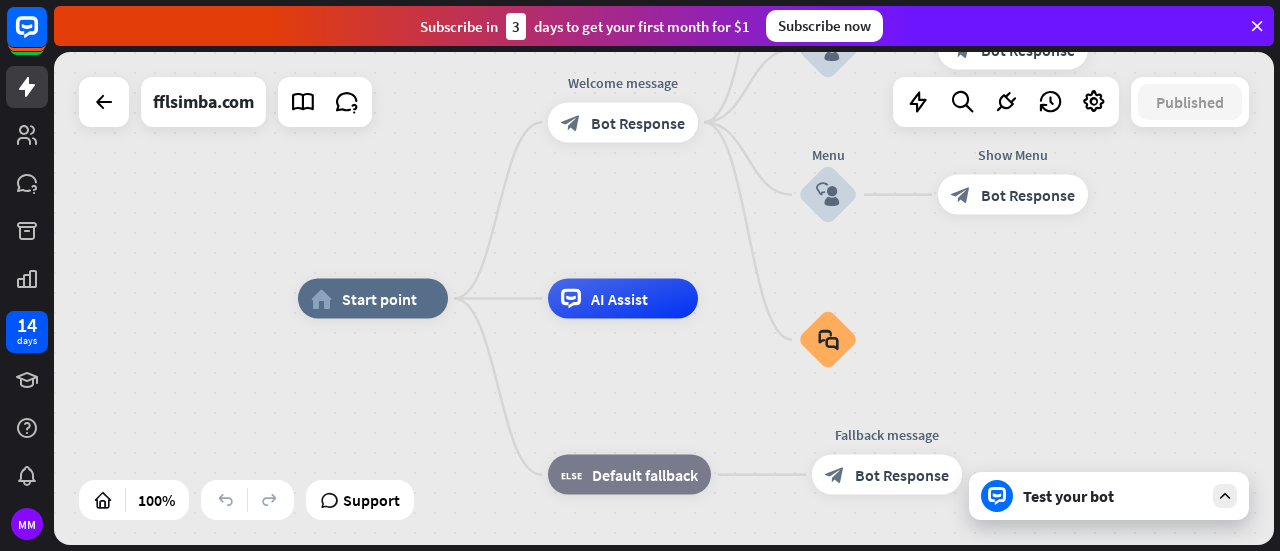 click on "Test your bot" at bounding box center [1113, 496] 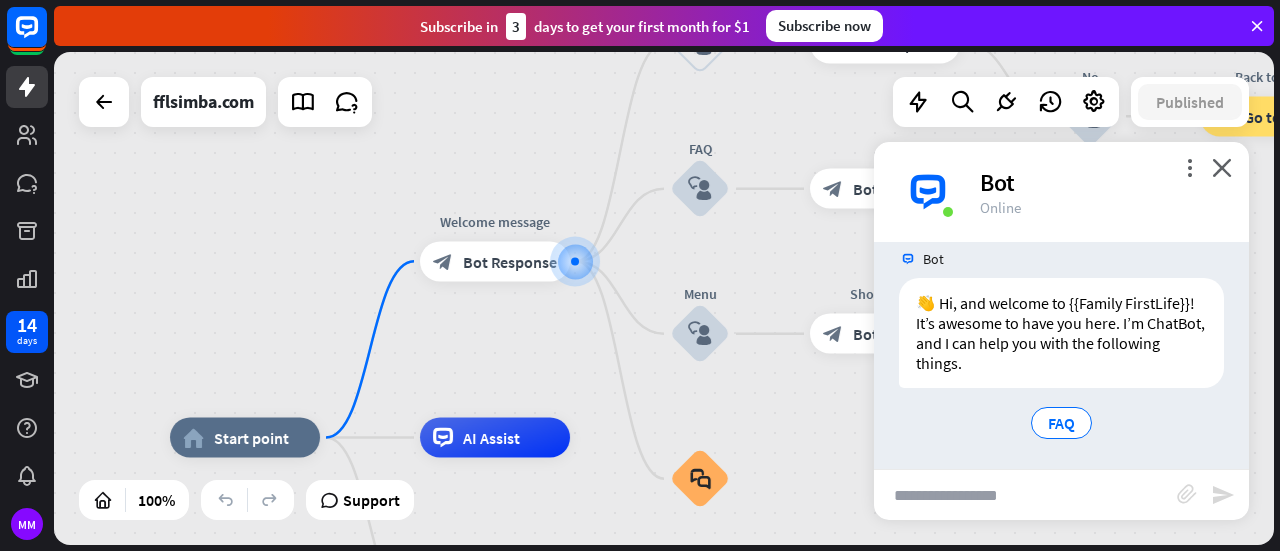 scroll, scrollTop: 24, scrollLeft: 0, axis: vertical 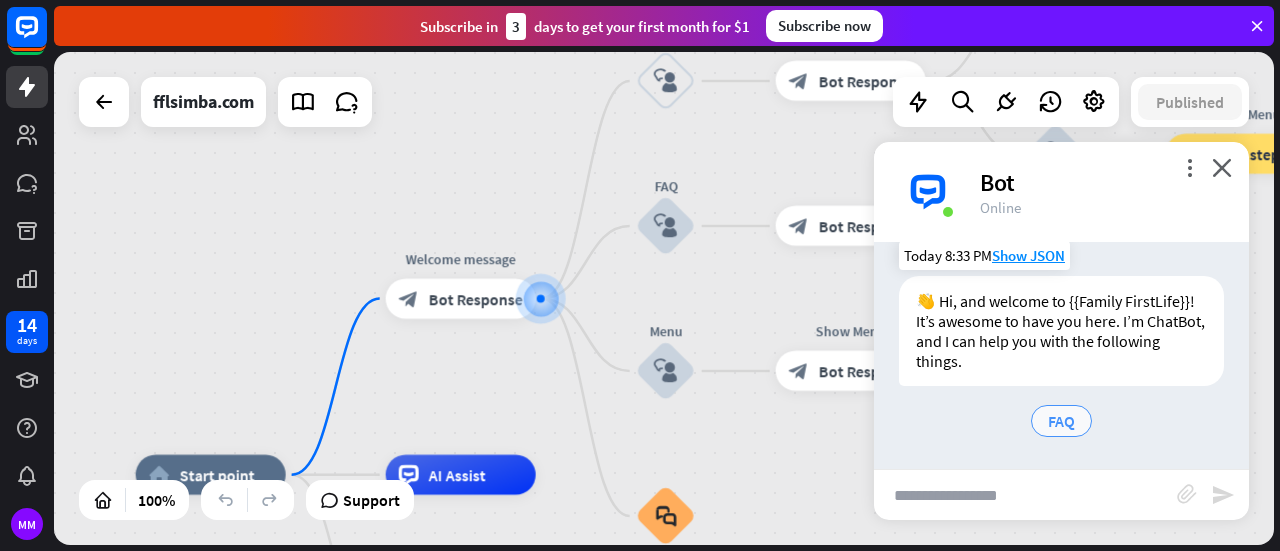 click on "FAQ" at bounding box center (1061, 421) 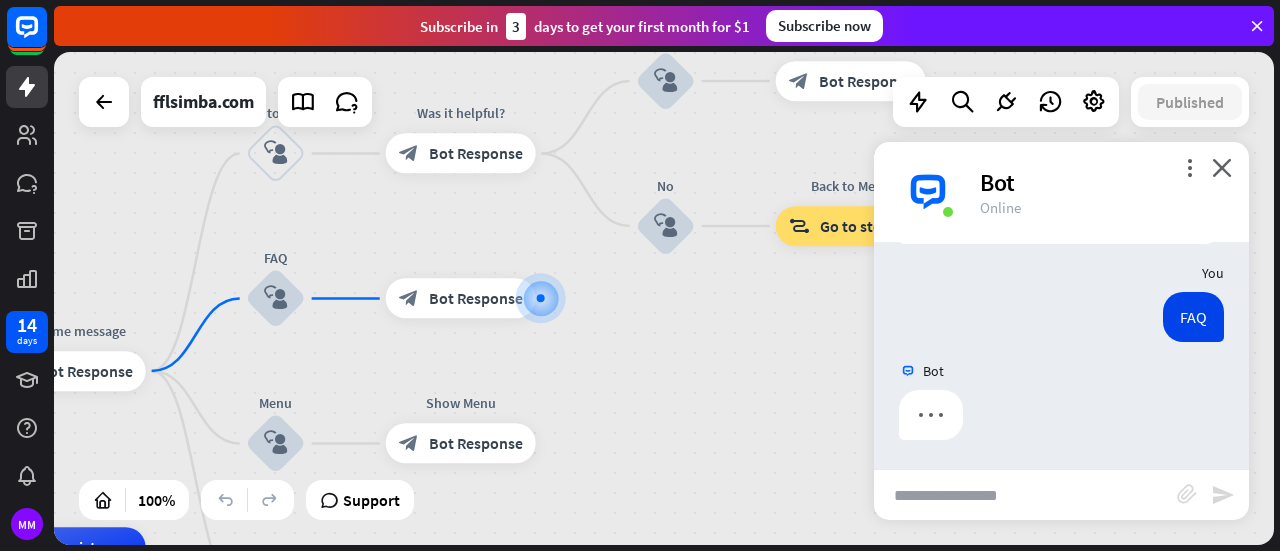 scroll, scrollTop: 186, scrollLeft: 0, axis: vertical 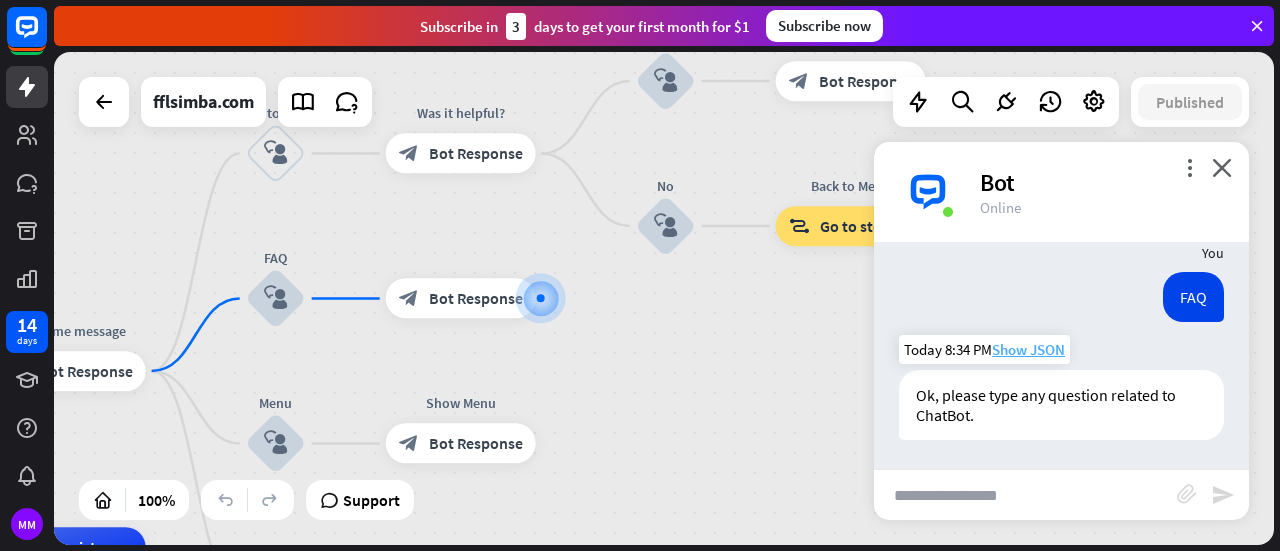 click on "Show JSON" at bounding box center [1028, 349] 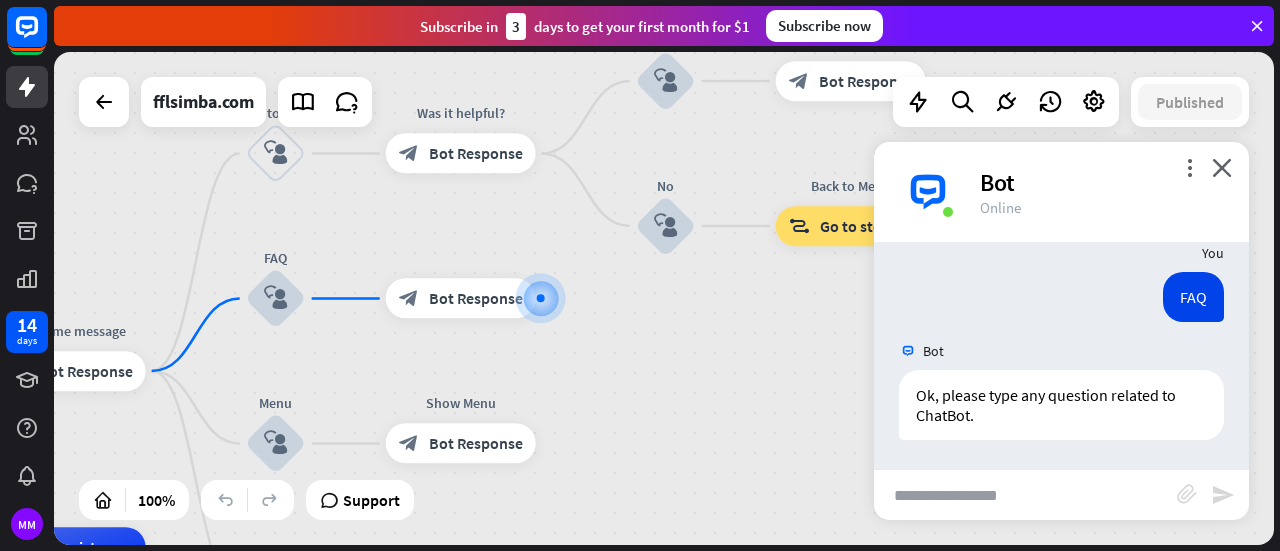 click on "JSON Response
close
{
"id":   "a4524b91-0009-41d7-8c52-195049036631" ,
"chatId":   "6877e28585d15100077b1104" ,
"botId":   "6877e276a1dbbe00071b9d4f" ,
"date":   "2025-07-16T17:34:09.018Z" ,
"score":   1 ,
"failures":   0 ,
"finished":   false ,
"attributes":  {
"twitter_url":   "http://twitter.com/squarespace" ,
"instagram_url":   "http://instagram.com/squarespace" ,
"facebook_url":   "http://facebook.com/squarespace" ,
"company_name":   "ChatBot"
},
"diagram":  [
"8a909f2d-899f-4a0b-ac56-b814b4d36fdb" ,
"72f9cd9b-591b-479e-92da-0d8228c0e20e" ,
"09a08b84-d4ea-451e-9734-a881bfd071fc" ,
"c63a2565-a3ef-4625-ad38-79e46628e29e"
],
"responses":  [
{
"id":   "d73fcd2c-d94c-4759-918b-30e46316d3a4" ,
"type":   "INPUT_BUTTON_GOTO" ,
"value":   "FAQ"" at bounding box center [640, 275] 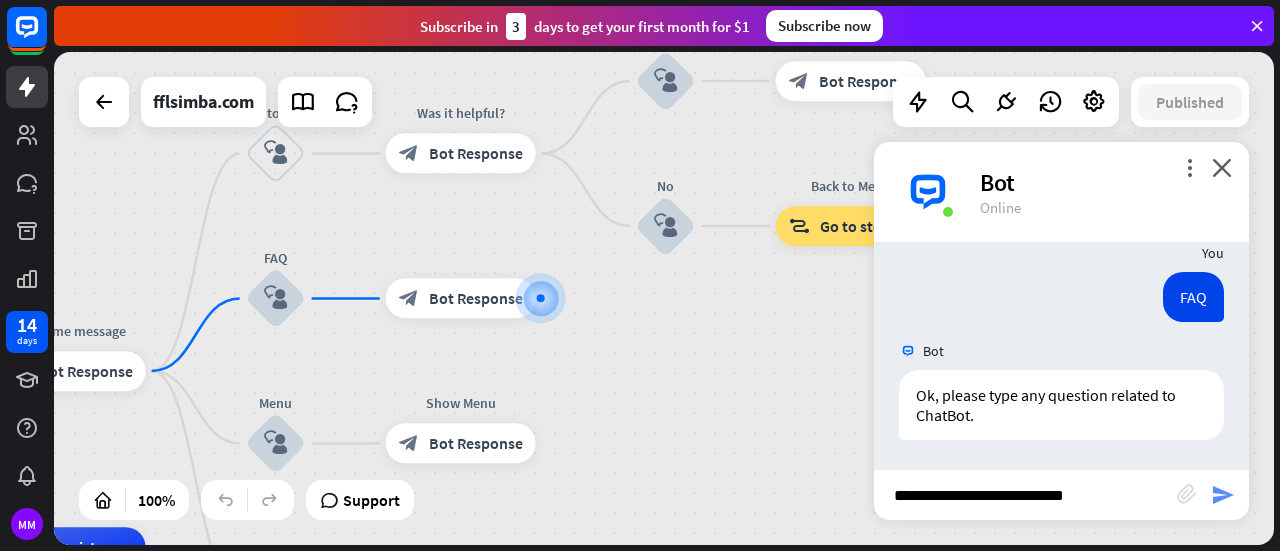 type on "**********" 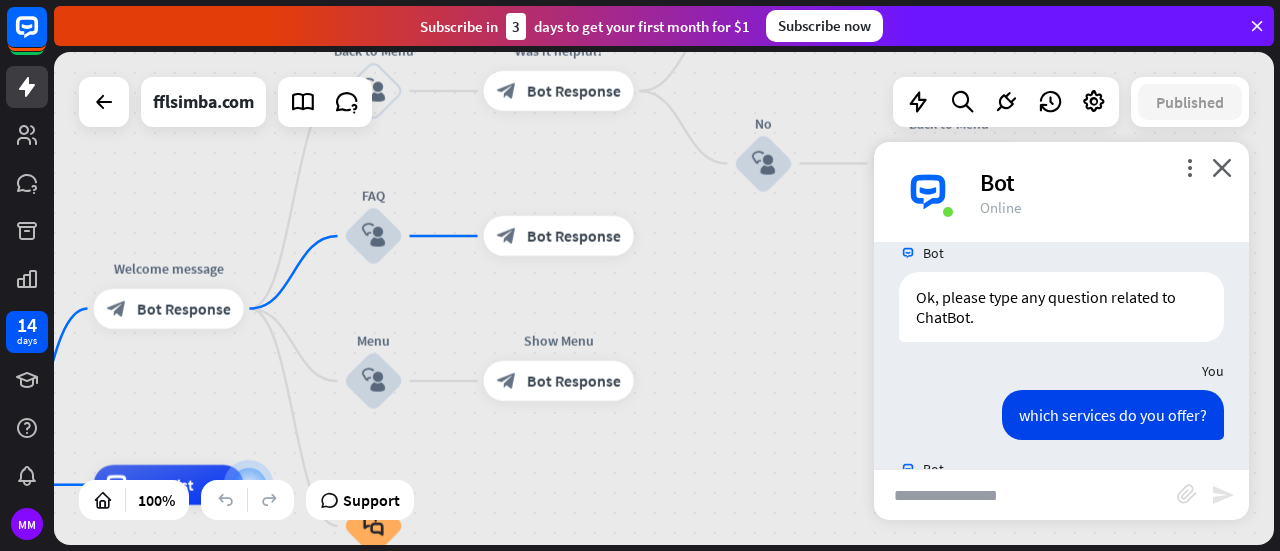 scroll, scrollTop: 1002, scrollLeft: 0, axis: vertical 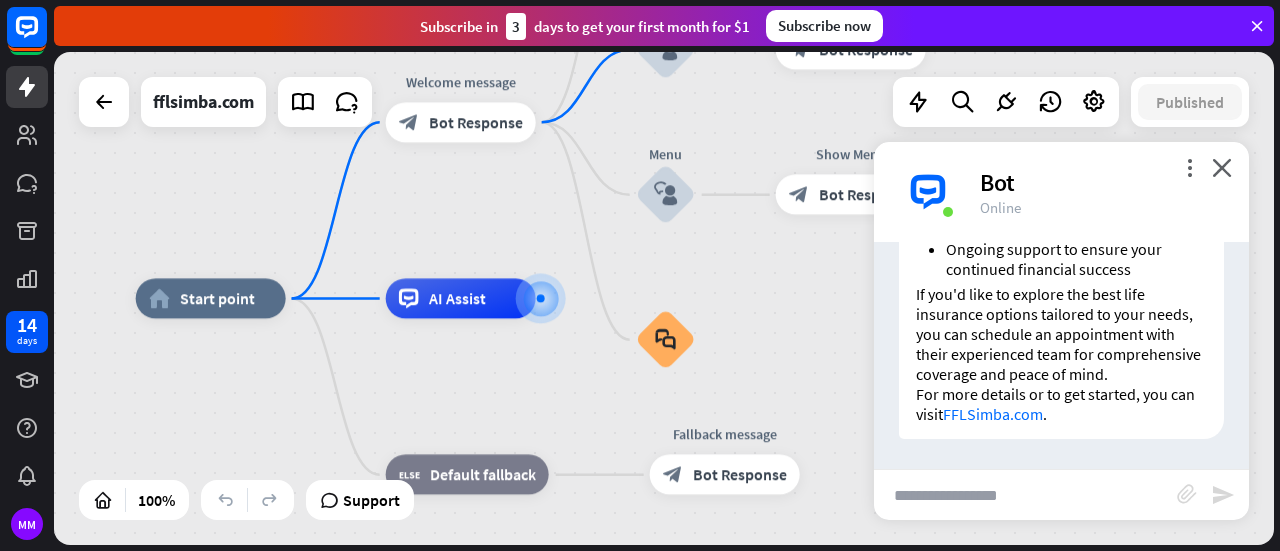 click at bounding box center [1025, 495] 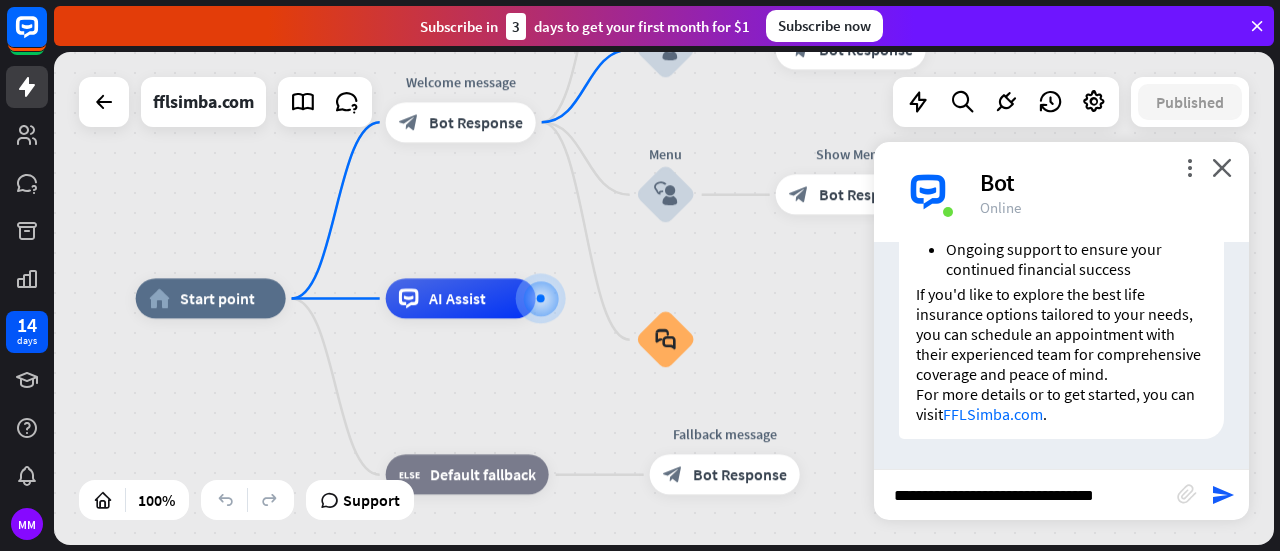 type on "**********" 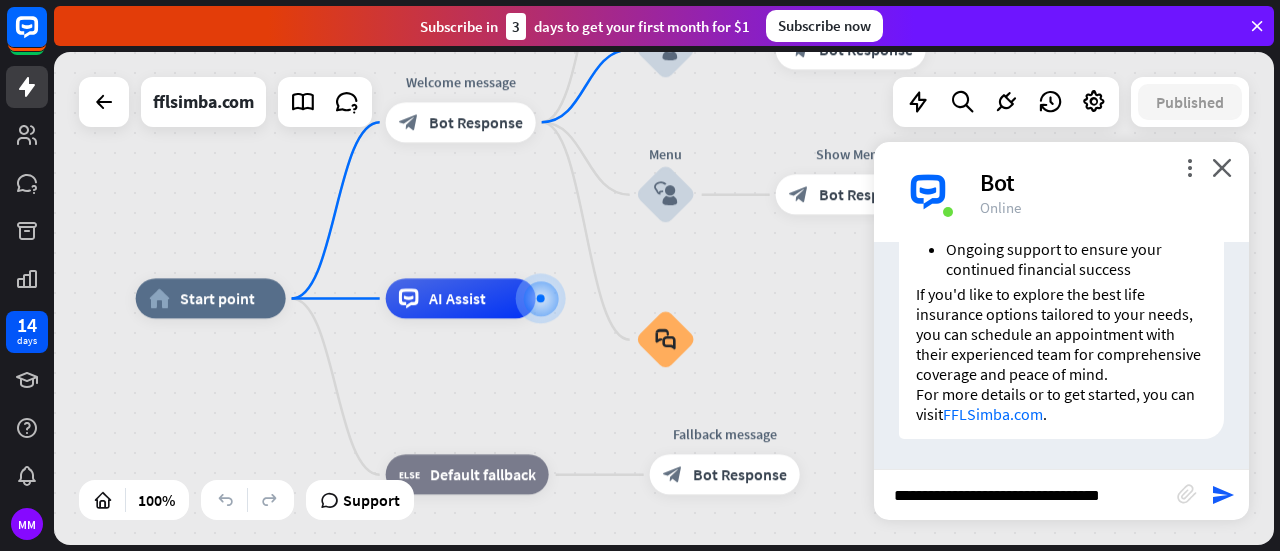 type 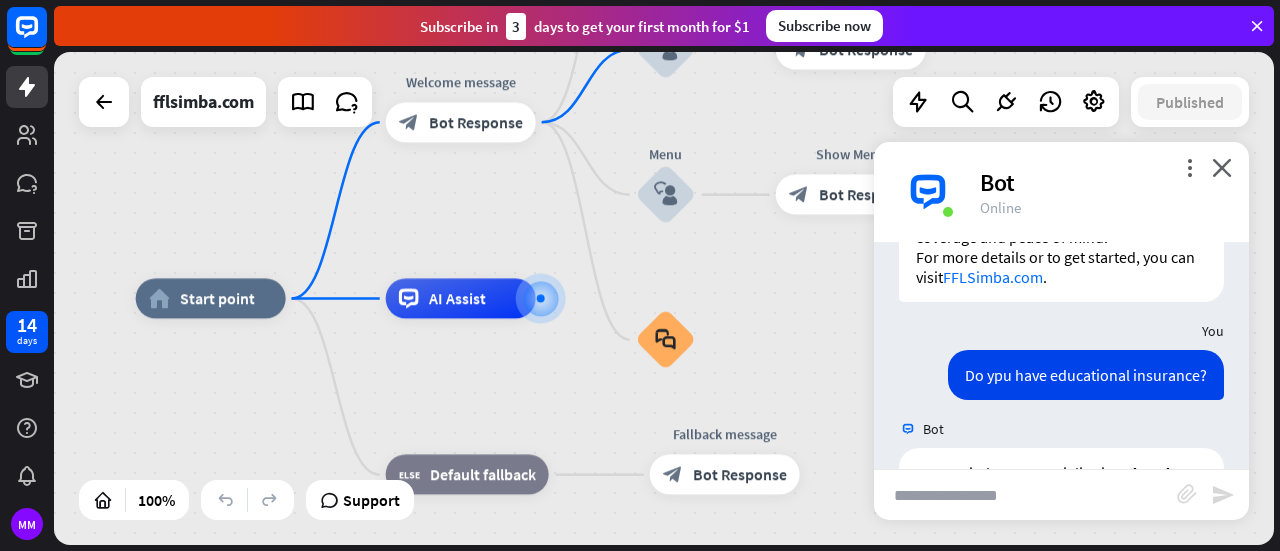 scroll, scrollTop: 1658, scrollLeft: 0, axis: vertical 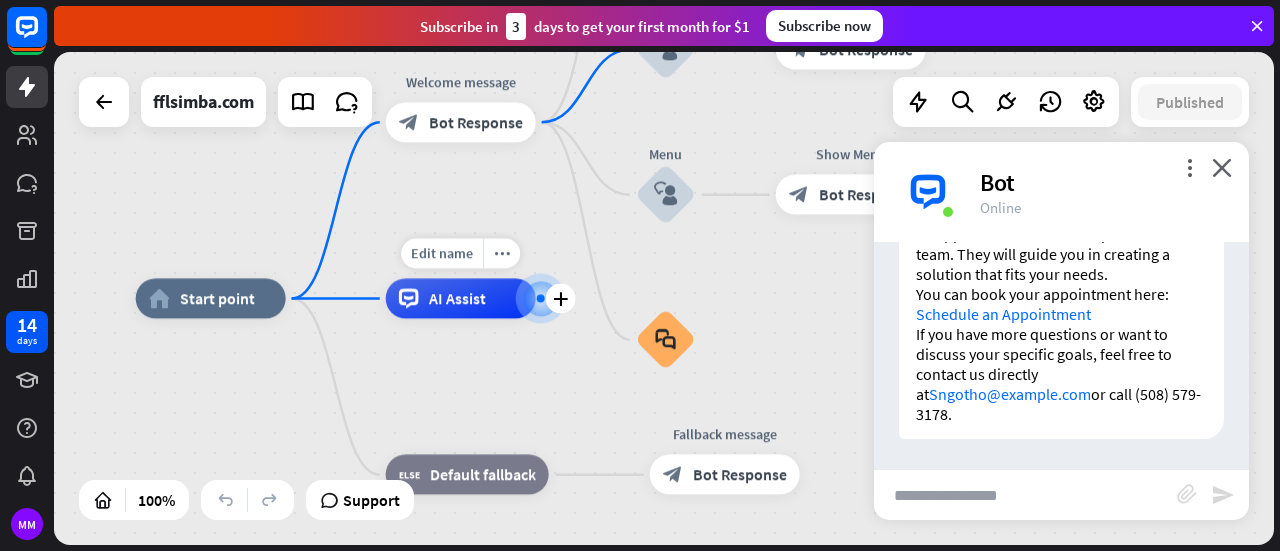 click on "AI Assist" at bounding box center (457, 299) 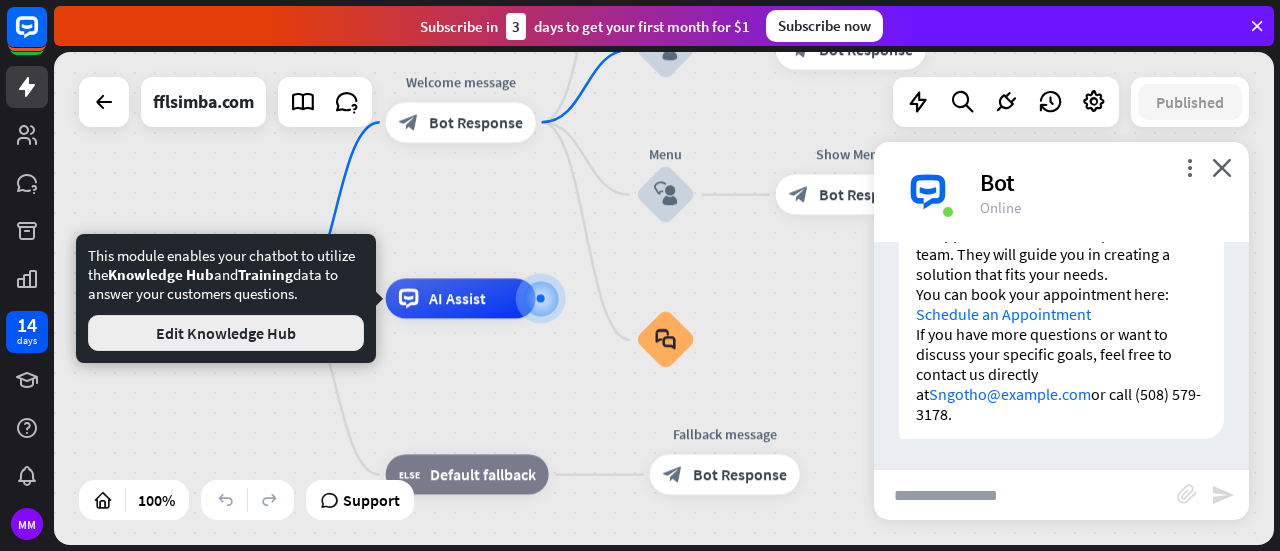 click on "Edit Knowledge Hub" at bounding box center (226, 333) 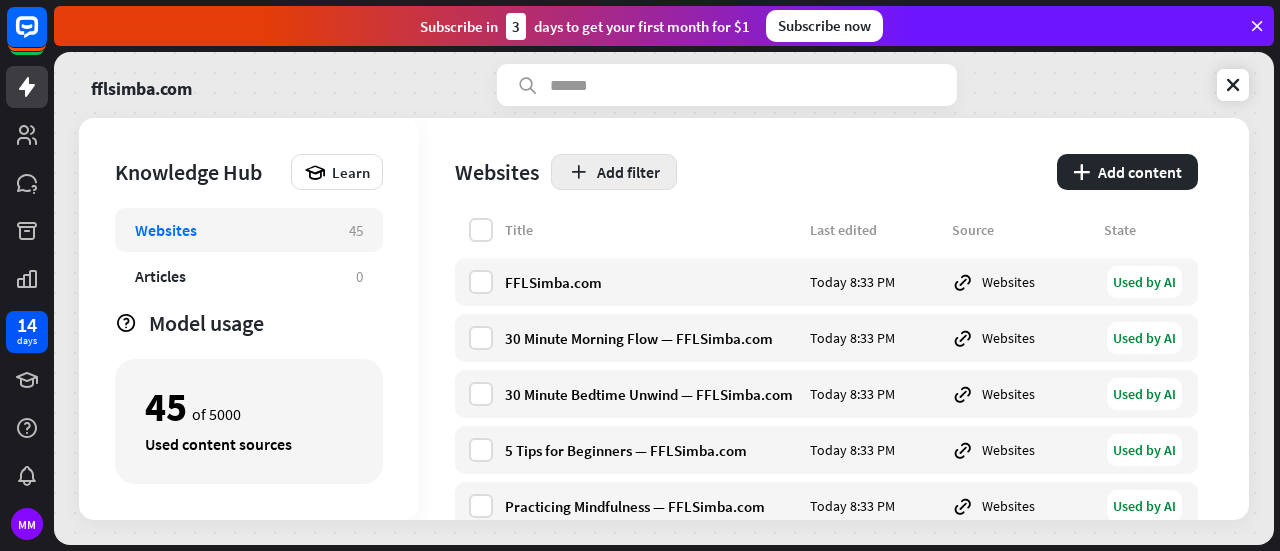 click on "Add filter" at bounding box center [614, 172] 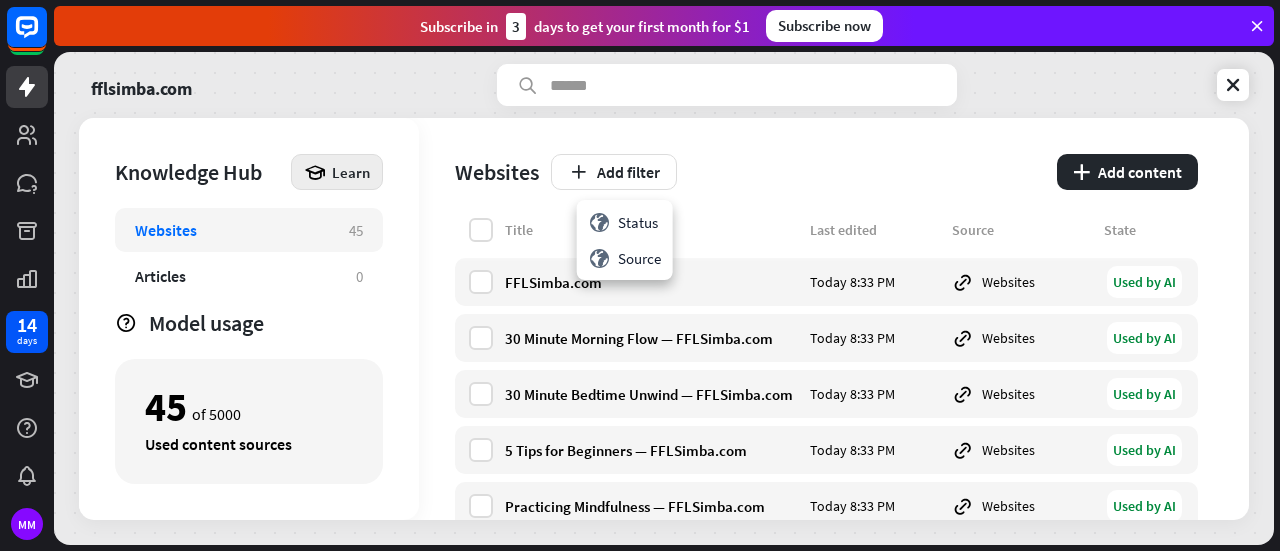 click on "Learn" at bounding box center (351, 172) 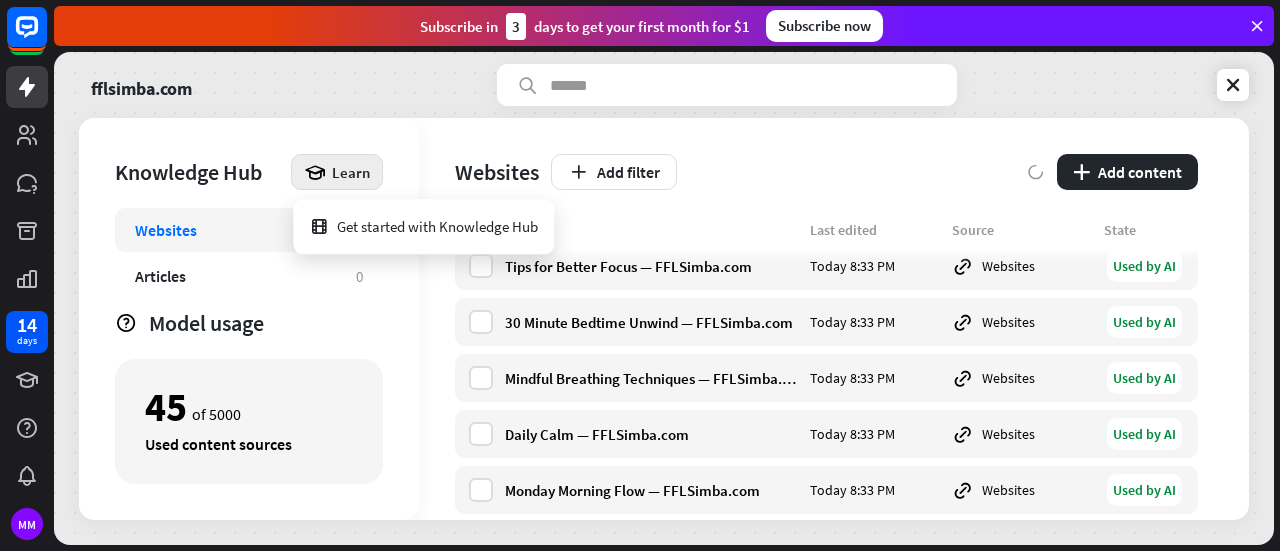 scroll, scrollTop: 440, scrollLeft: 0, axis: vertical 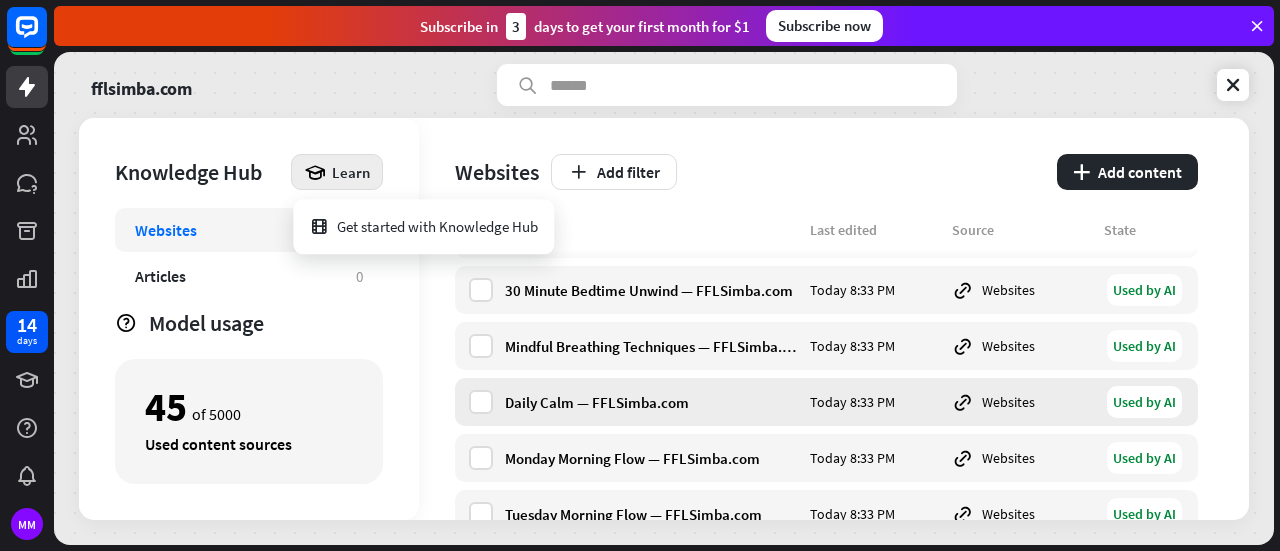 click on "Used by AI" at bounding box center (1144, 402) 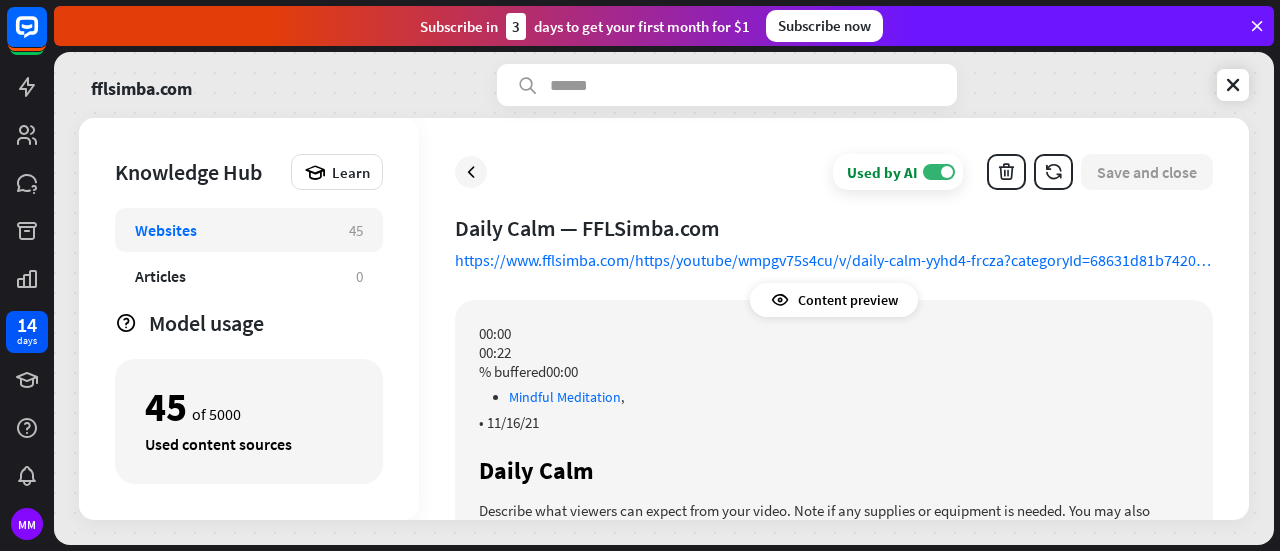 click on "Used by AI
ON
Save and close
Daily Calm — FFLSimba.com
https://www.fflsimba.com/https/youtube/wmpgv75s4cu/v/daily-calm-yyhd4-frcza?categoryId=68631d81b74203388e79c985
Content preview
00:00
00:22
% buffered00:00
Mindful Meditation ,
• 11/16/21
Daily Calm
Describe what viewers can expect from your video. Note if any supplies or equipment is needed. You may also include a transcript.
This is where you have space to share your inspiration, philosophy, or goal for the video. You might want to share more about your background, process, tips, or a few words of encouragement. Let your viewers know how they can follow up with you, ask questions, or submit feedback.
You can also use this space to promote other videos or service offerings. If nothing else, recommend what video your viewers should check out next.
Next  Mindful Breathing Techniques" at bounding box center [834, 319] 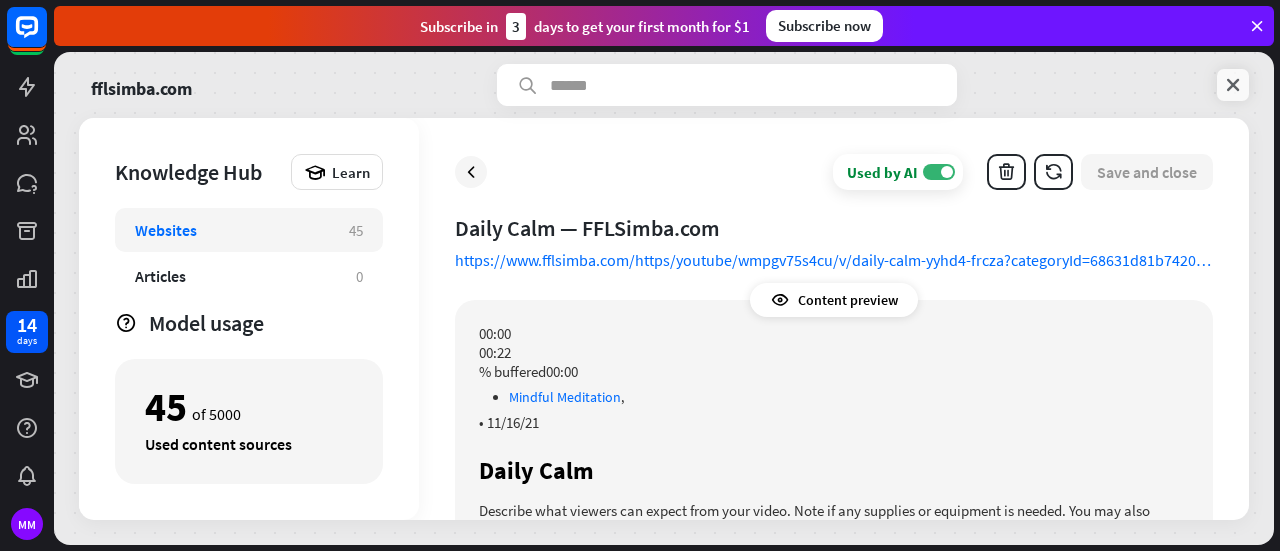 click at bounding box center [1233, 85] 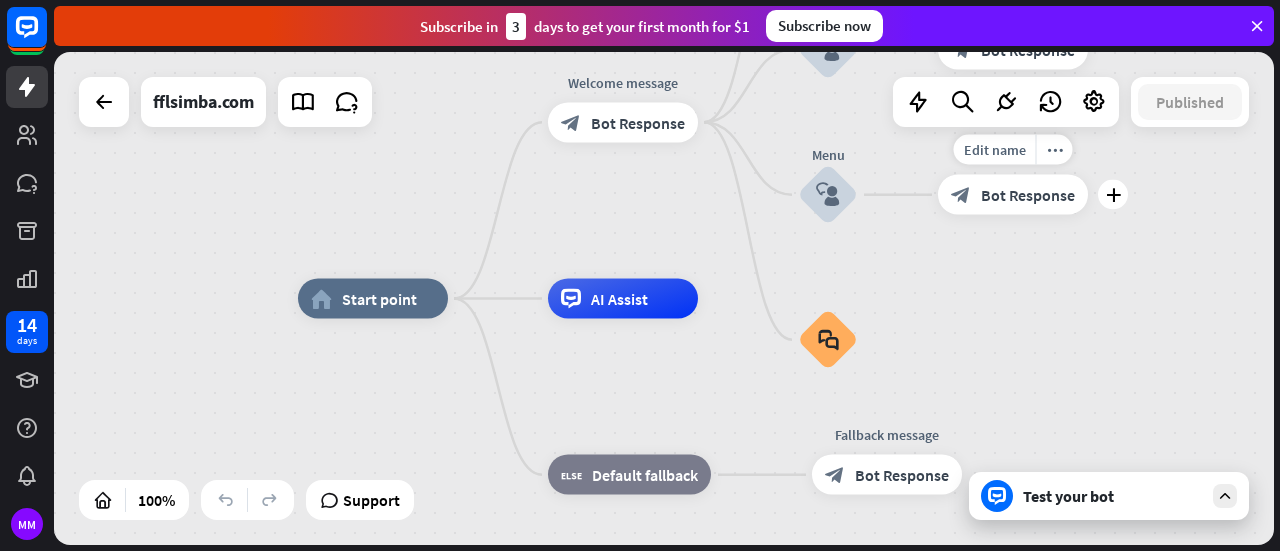 click on "Bot Response" at bounding box center (1028, 195) 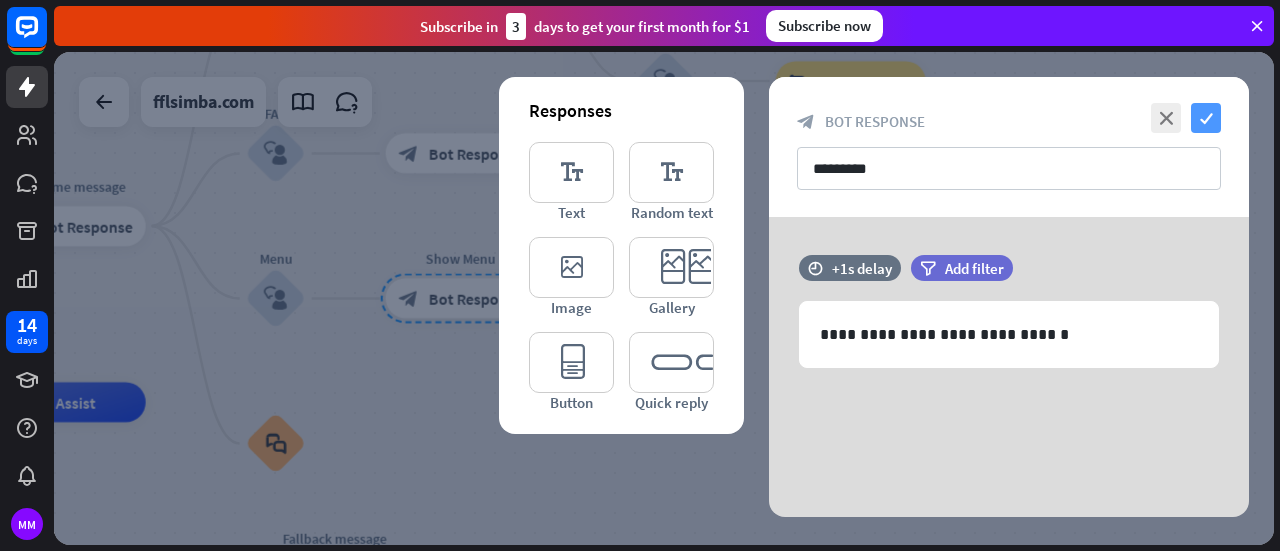 click on "check" at bounding box center (1206, 118) 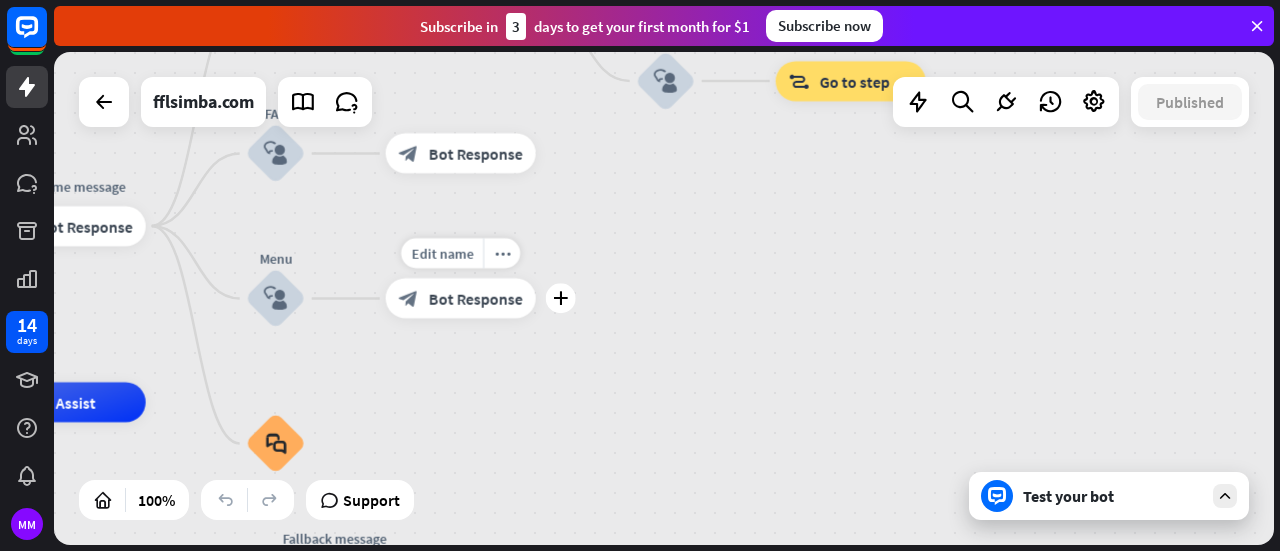 click on "Bot Response" at bounding box center (476, 299) 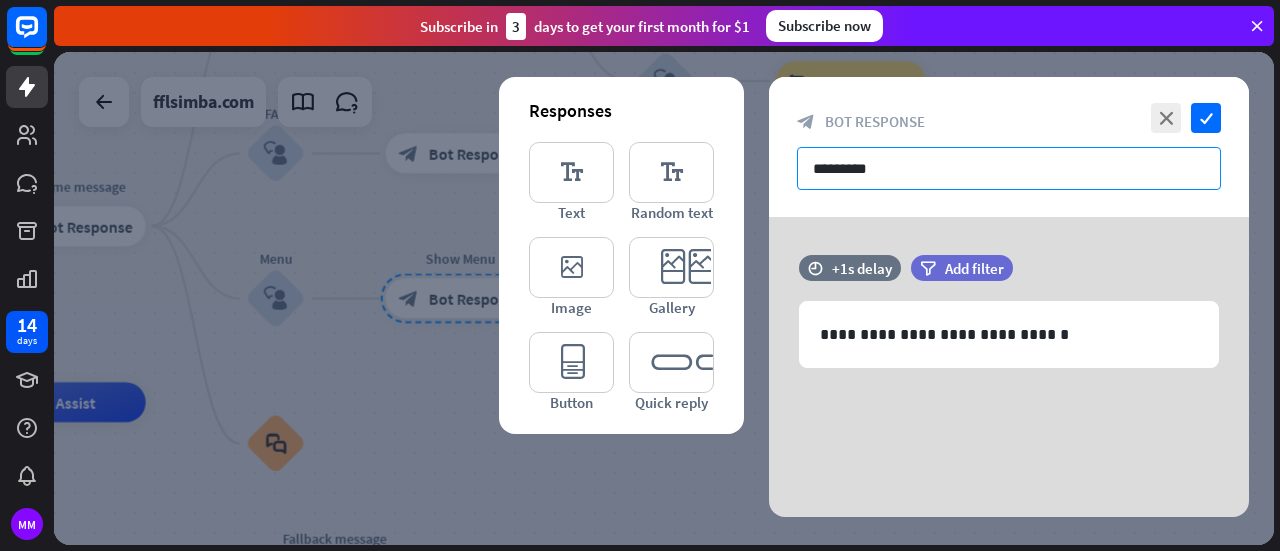 click on "*********" at bounding box center (1009, 168) 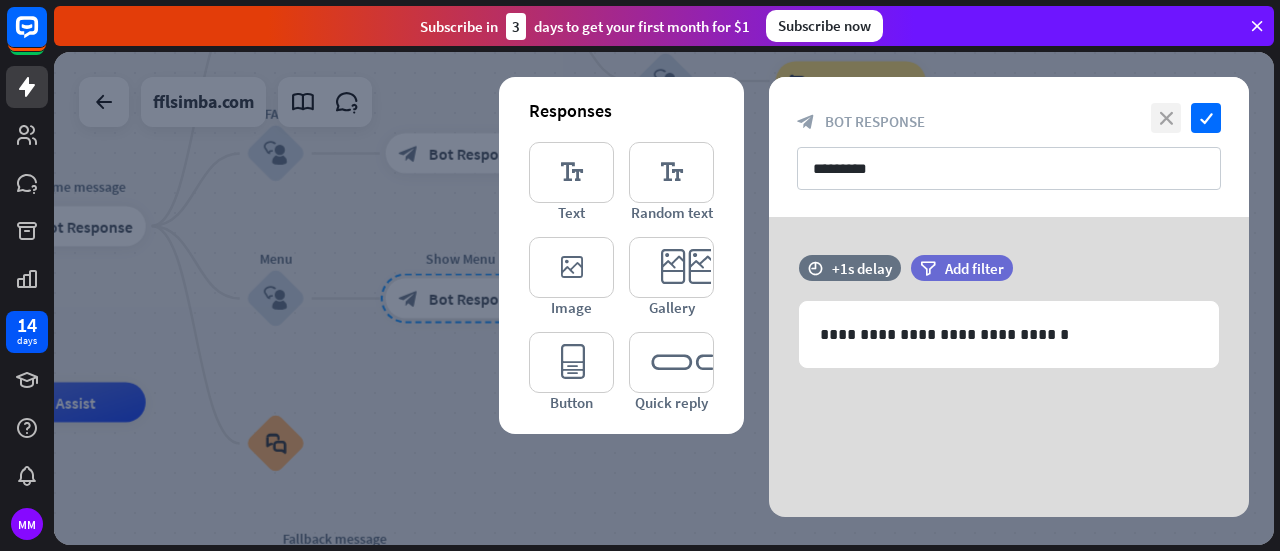 click on "close" at bounding box center (1166, 118) 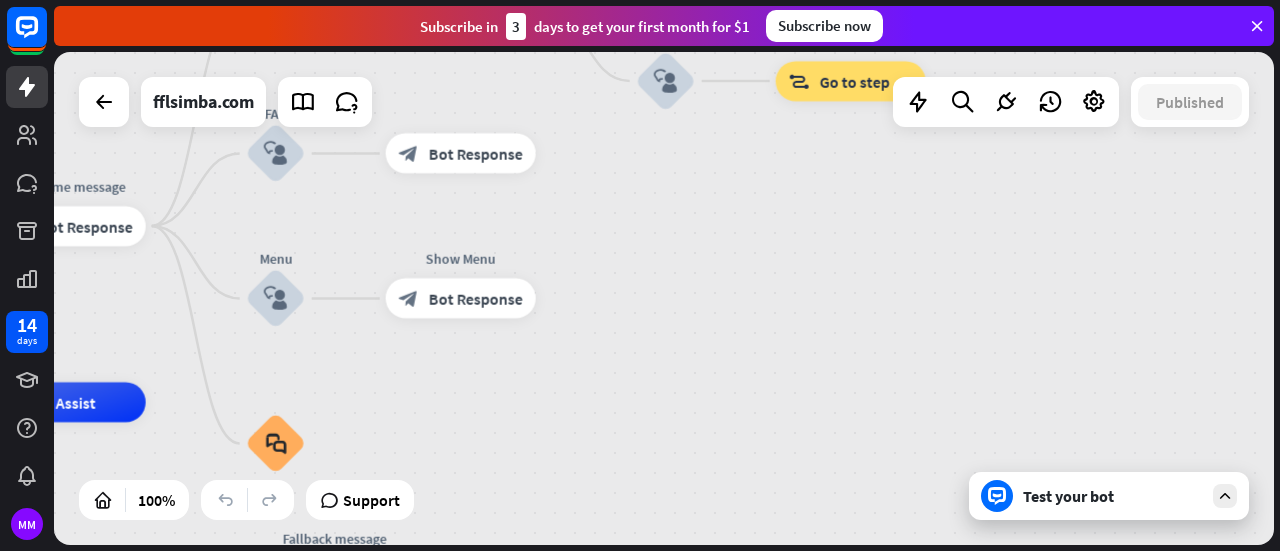 click on "Test your bot" at bounding box center (1113, 496) 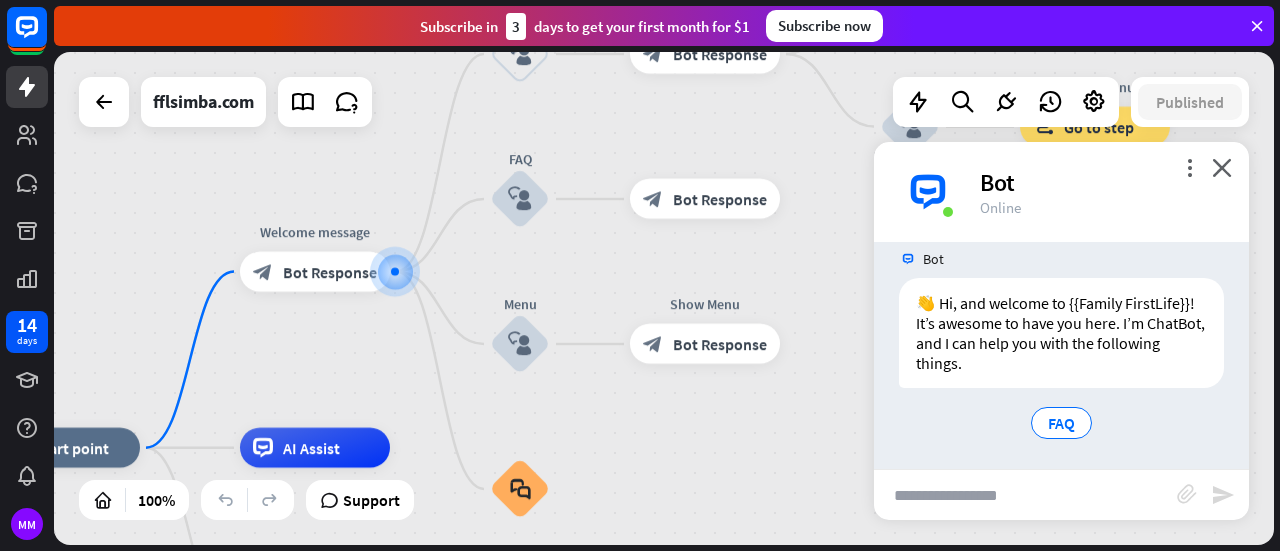 scroll, scrollTop: 24, scrollLeft: 0, axis: vertical 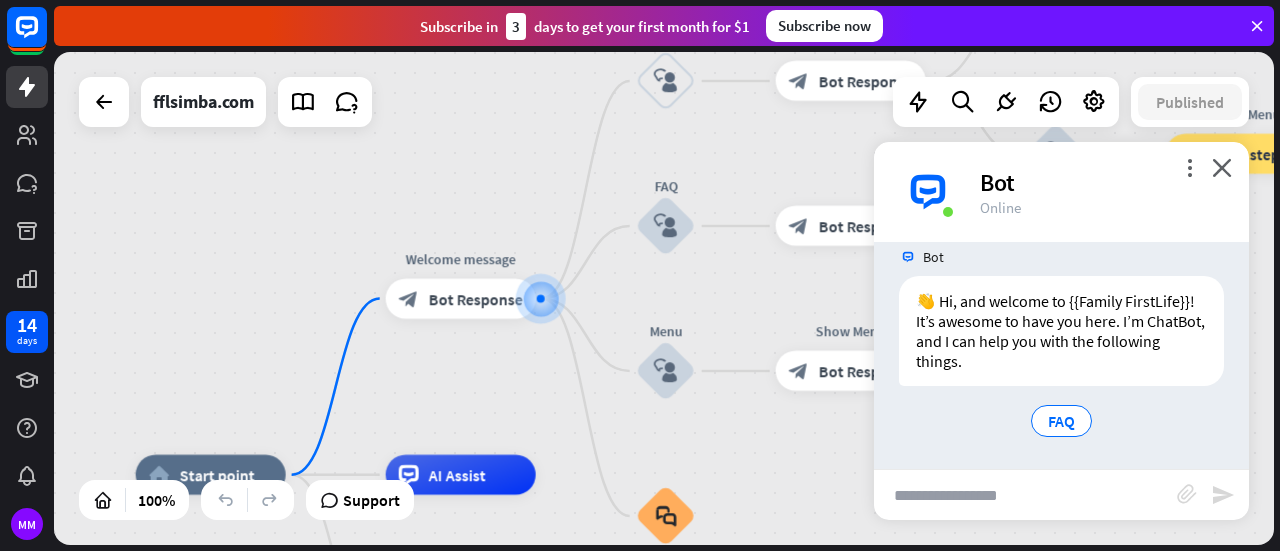click at bounding box center (1025, 495) 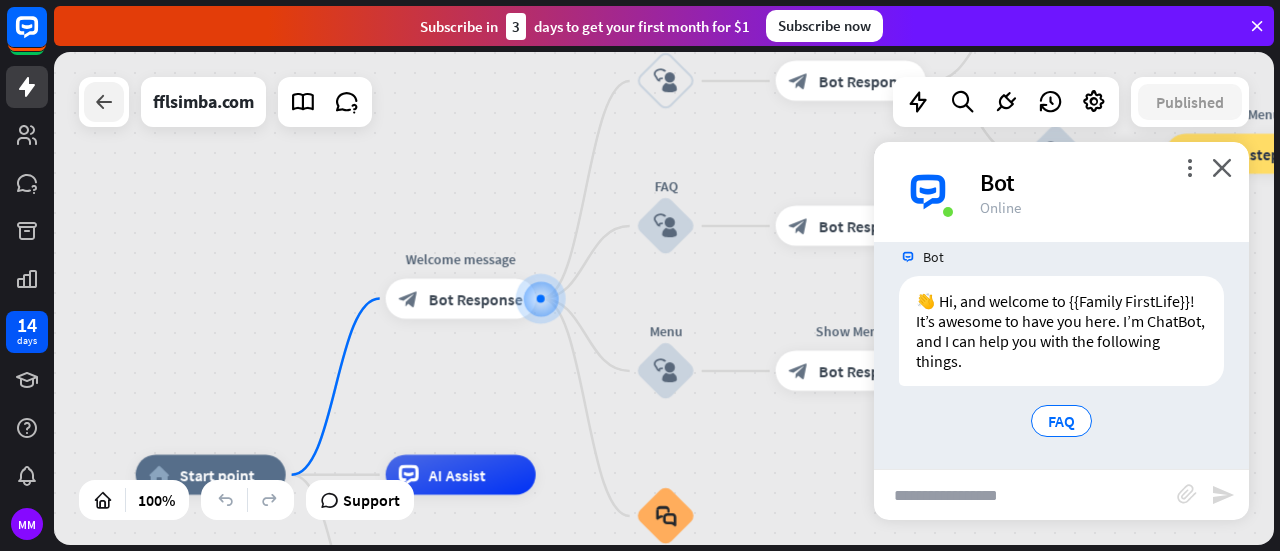 click at bounding box center (104, 102) 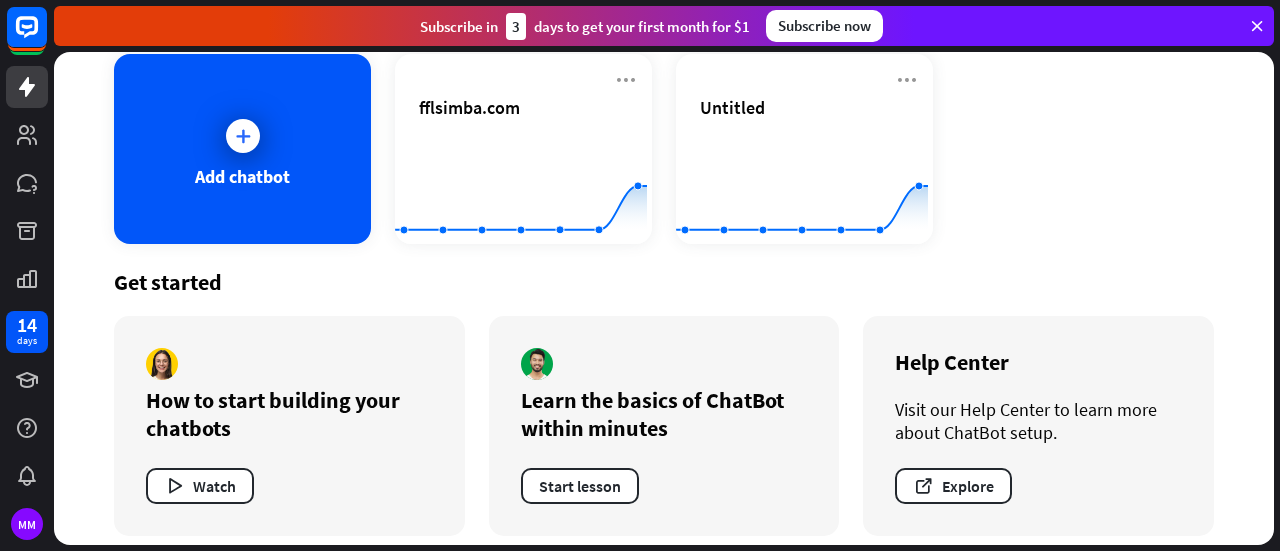 scroll, scrollTop: 126, scrollLeft: 0, axis: vertical 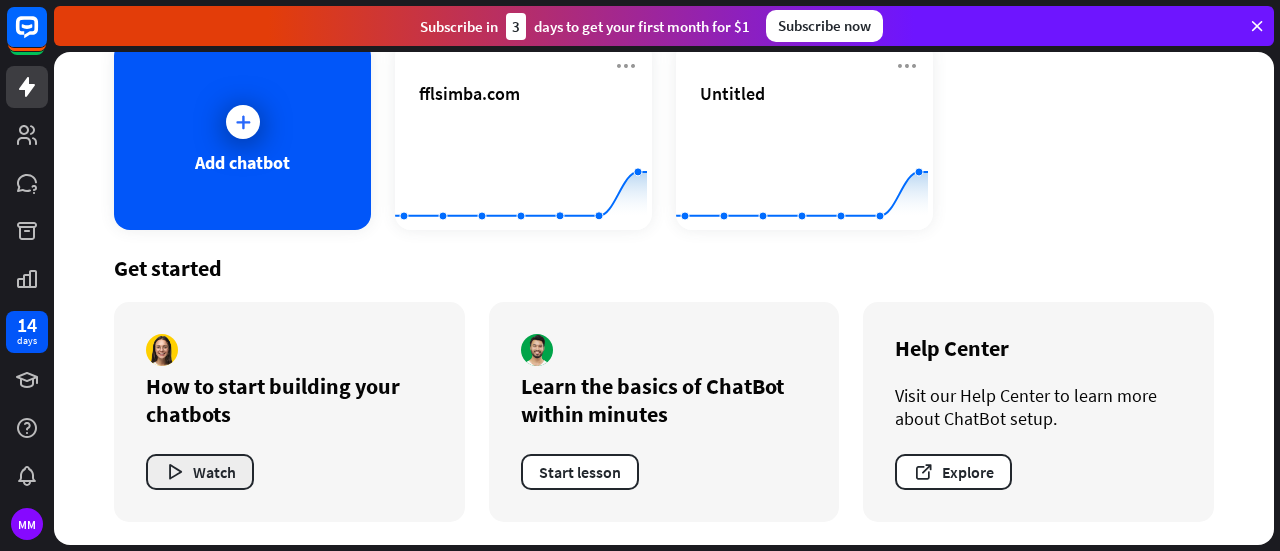 click on "Watch" at bounding box center (200, 472) 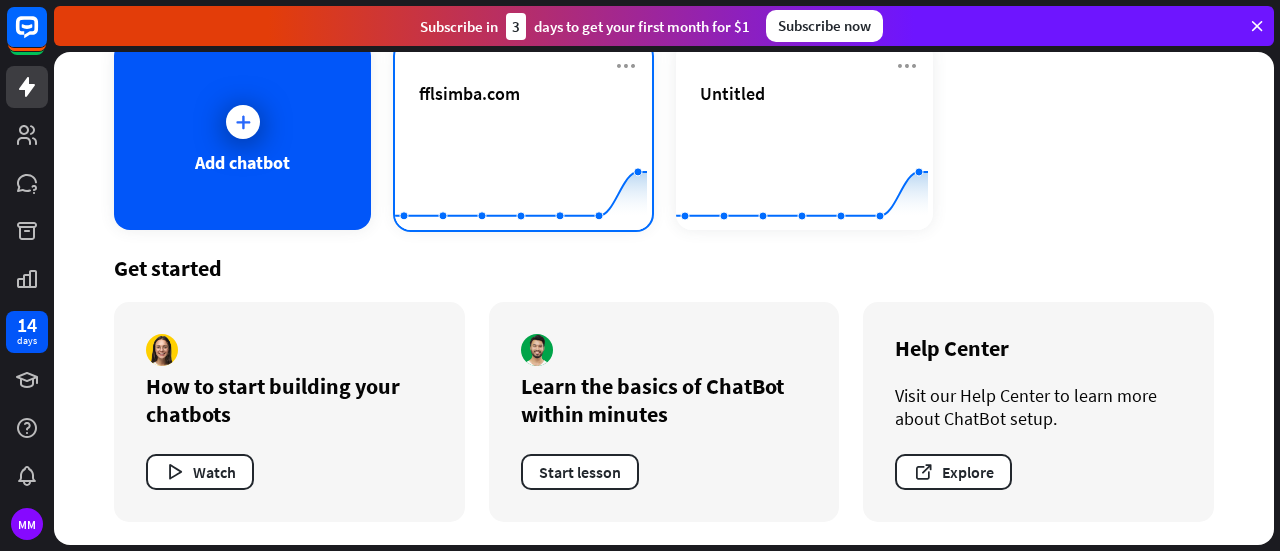 click on "fflsimba.com" at bounding box center (469, 93) 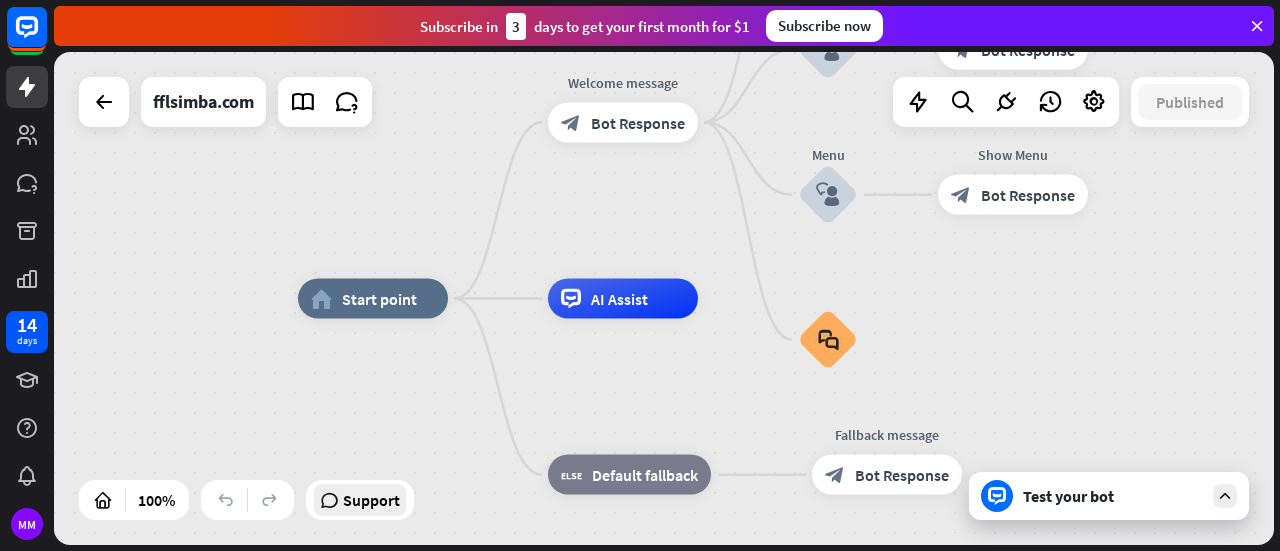 click on "Support" at bounding box center [371, 500] 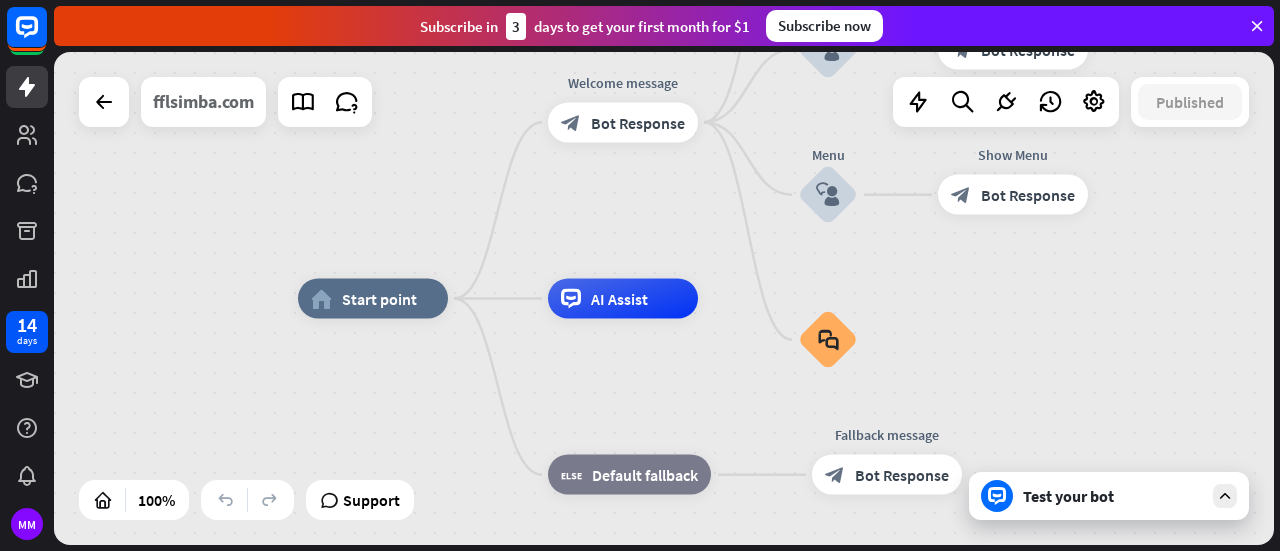 click on "fflsimba.com" at bounding box center [203, 102] 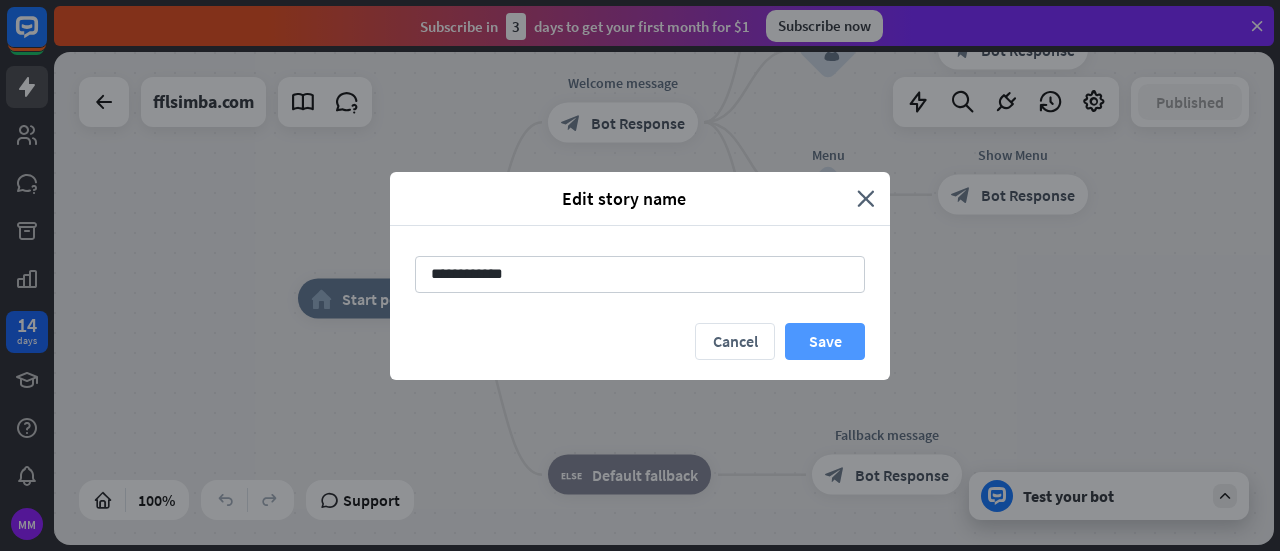 click on "Save" at bounding box center (825, 341) 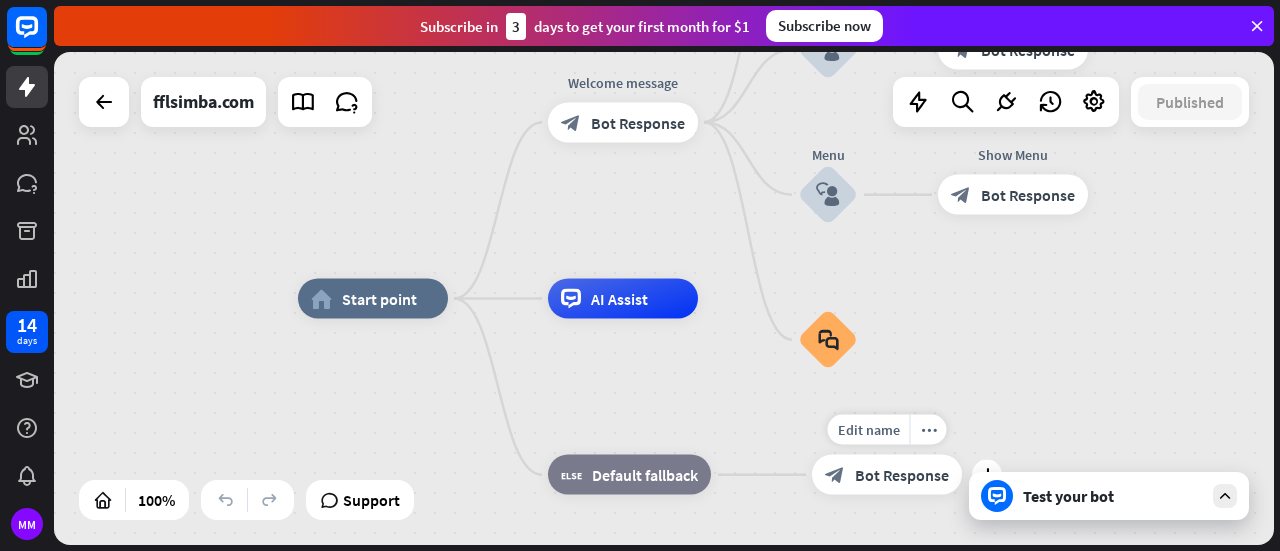 click on "Bot Response" at bounding box center [902, 475] 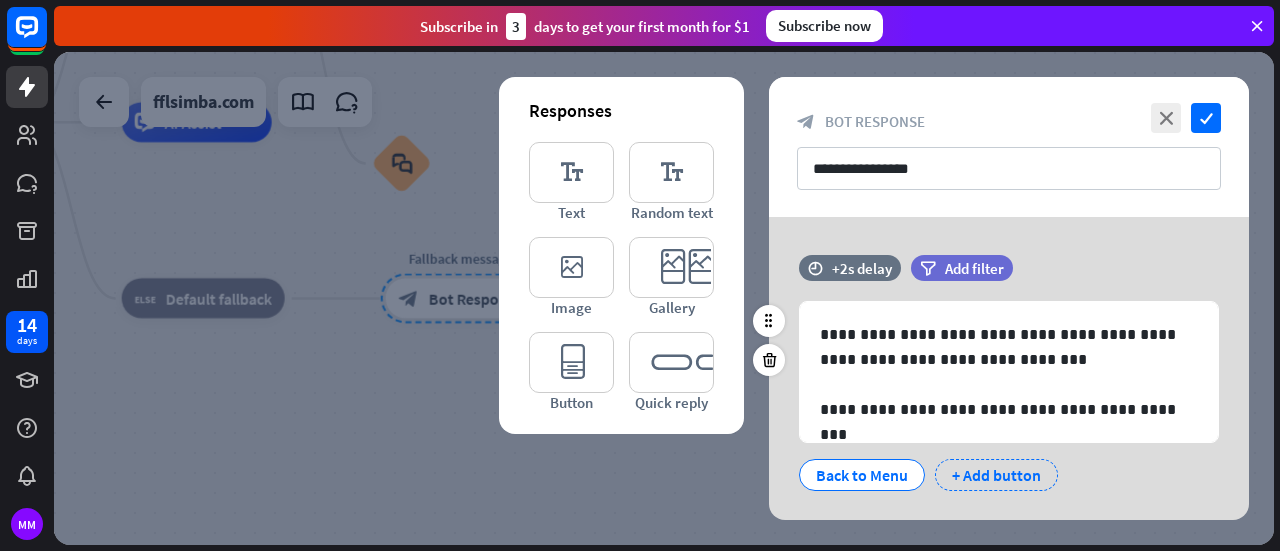 click on "+ Add button" at bounding box center (996, 475) 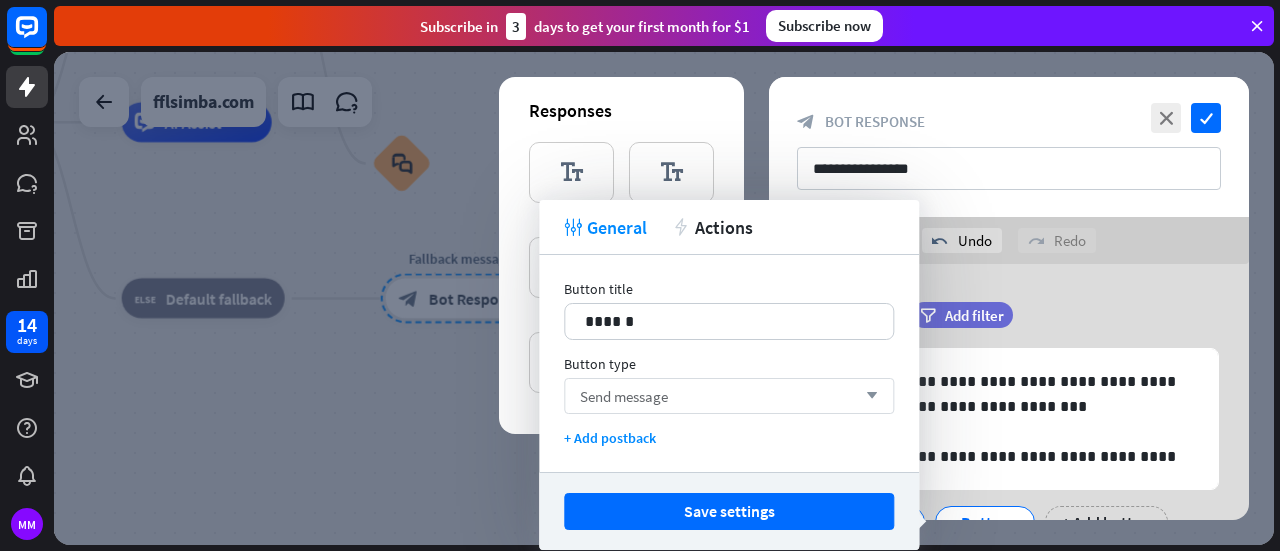 click on "arrow_down" at bounding box center (867, 396) 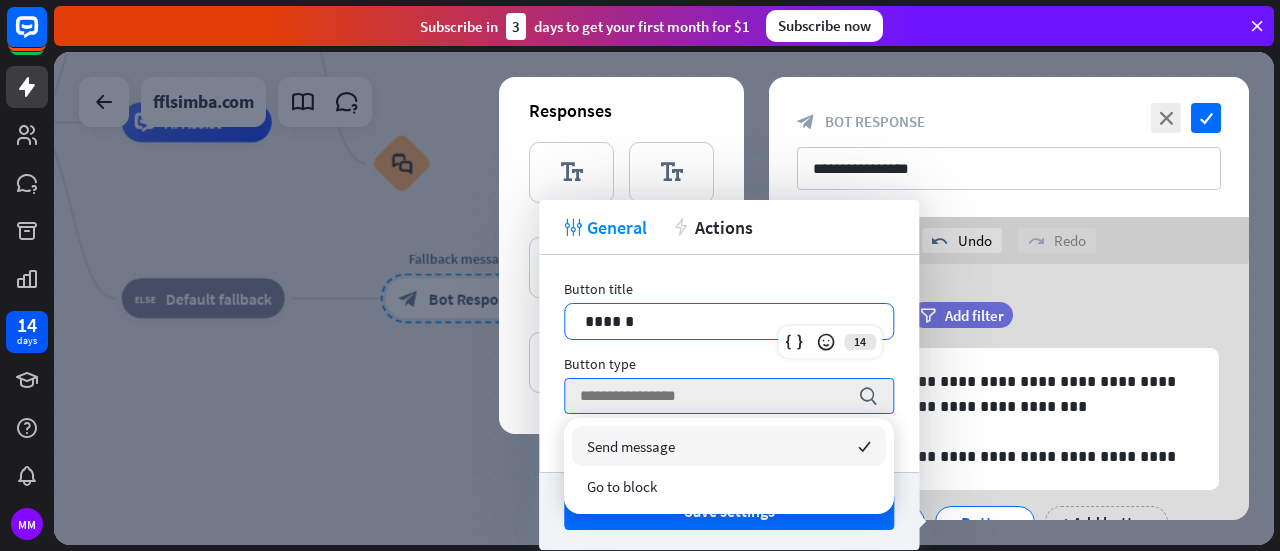 click on "******" at bounding box center [729, 321] 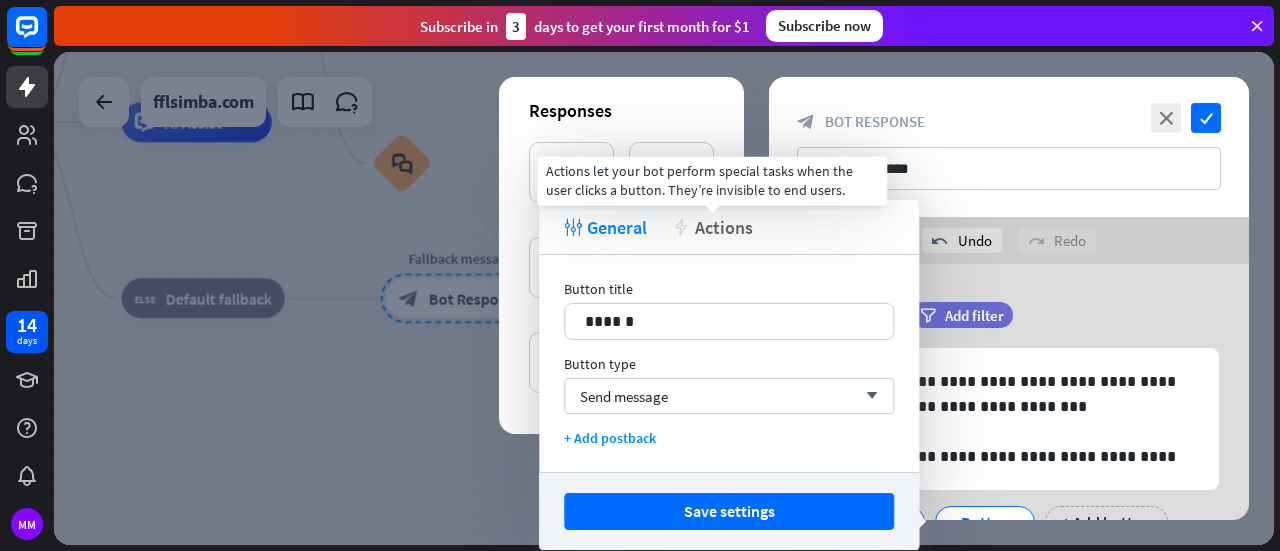 click on "Actions" at bounding box center [724, 227] 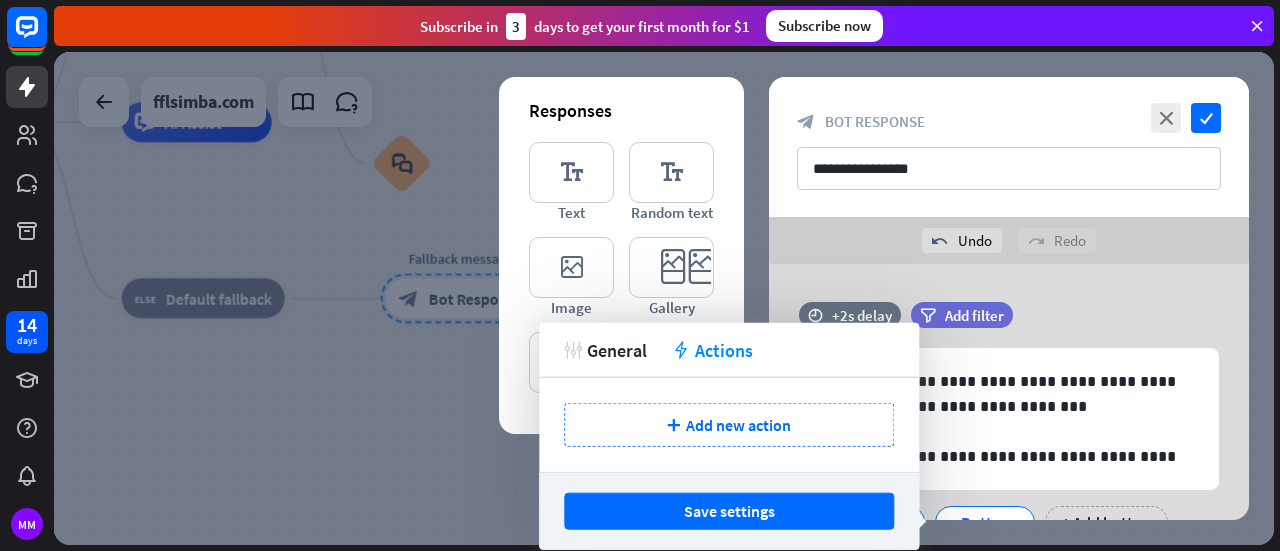 click on "**********" at bounding box center [1009, 436] 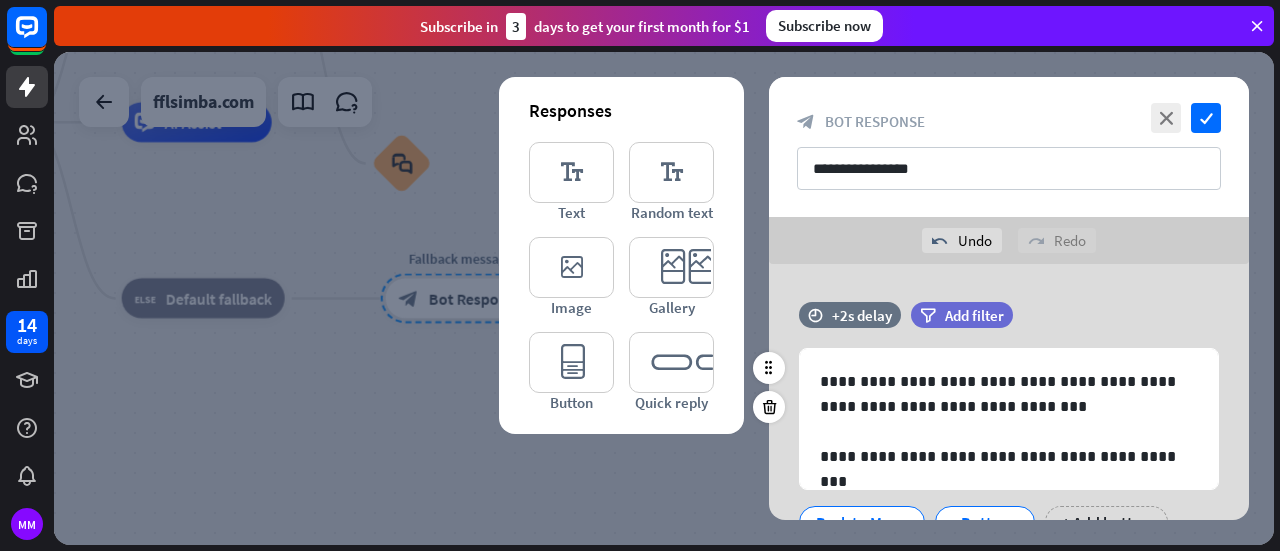 click on "**********" at bounding box center (1009, 443) 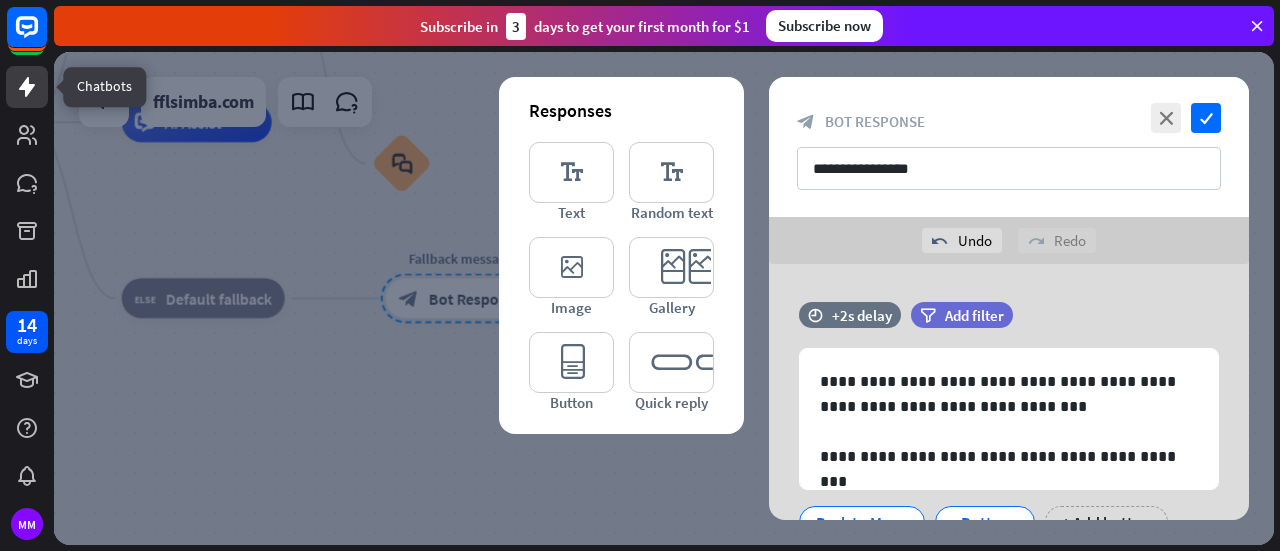 click 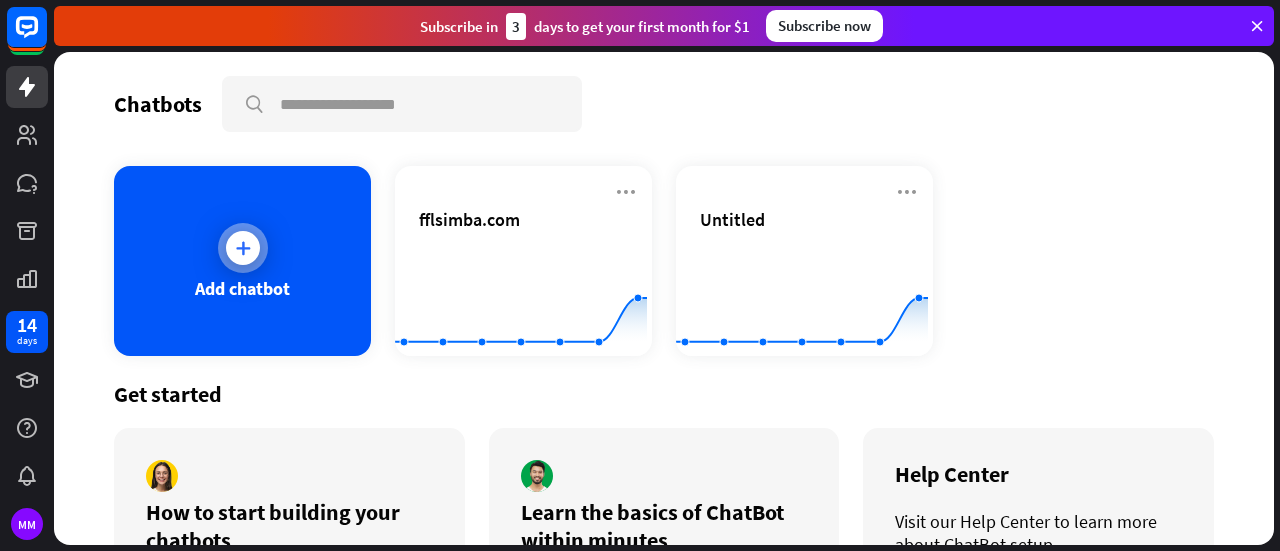 click at bounding box center [243, 248] 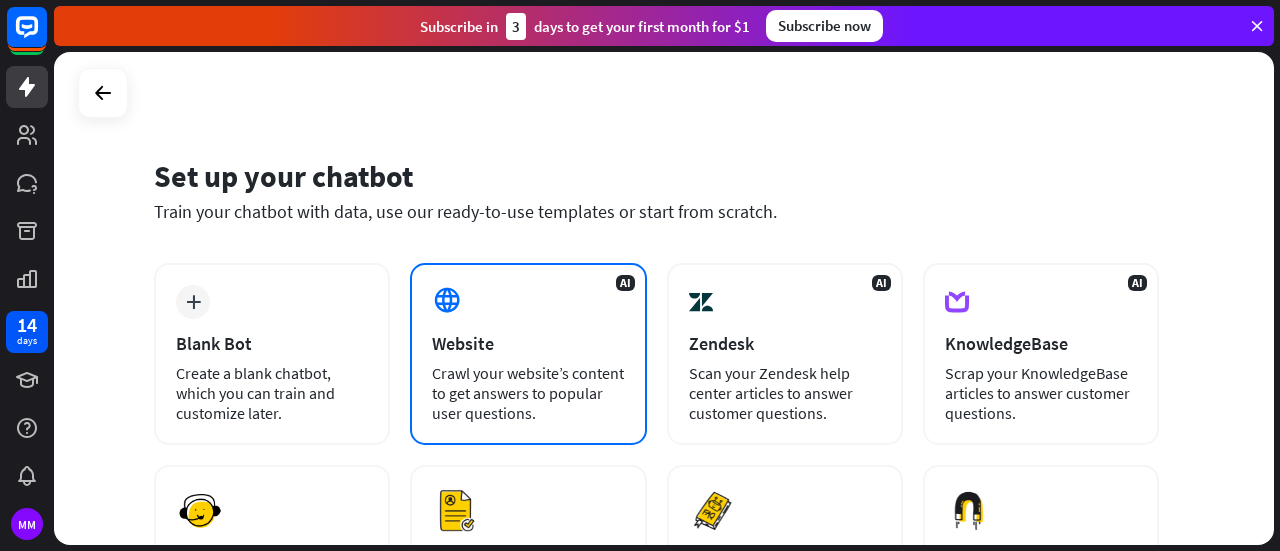 click on "Website" at bounding box center (528, 343) 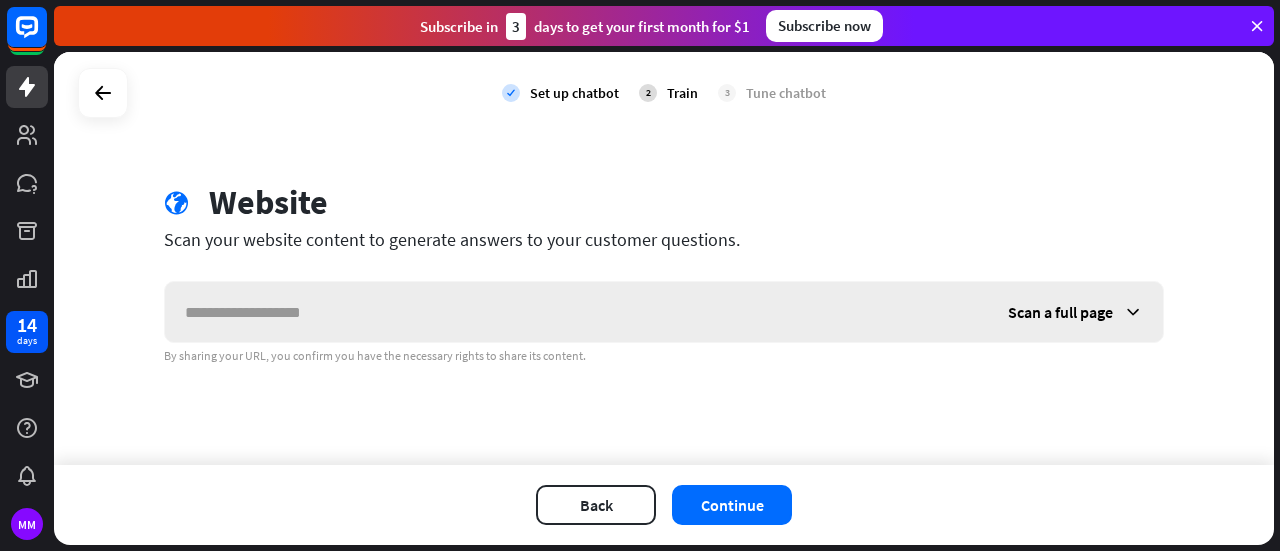 click at bounding box center [576, 312] 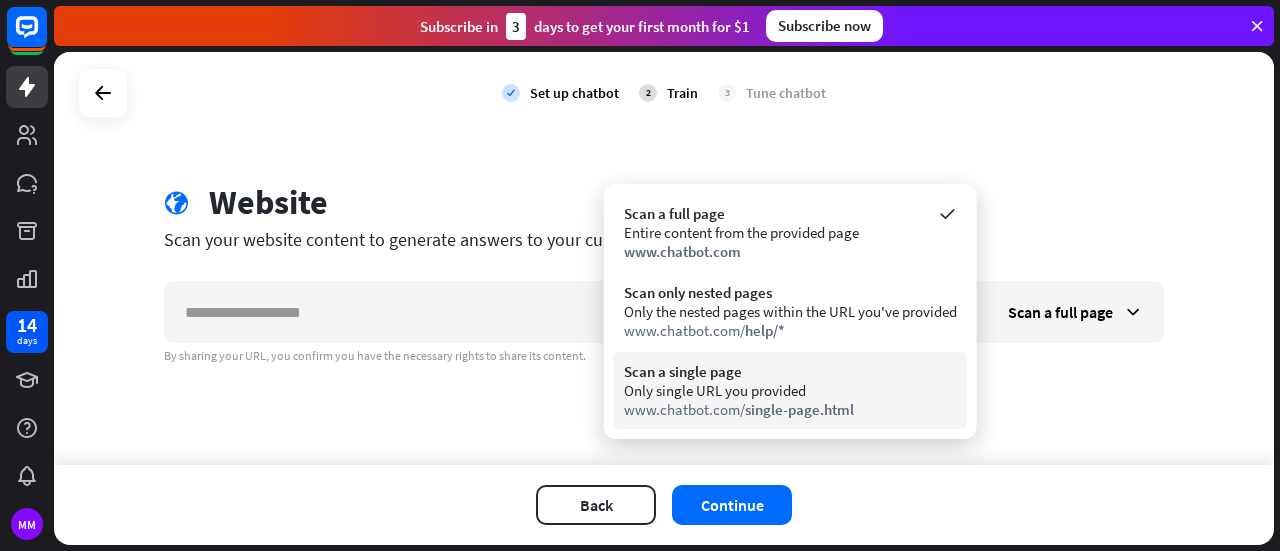 click on "Only single URL you provided" at bounding box center (790, 390) 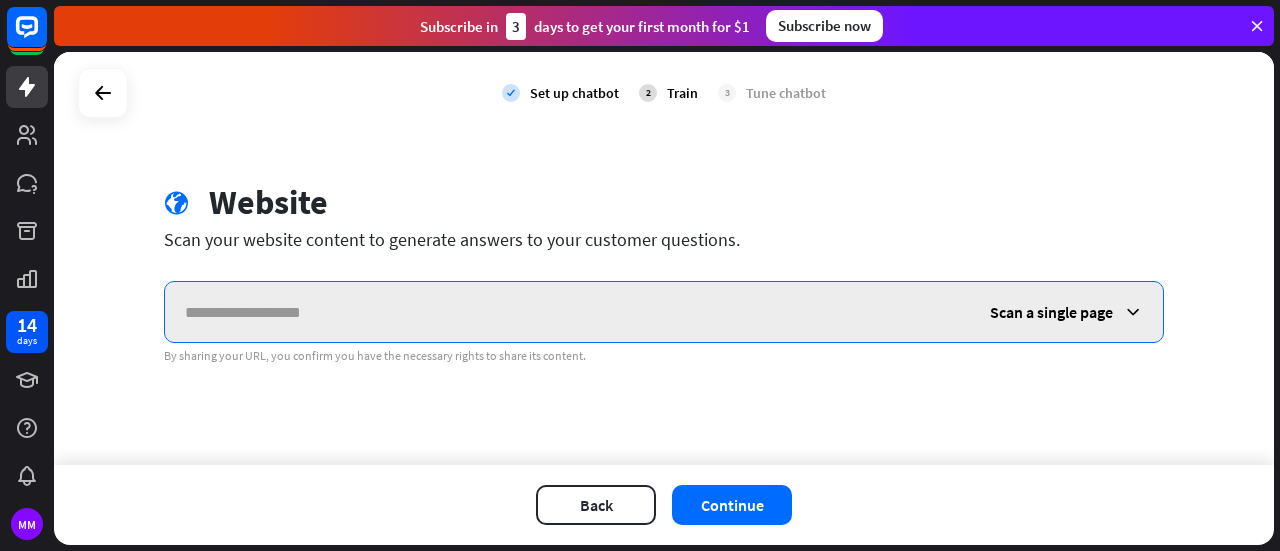 click at bounding box center [567, 312] 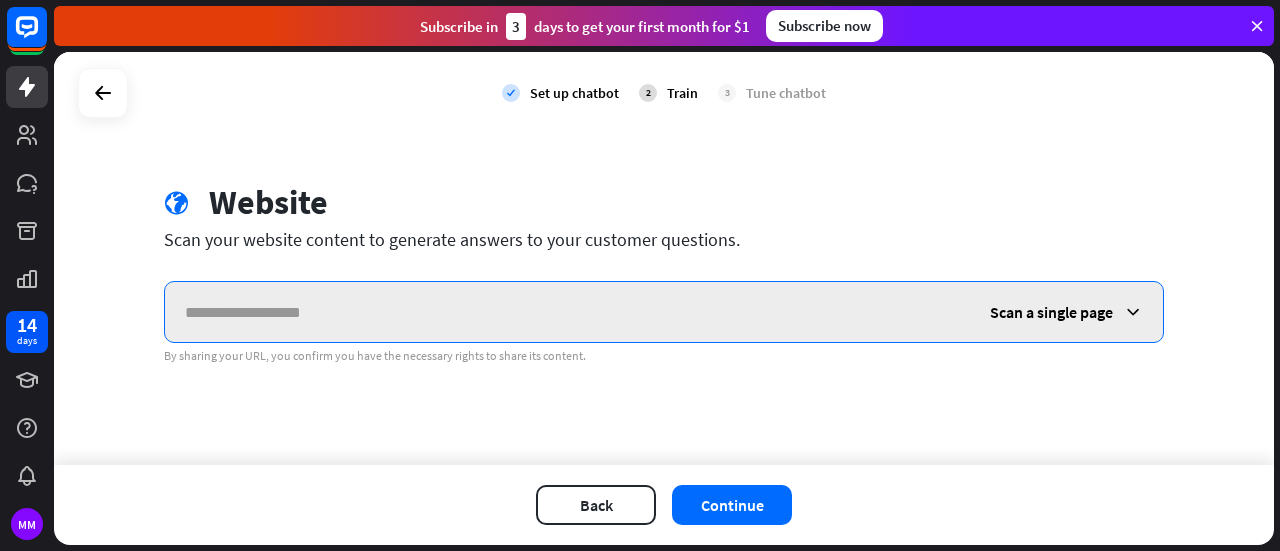 paste on "**********" 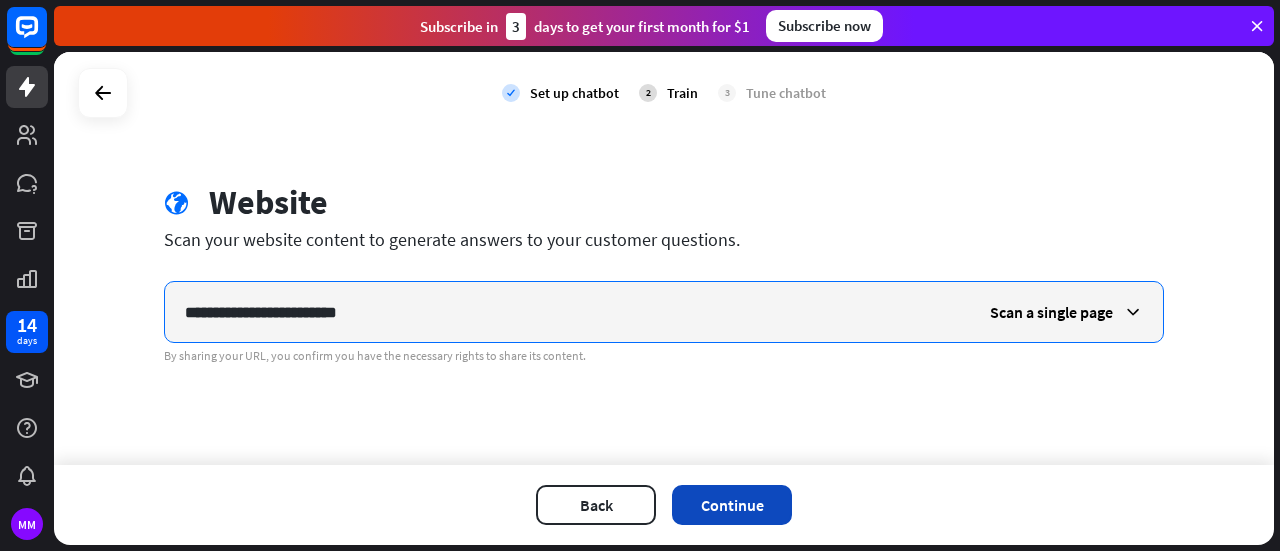 type on "**********" 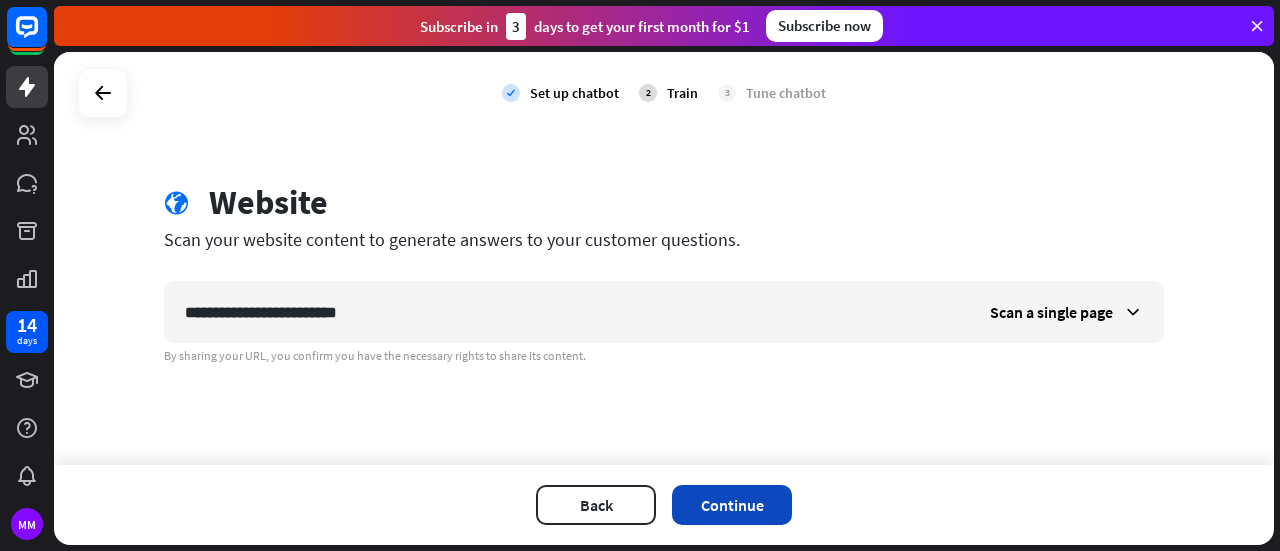 click on "Continue" at bounding box center (732, 505) 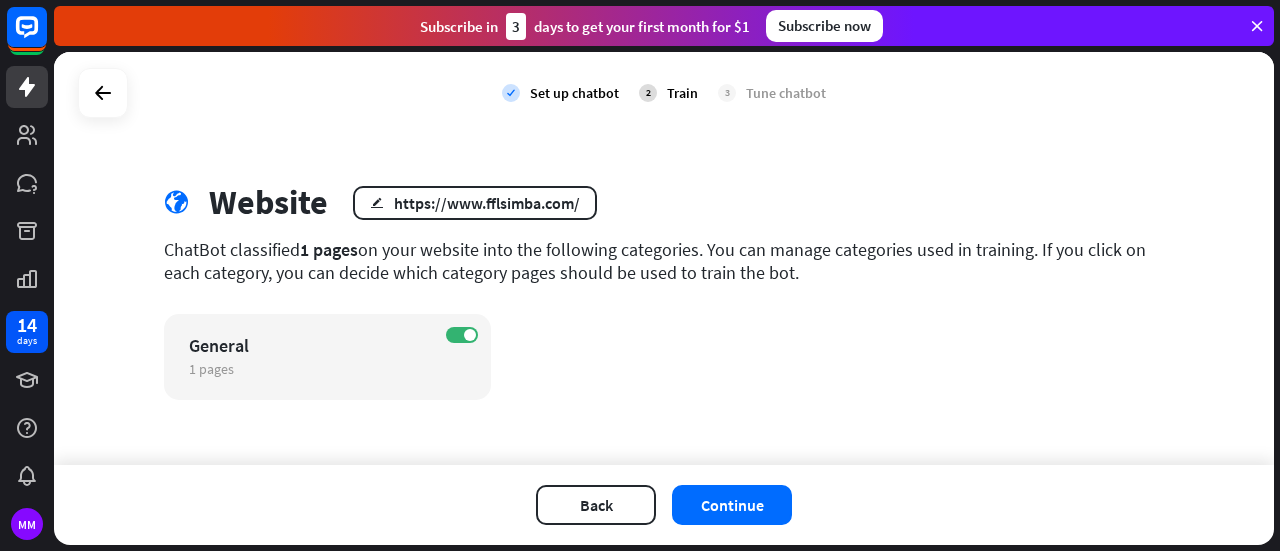 click on "Continue" at bounding box center [732, 505] 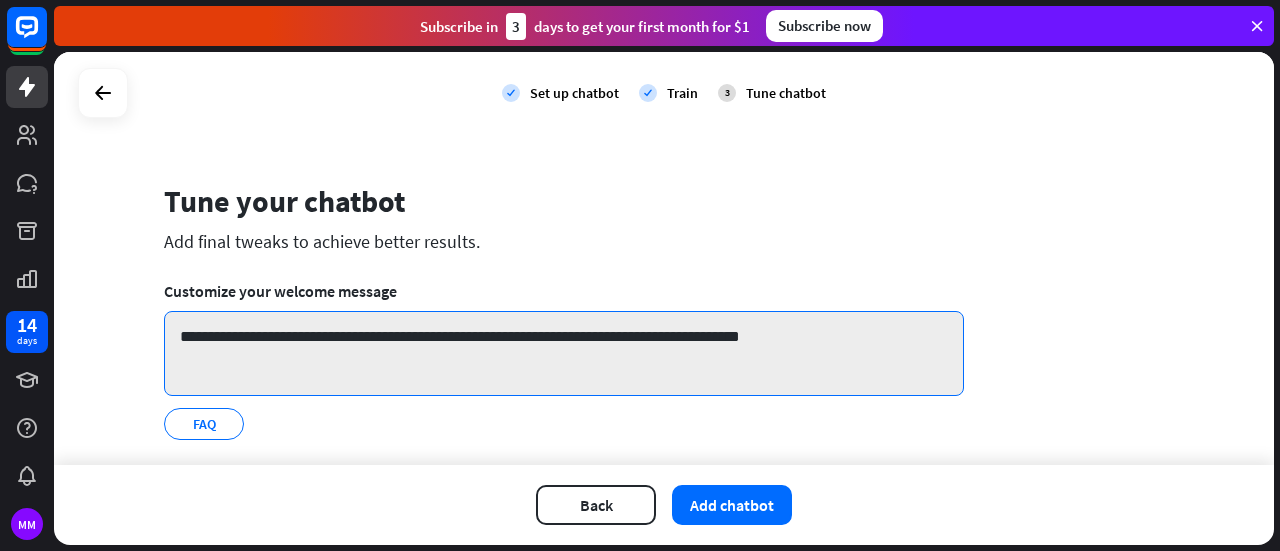 click on "**********" at bounding box center (564, 353) 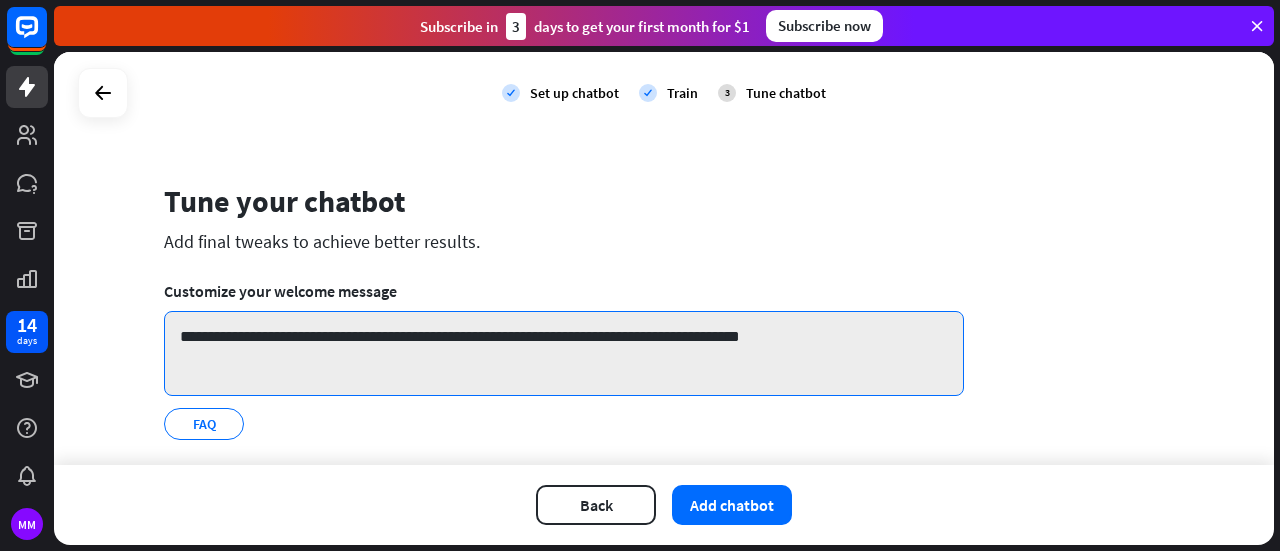 click on "**********" at bounding box center [564, 353] 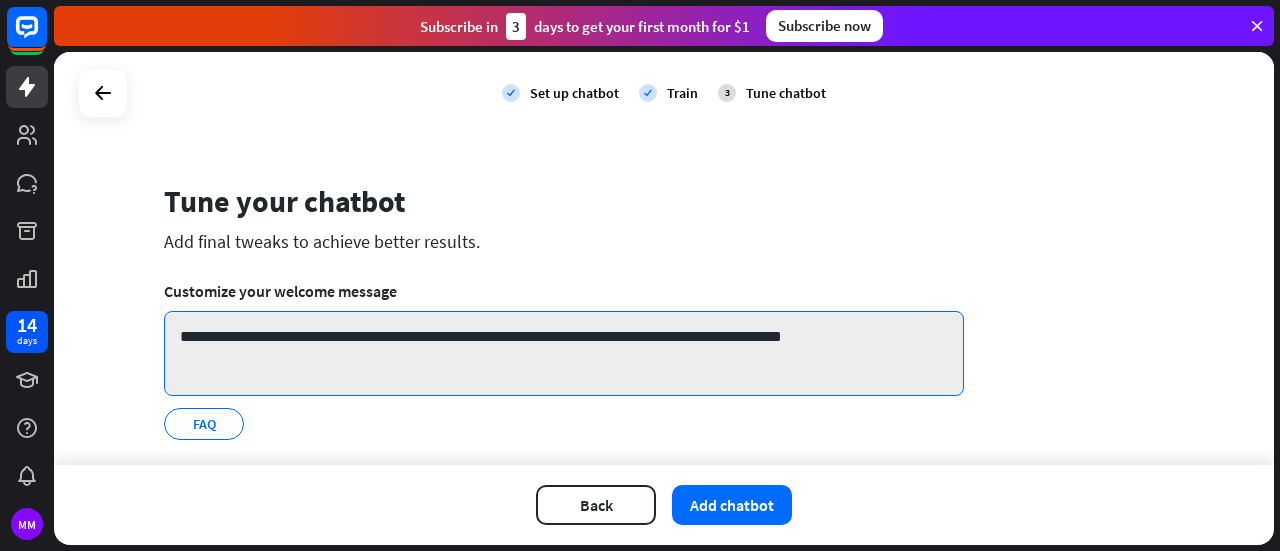 click on "**********" at bounding box center (564, 353) 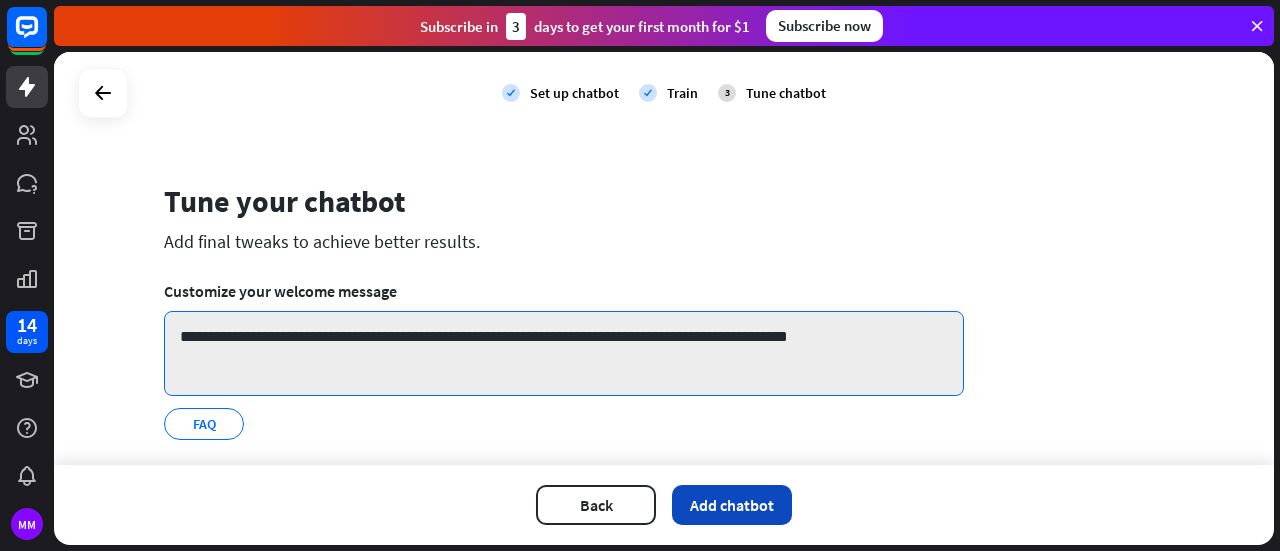 type on "**********" 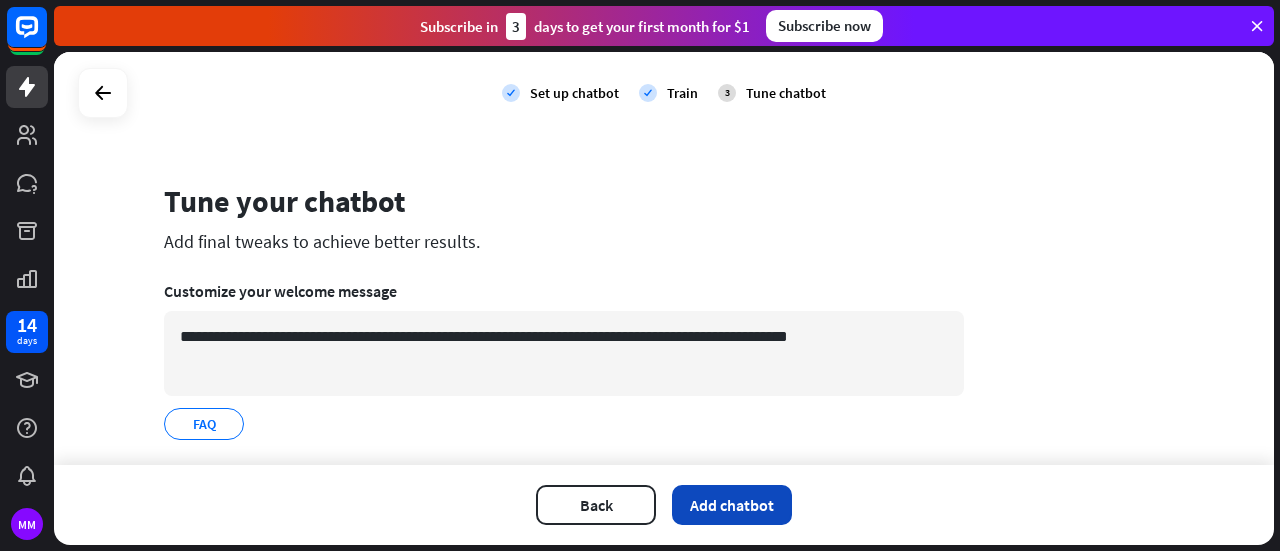 click on "Add chatbot" at bounding box center [732, 505] 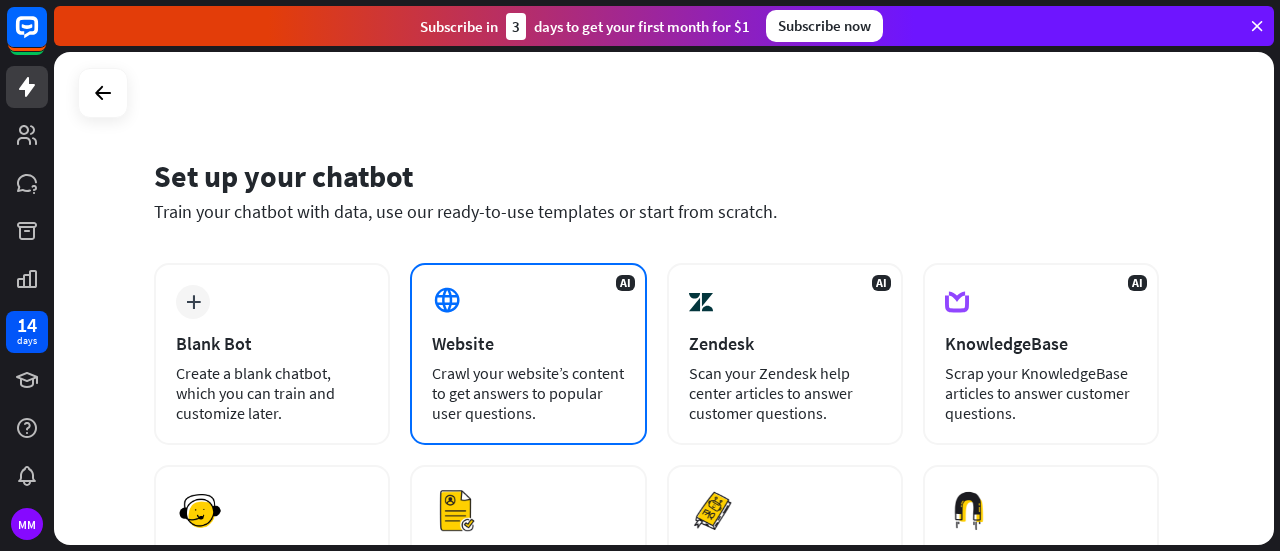 click on "Website" at bounding box center [528, 343] 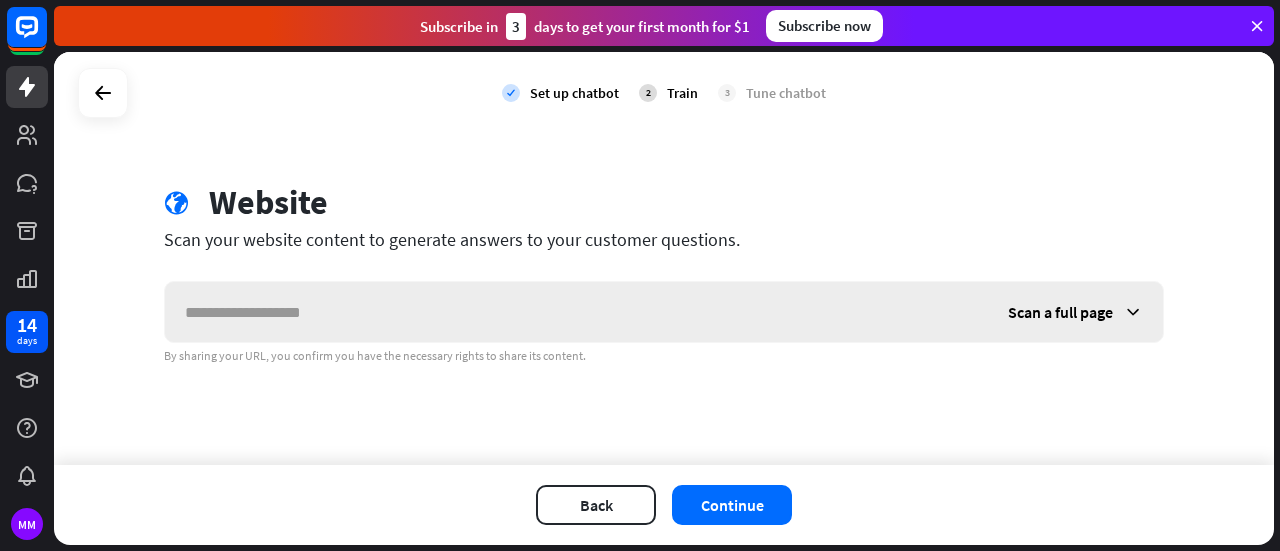 click at bounding box center [1133, 312] 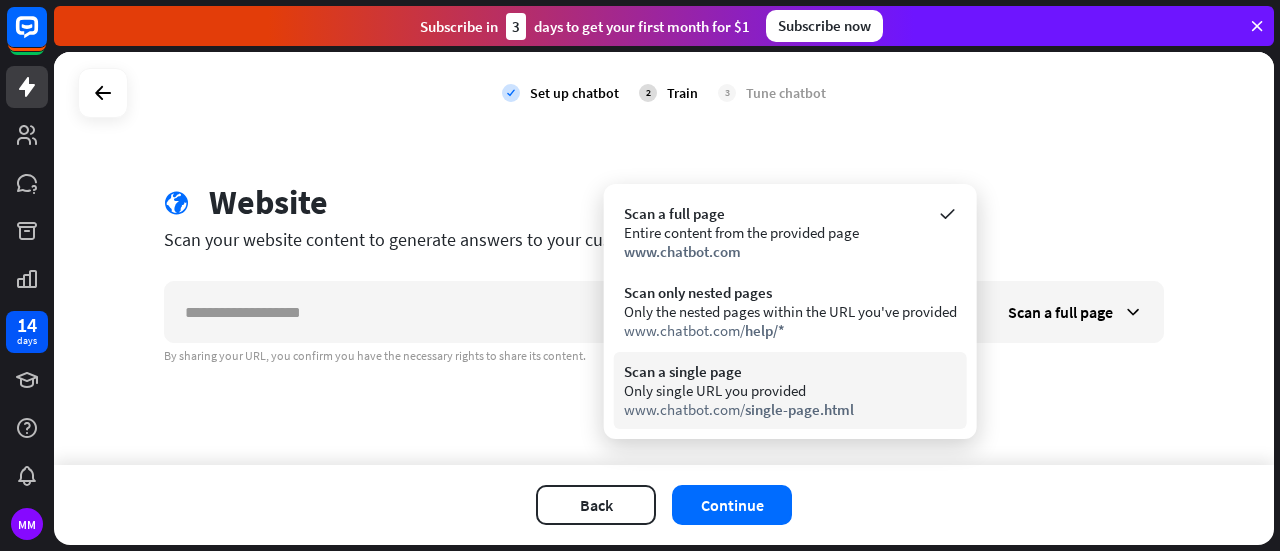 click on "Scan a single page" at bounding box center [790, 371] 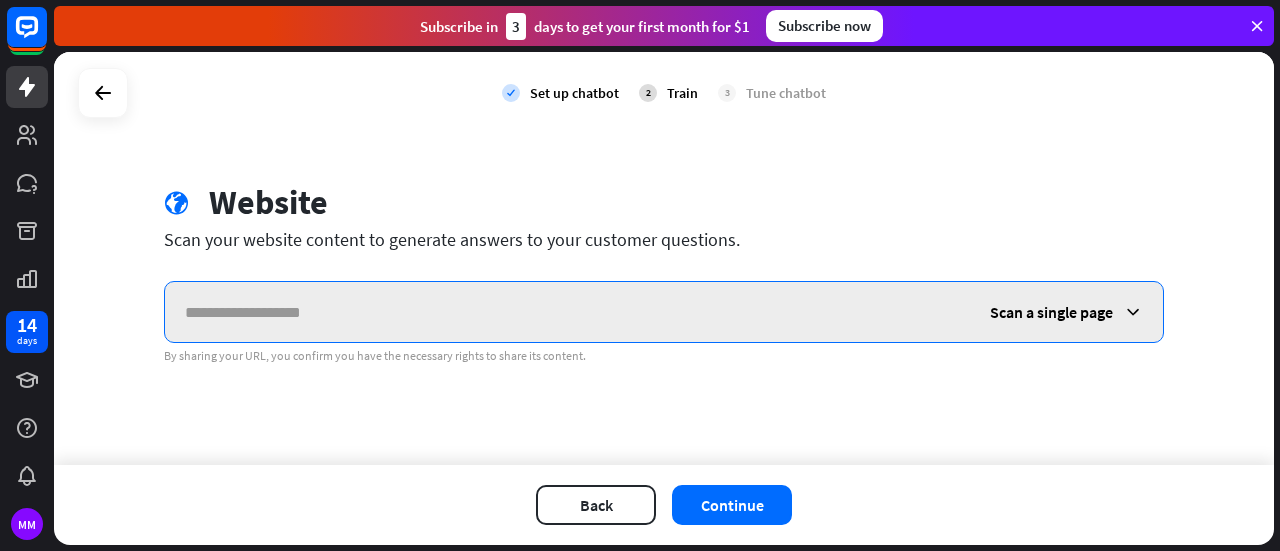 click at bounding box center [567, 312] 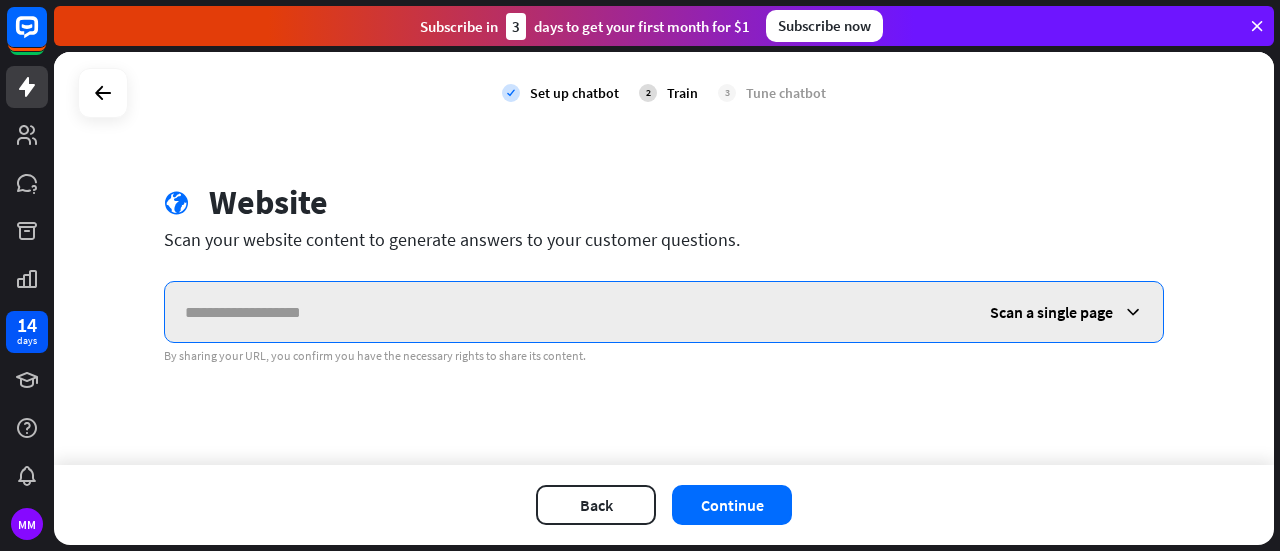 paste on "**********" 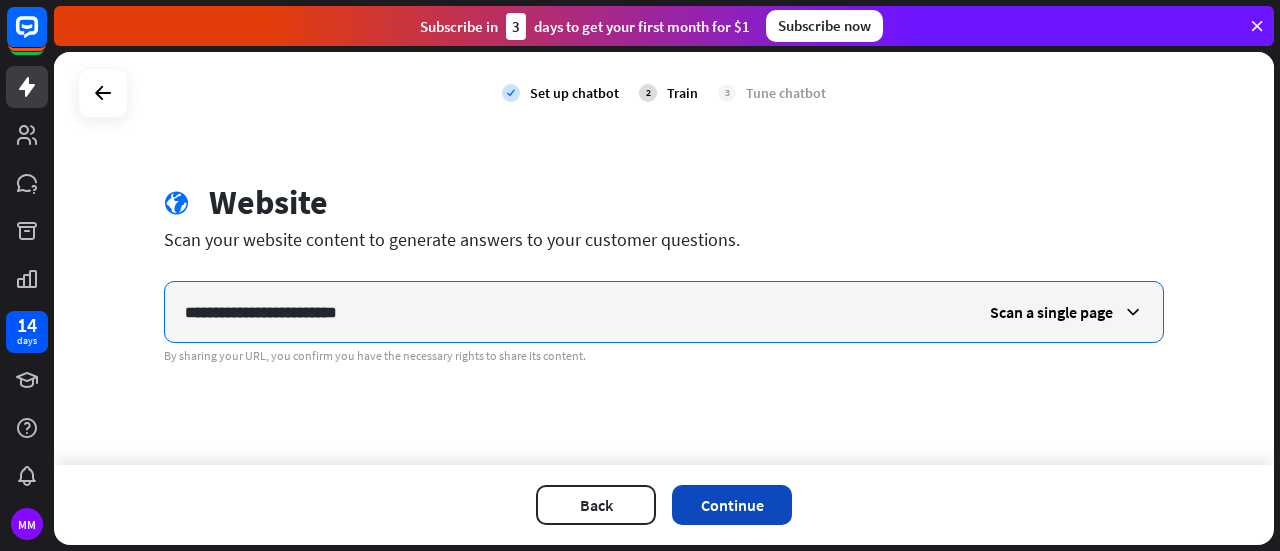 type on "**********" 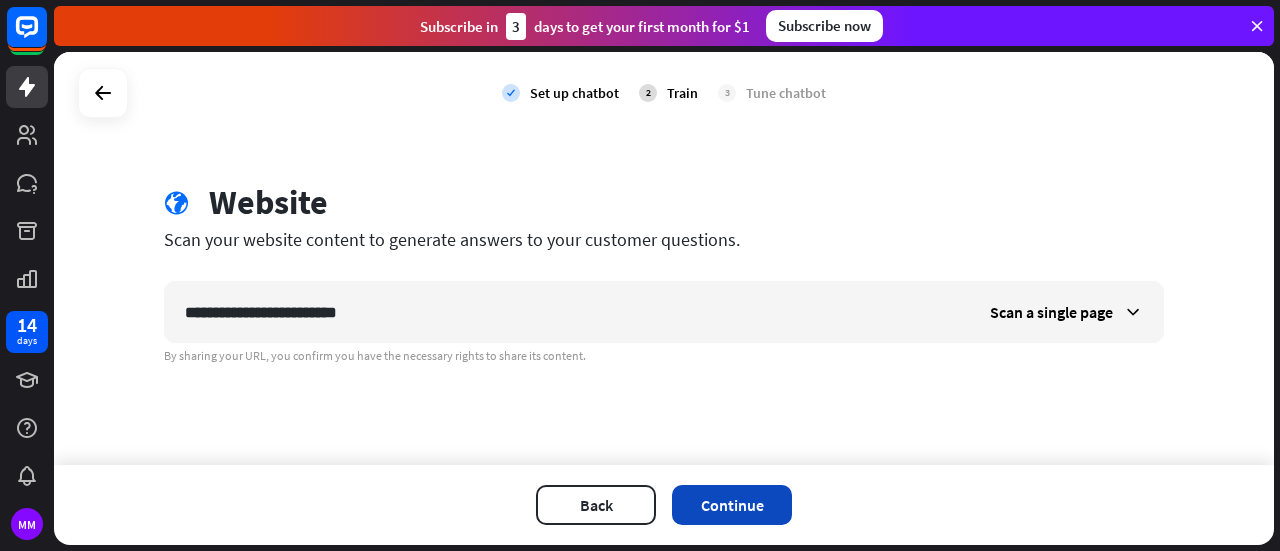 click on "Continue" at bounding box center [732, 505] 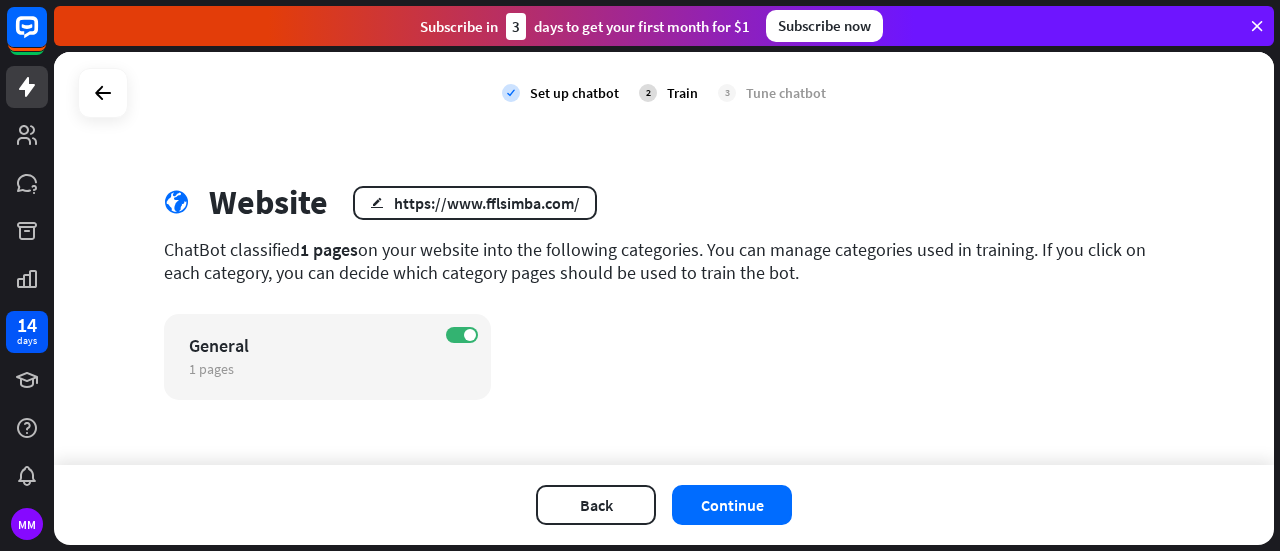 click on "Continue" at bounding box center (732, 505) 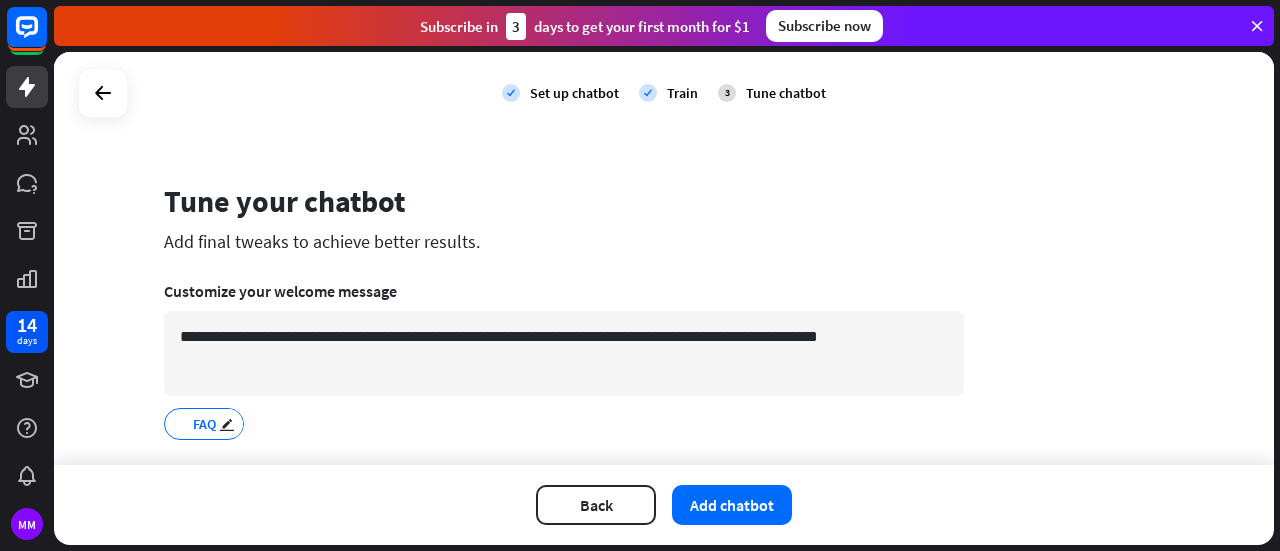 click on "FAQ" at bounding box center (204, 424) 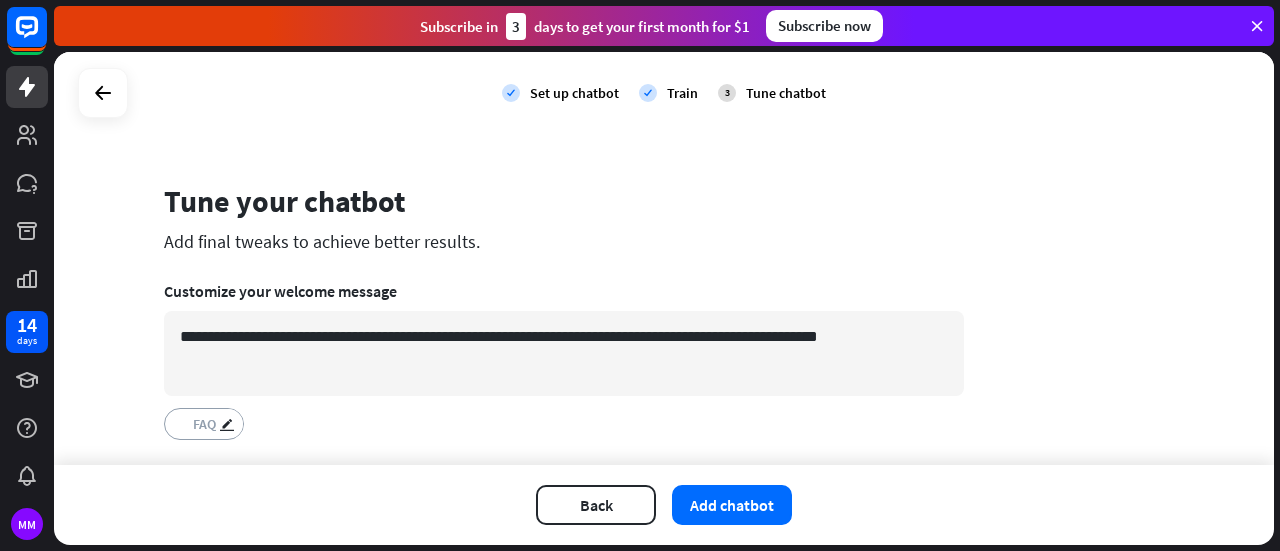click on "FAQ" at bounding box center (204, 424) 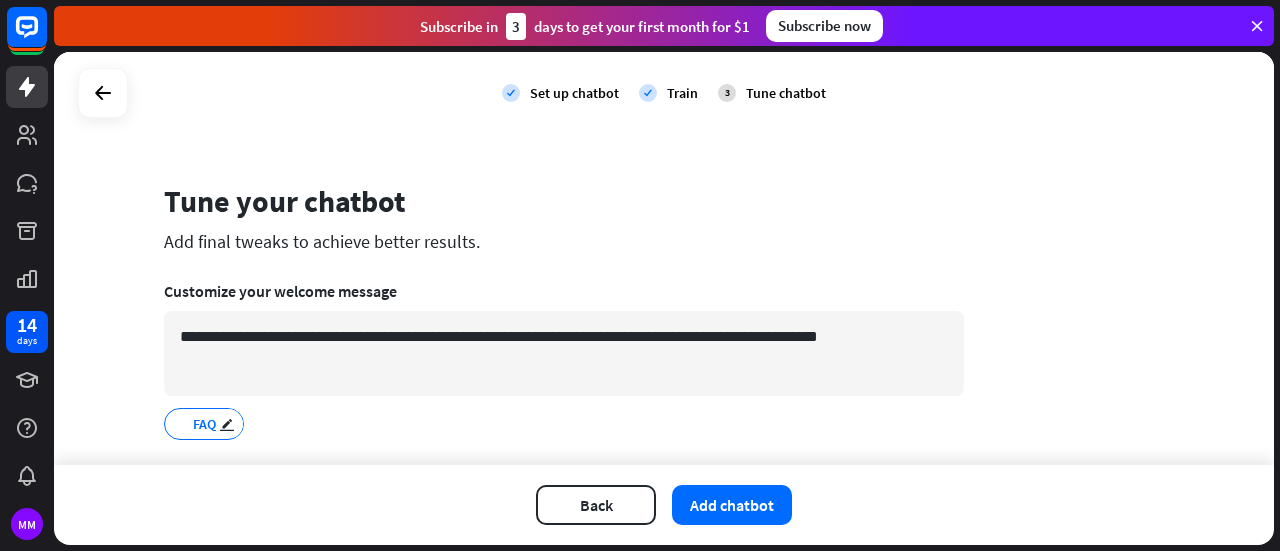 click on "FAQ" at bounding box center (204, 424) 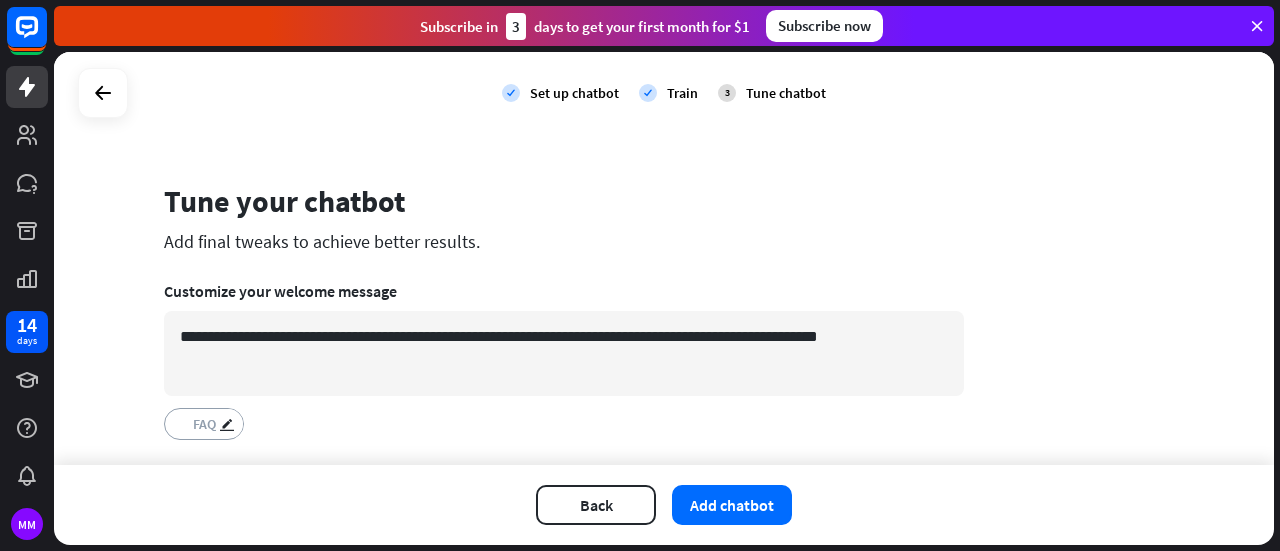 click on "FAQ" at bounding box center [204, 424] 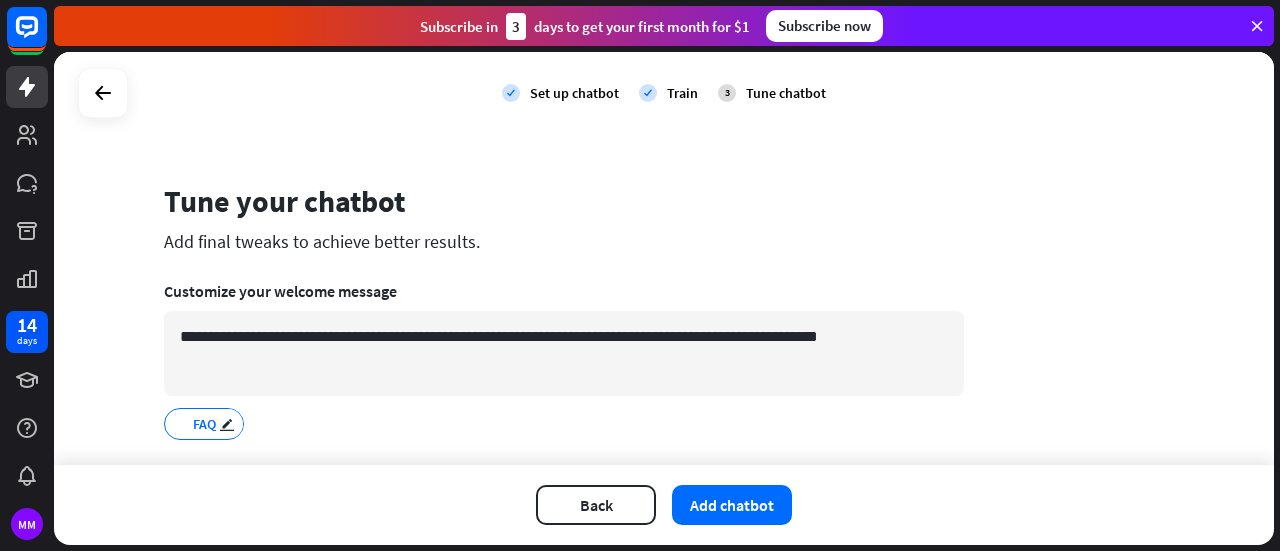 click on "FAQ" at bounding box center [204, 424] 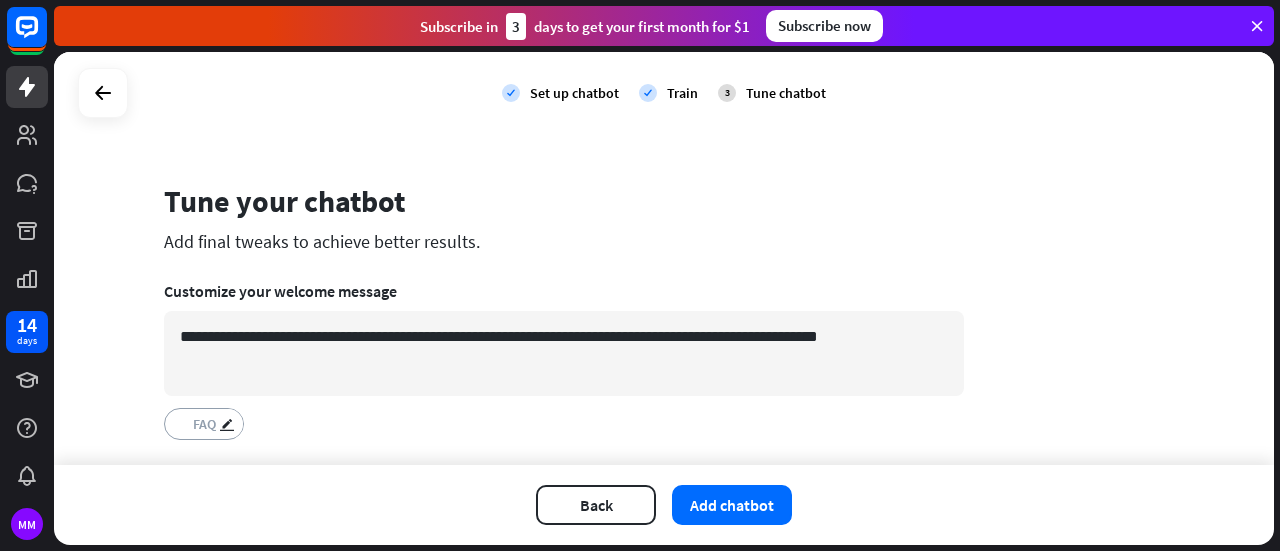 click on "FAQ" at bounding box center (204, 424) 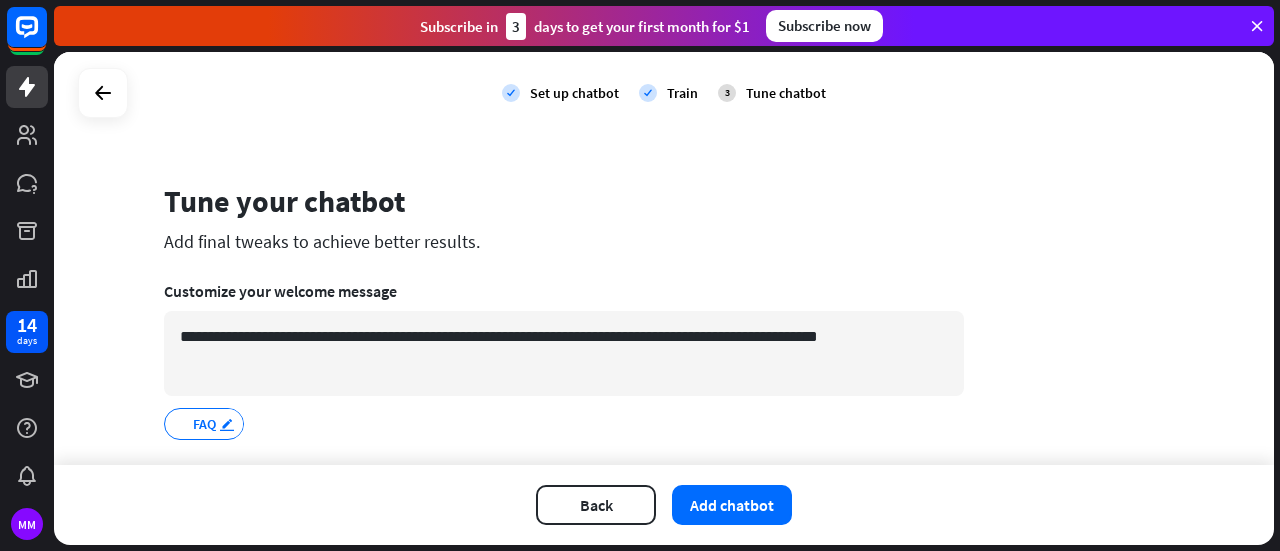 click on "edit" at bounding box center (227, 424) 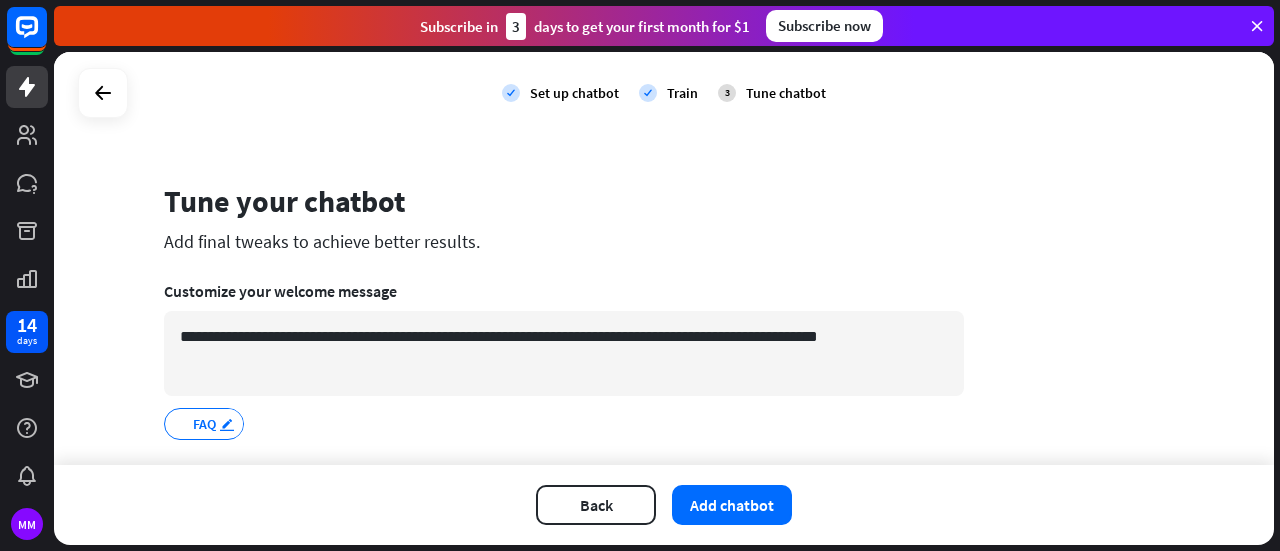 click on "edit" at bounding box center [227, 424] 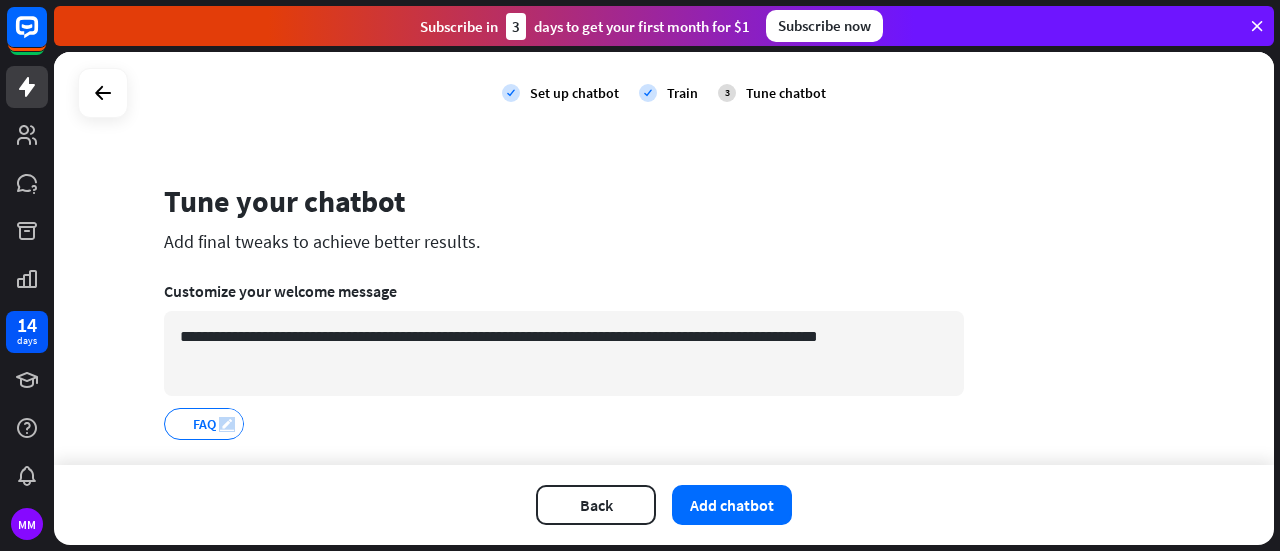 click on "edit" at bounding box center (227, 424) 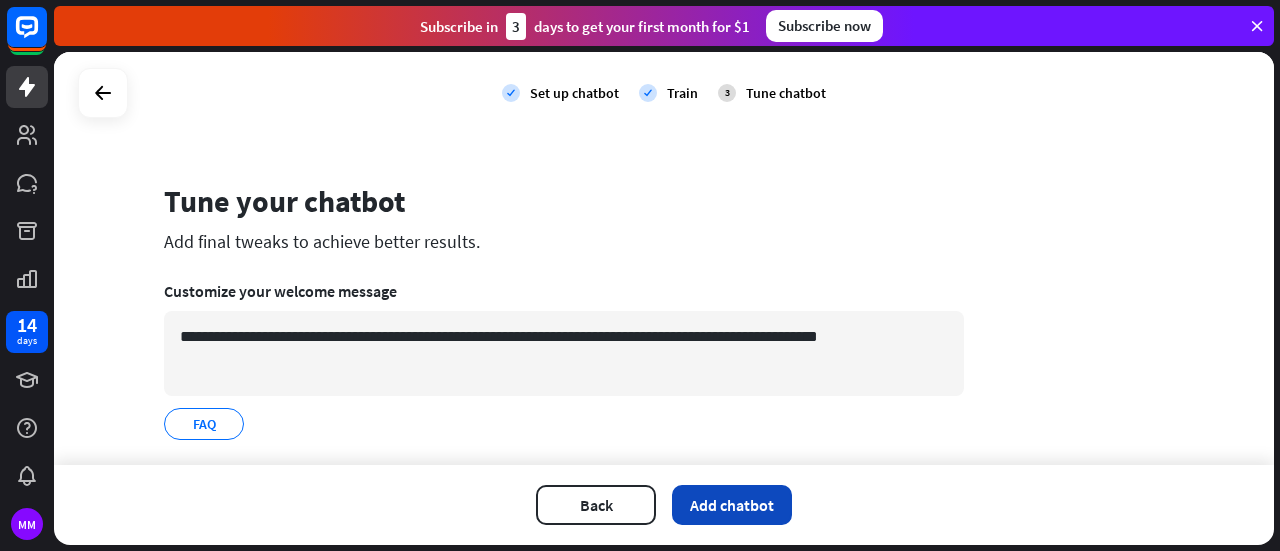 click on "Add chatbot" at bounding box center [732, 505] 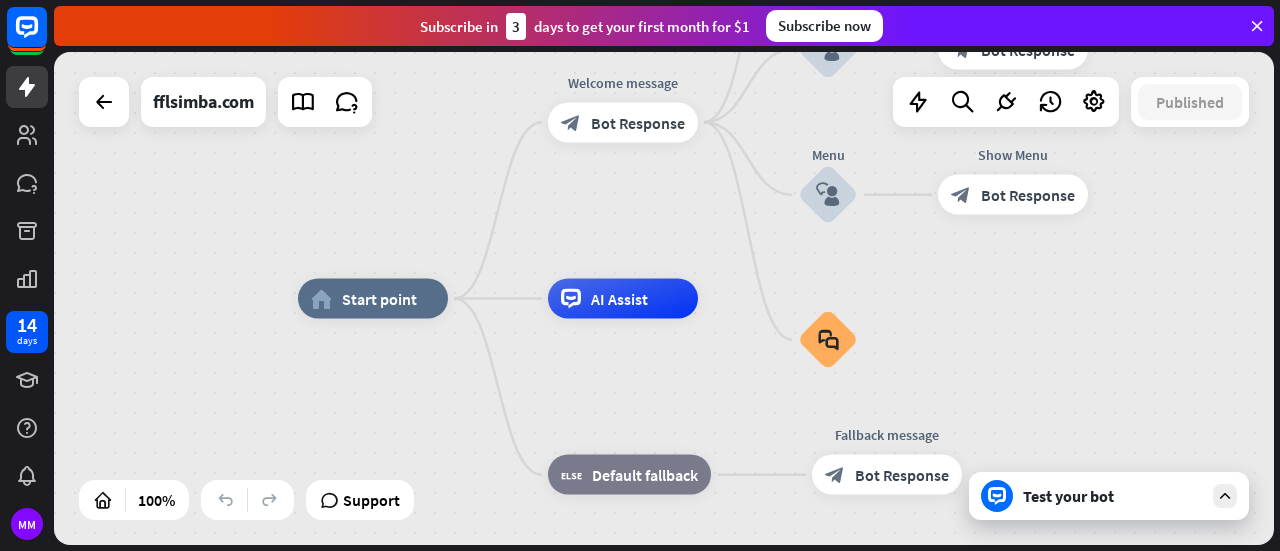 click on "Test your bot" at bounding box center [1109, 496] 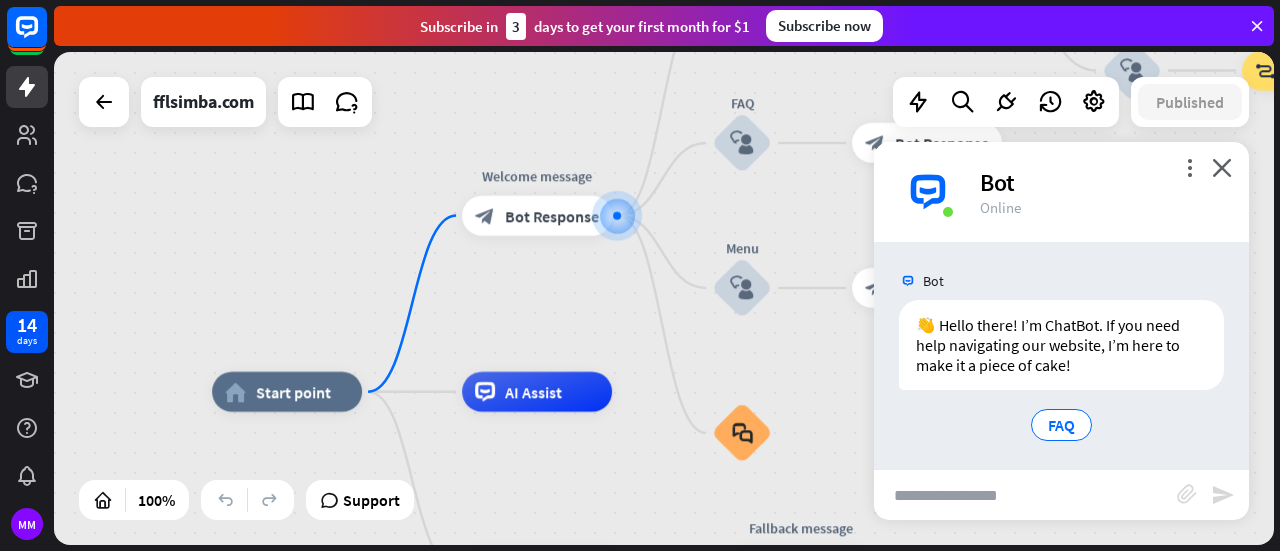 scroll, scrollTop: 4, scrollLeft: 0, axis: vertical 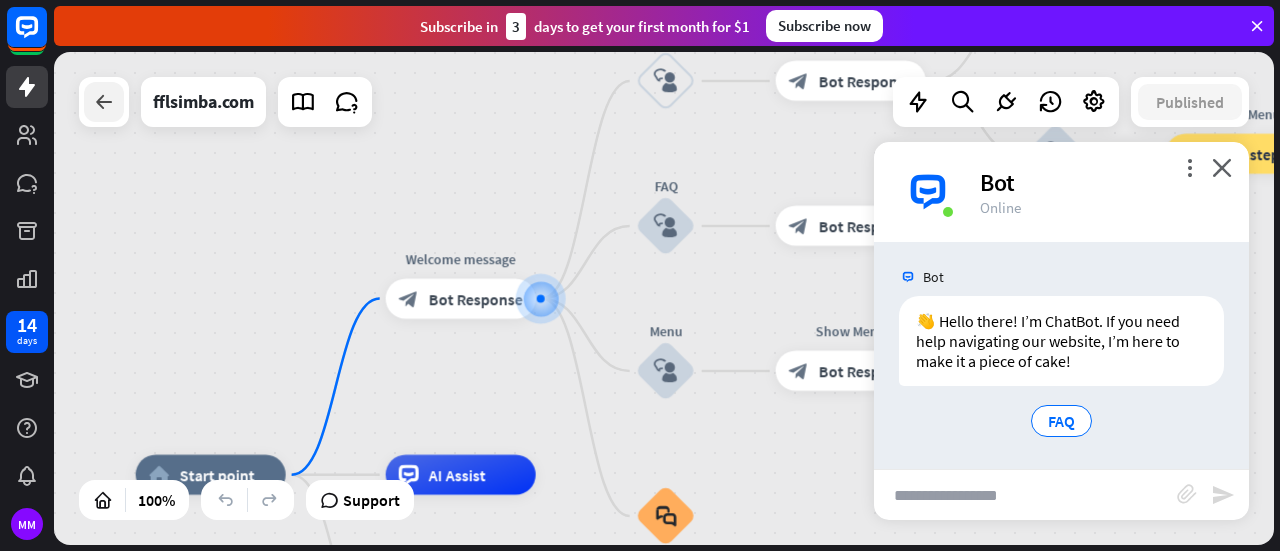 click at bounding box center (104, 102) 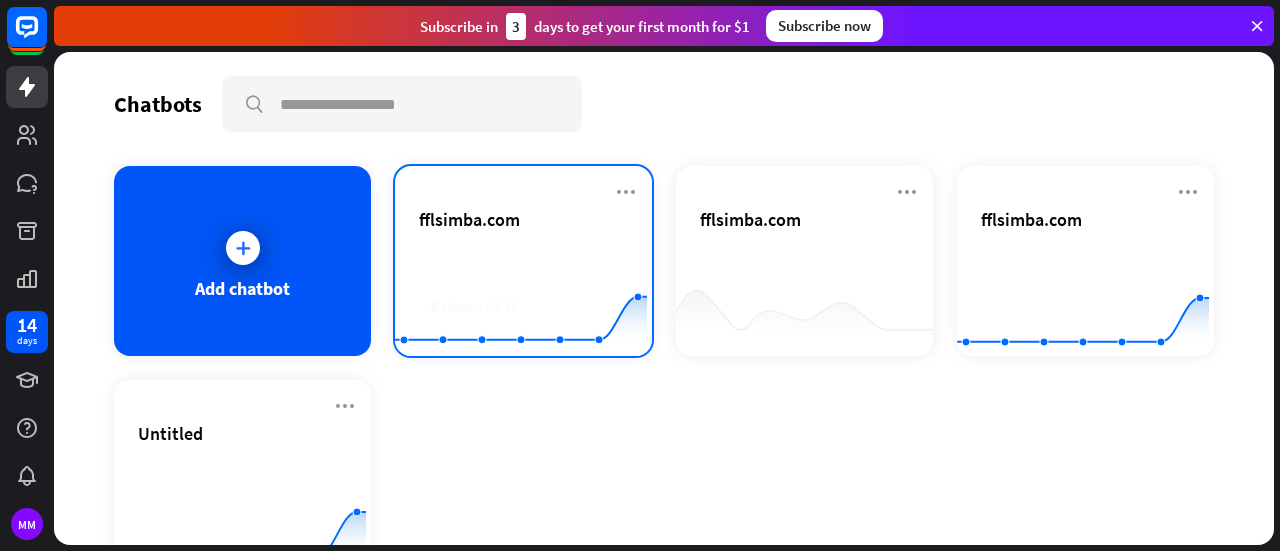 click on "fflsimba.com" at bounding box center (469, 219) 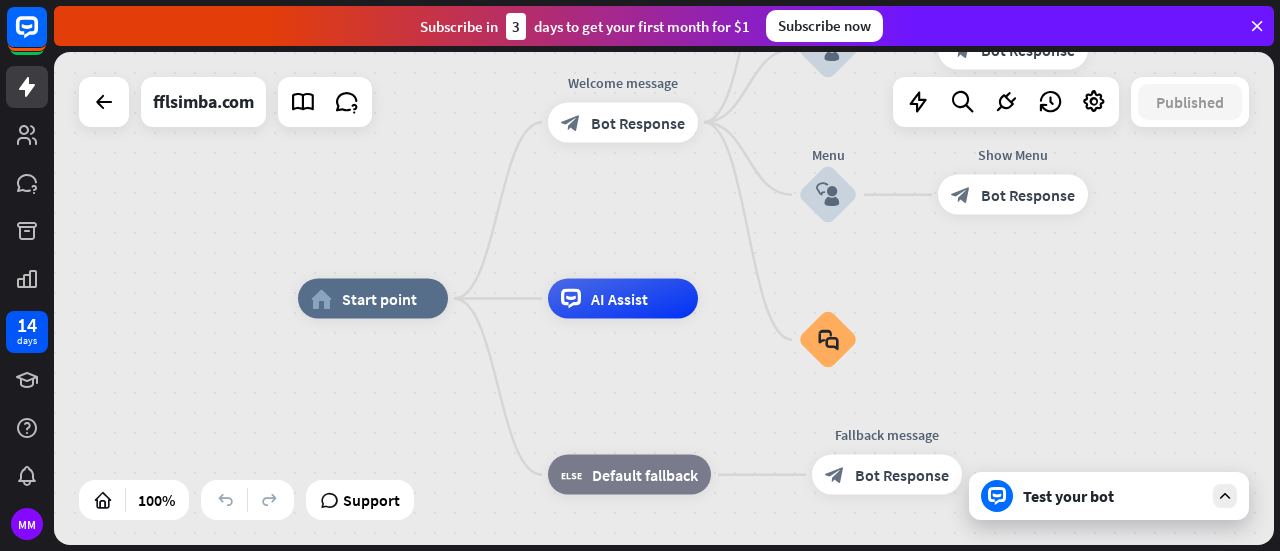 click on "Test your bot" at bounding box center (1113, 496) 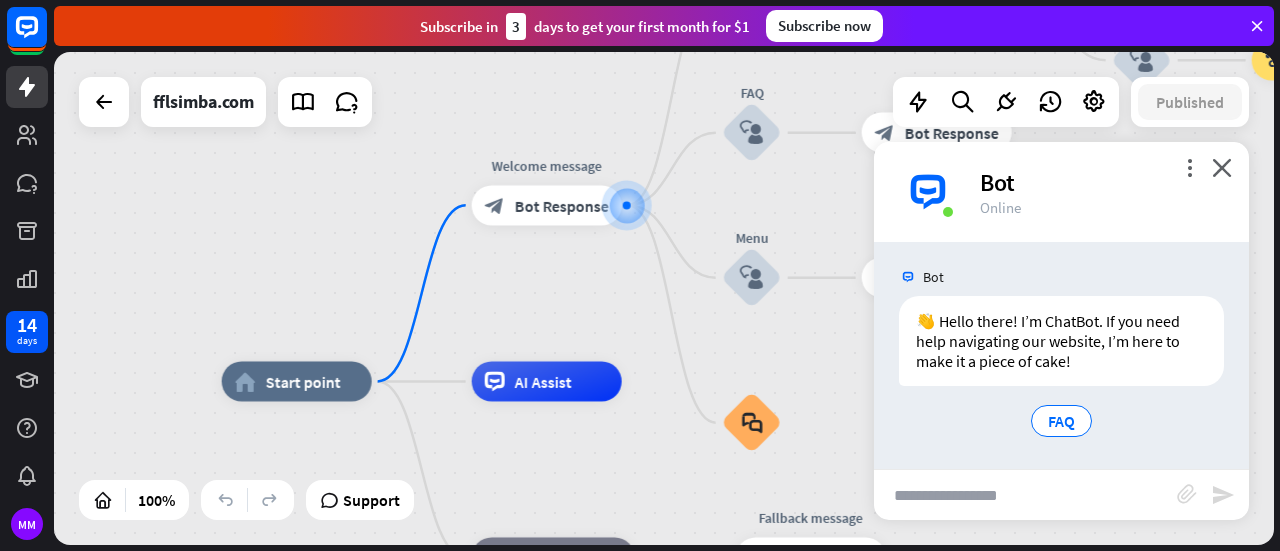 scroll, scrollTop: 4, scrollLeft: 0, axis: vertical 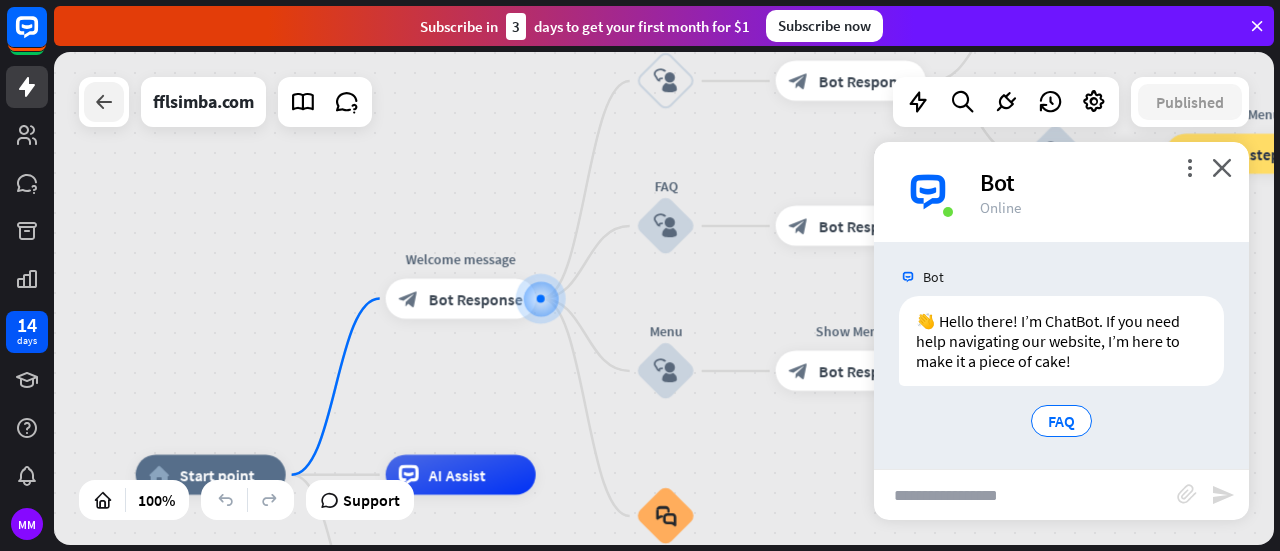 click at bounding box center (104, 102) 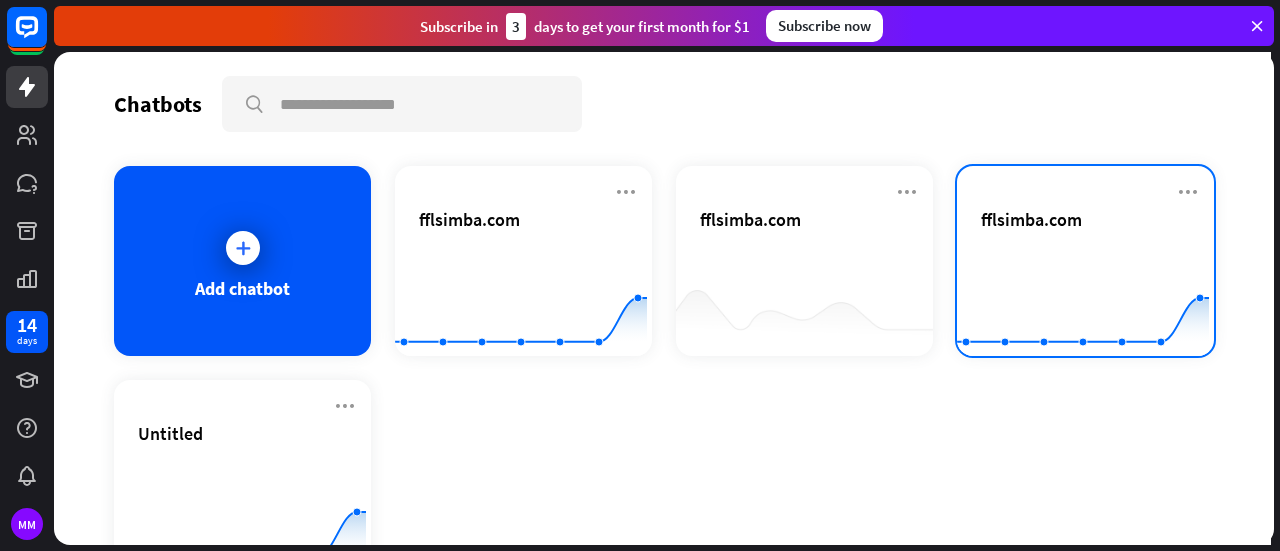 click on "fflsimba.com" at bounding box center (1031, 219) 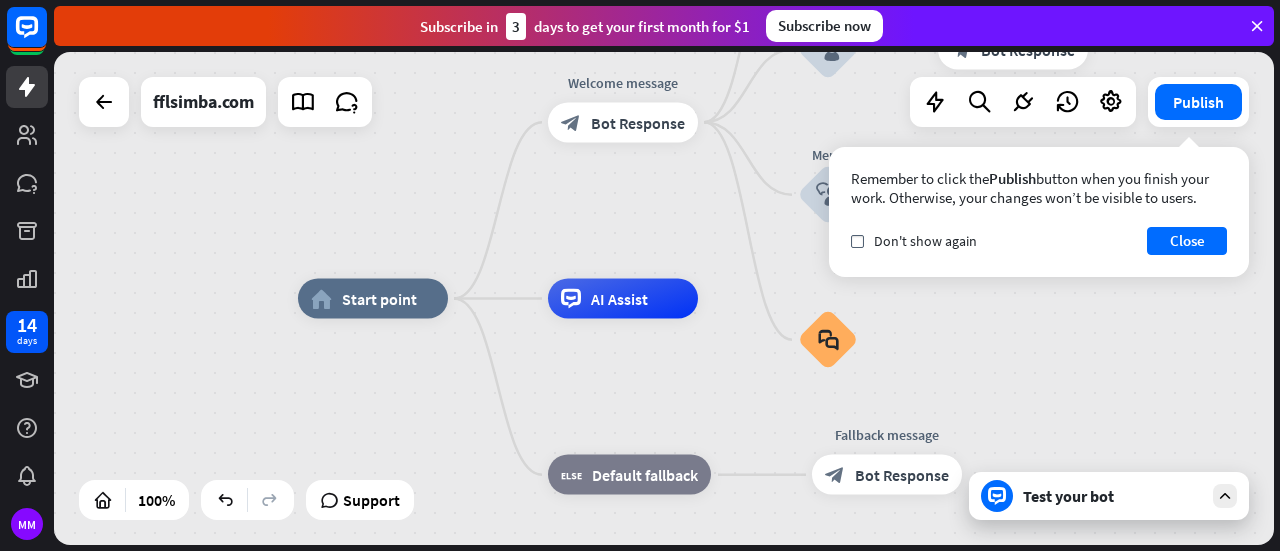 click on "Test your bot" at bounding box center [1109, 496] 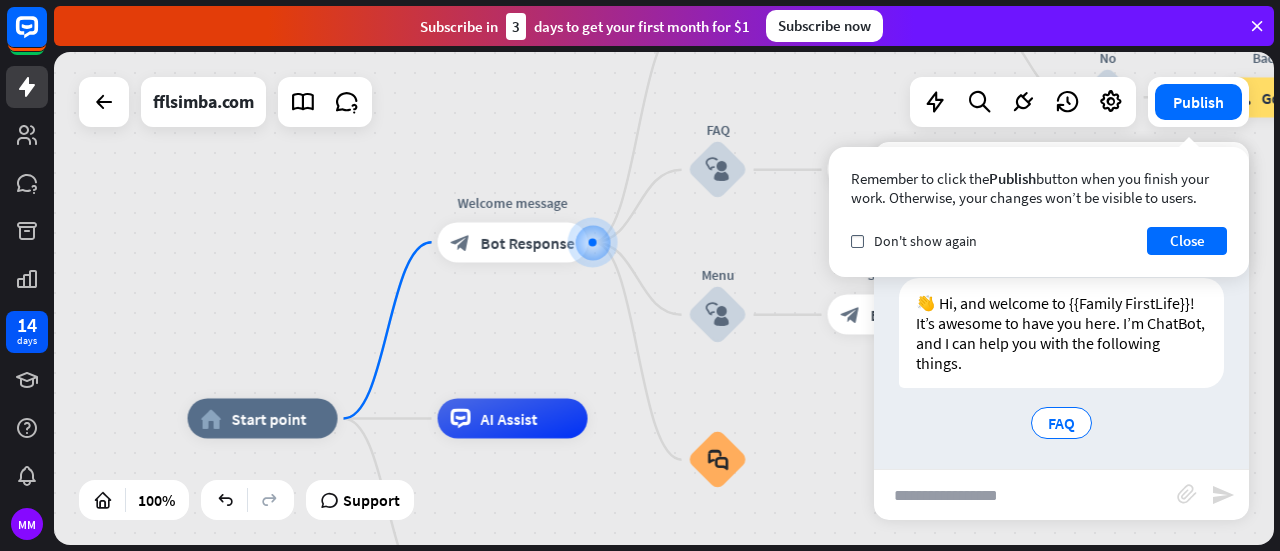 scroll, scrollTop: 24, scrollLeft: 0, axis: vertical 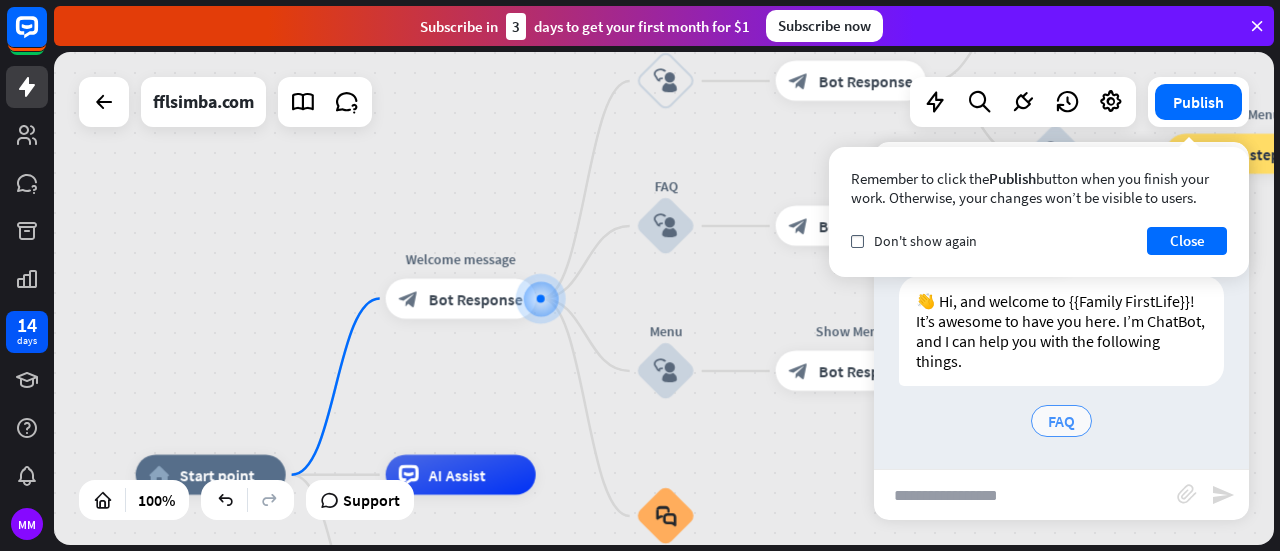 click on "FAQ" at bounding box center (1061, 421) 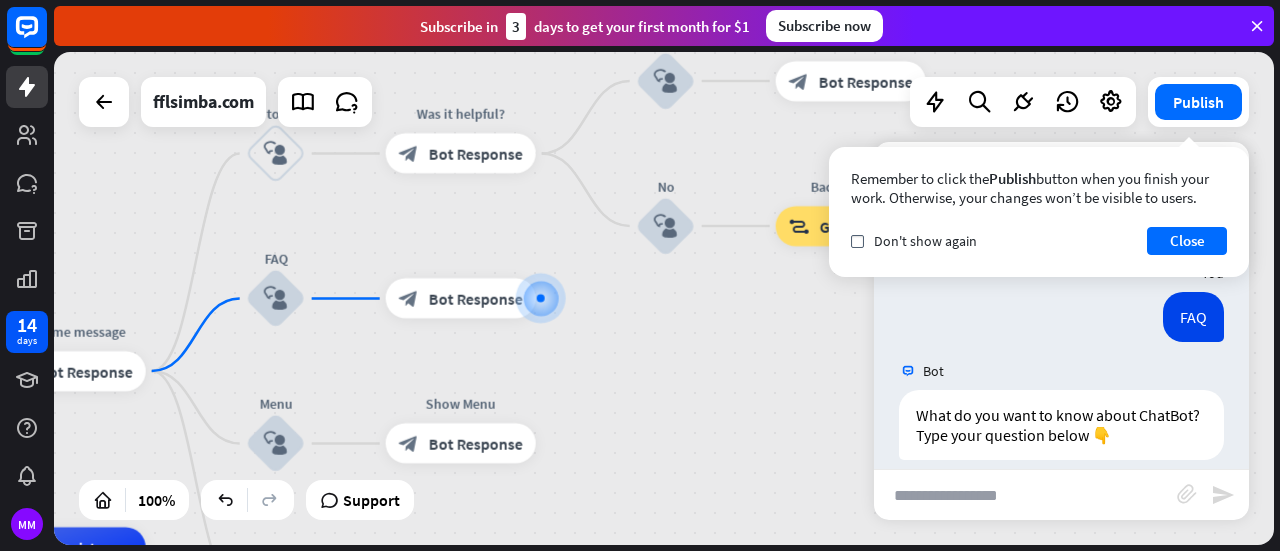 scroll, scrollTop: 186, scrollLeft: 0, axis: vertical 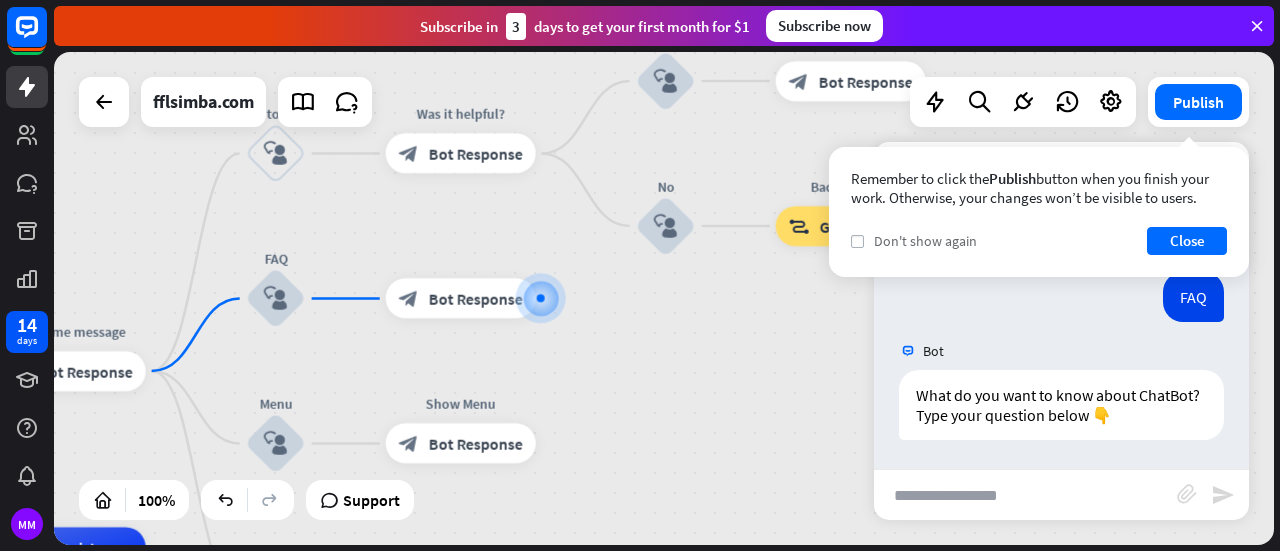 click on "check" at bounding box center [857, 241] 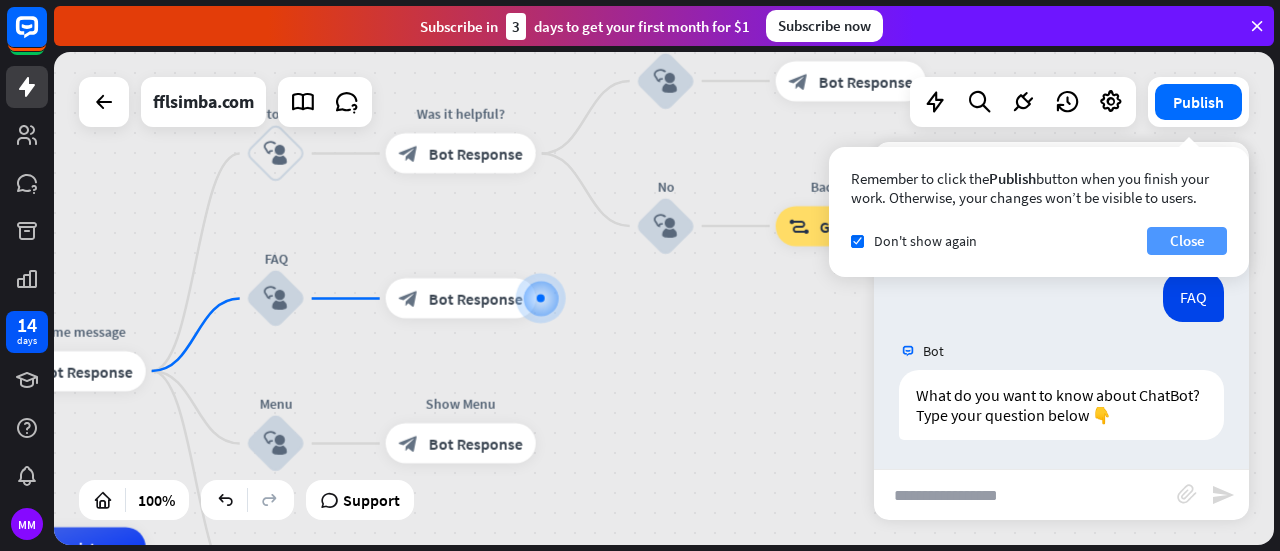 click on "Close" at bounding box center (1187, 241) 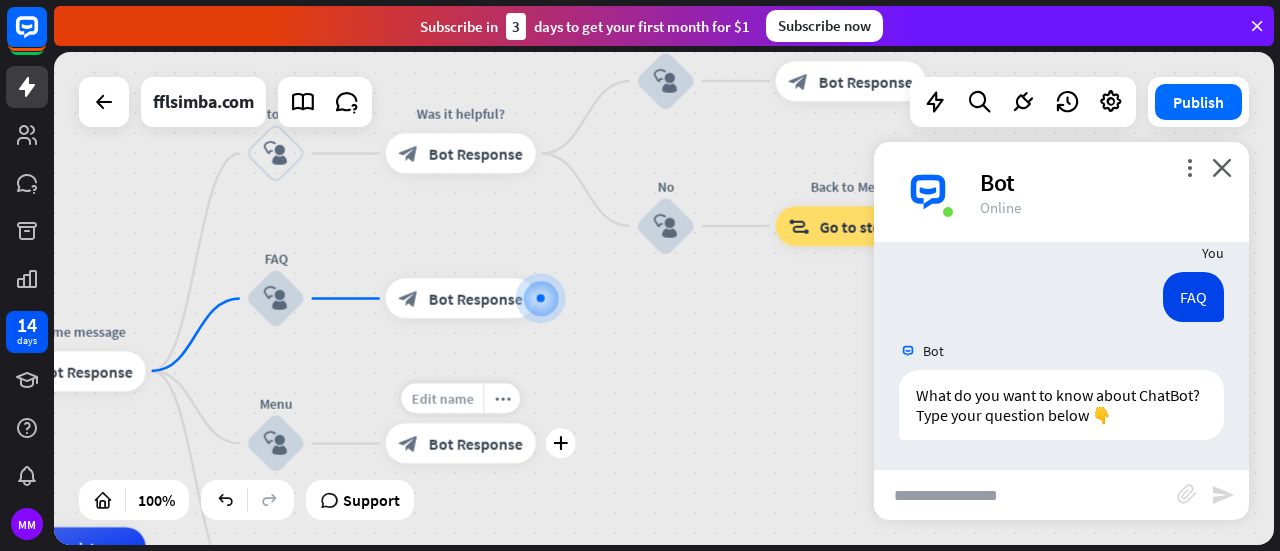click on "Edit name" at bounding box center [442, 399] 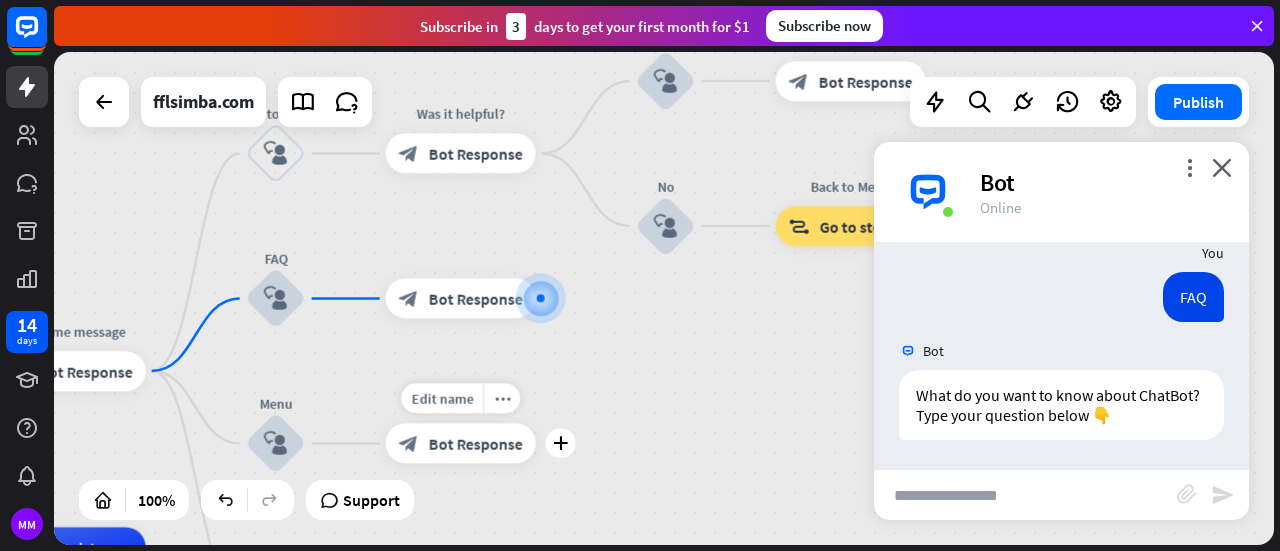 click on "Bot Response" at bounding box center [476, 444] 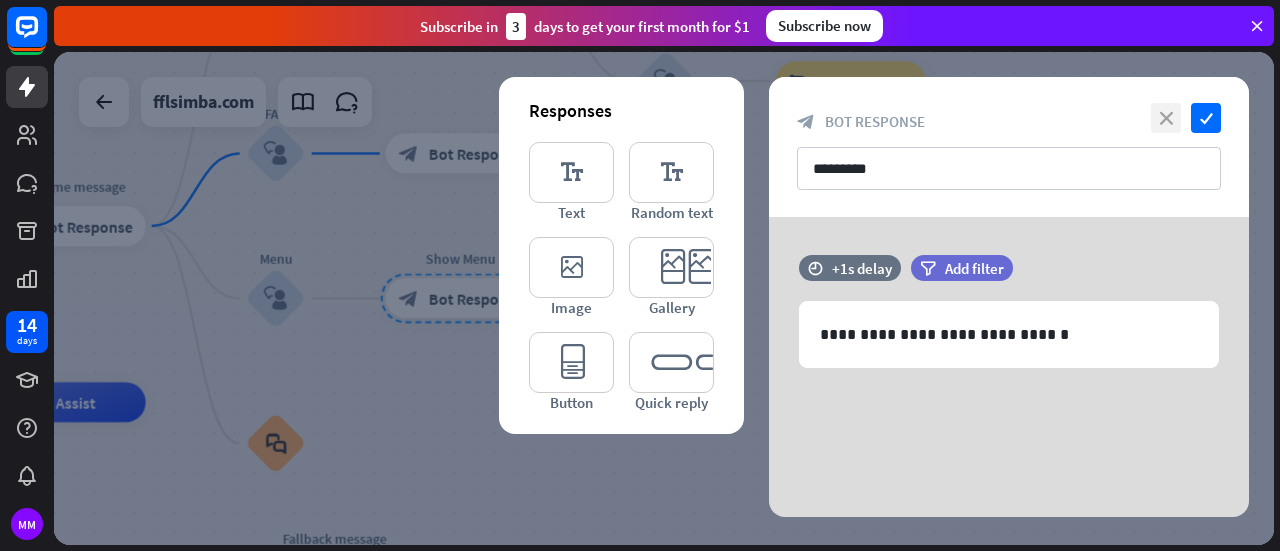 click on "close" at bounding box center (1166, 118) 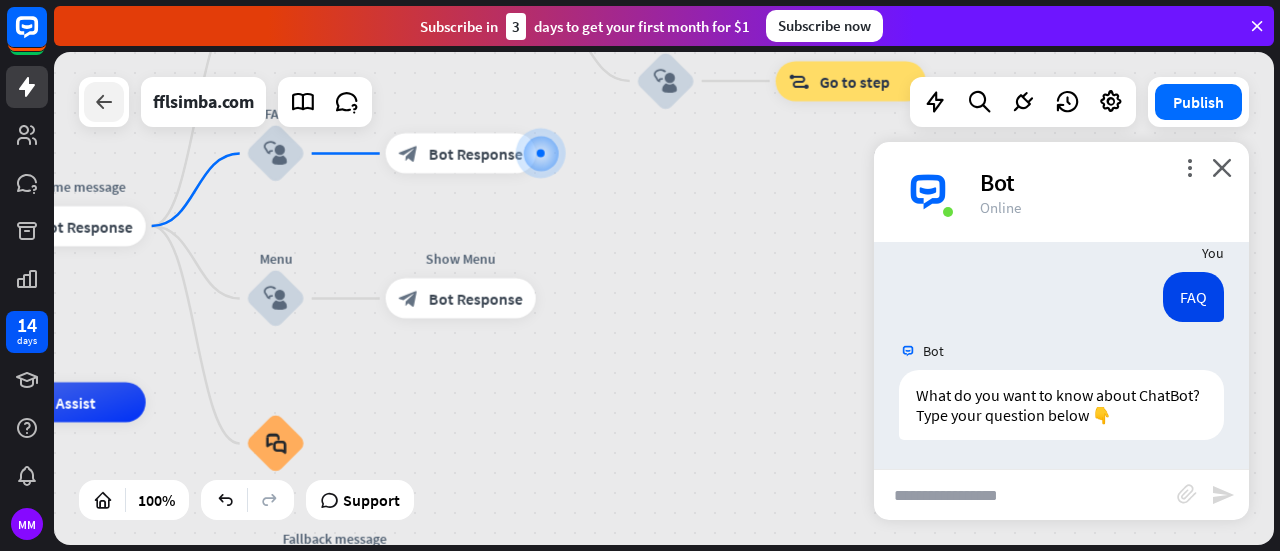 click at bounding box center [104, 102] 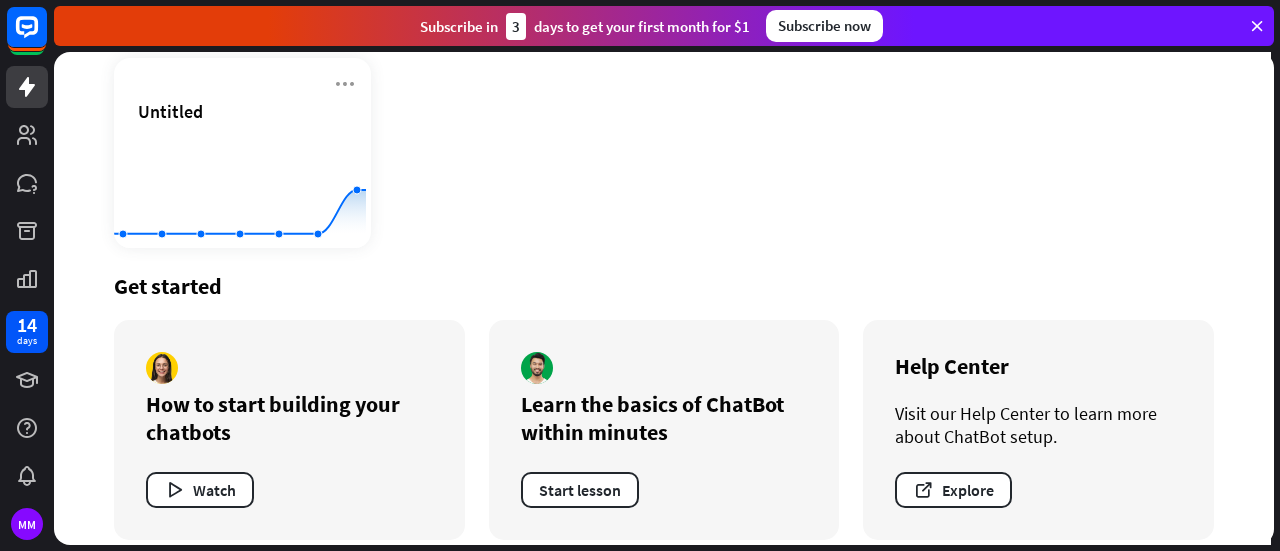 scroll, scrollTop: 340, scrollLeft: 0, axis: vertical 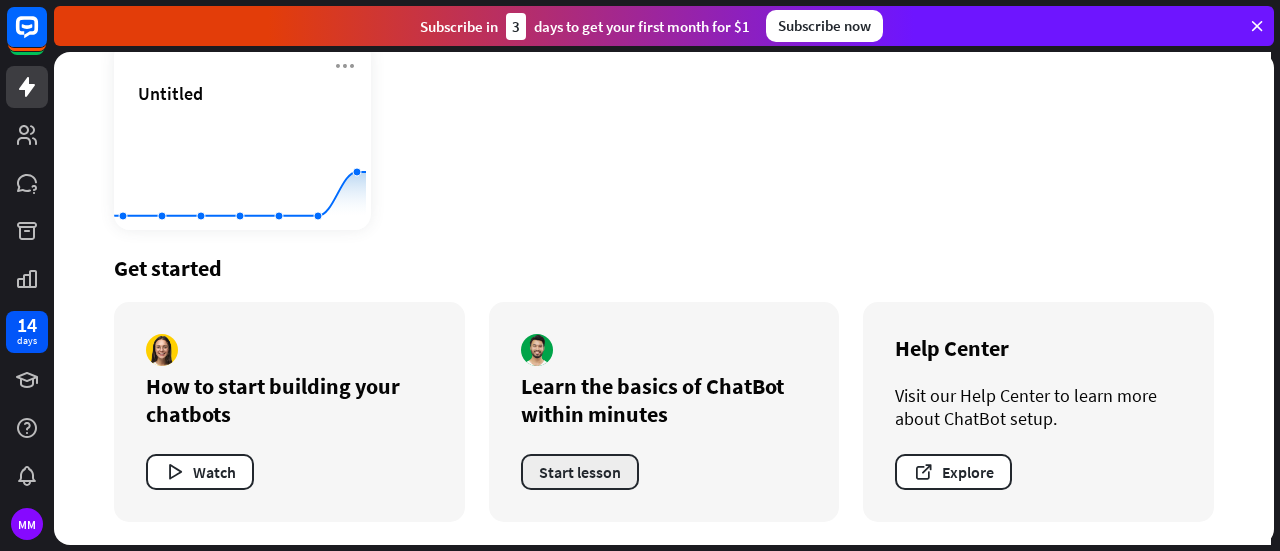 click on "Start lesson" at bounding box center [580, 472] 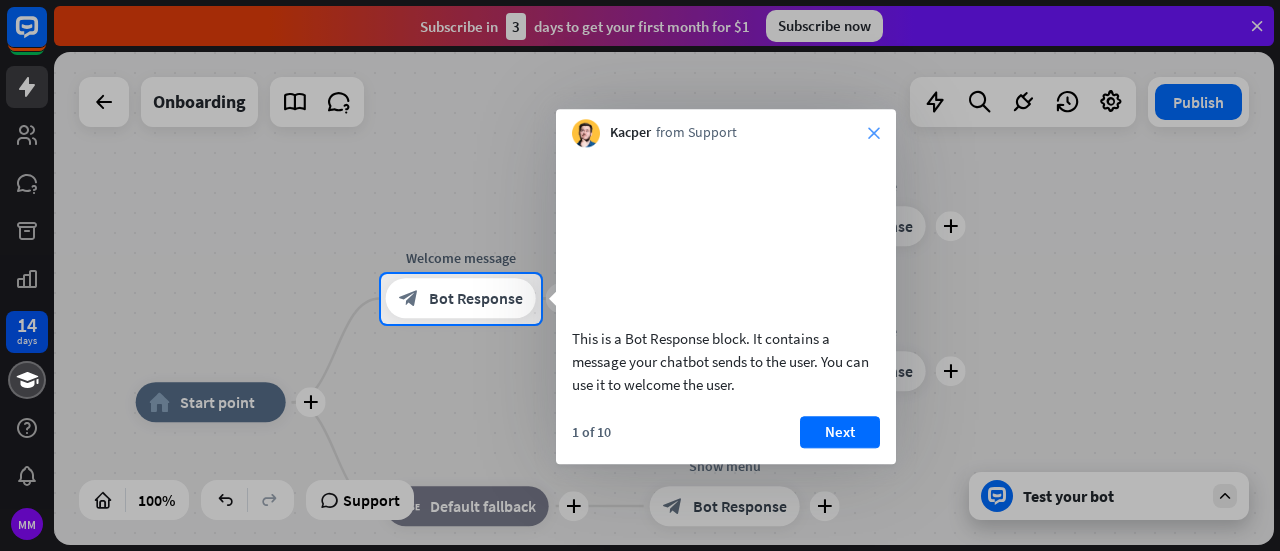 click on "close" at bounding box center [874, 133] 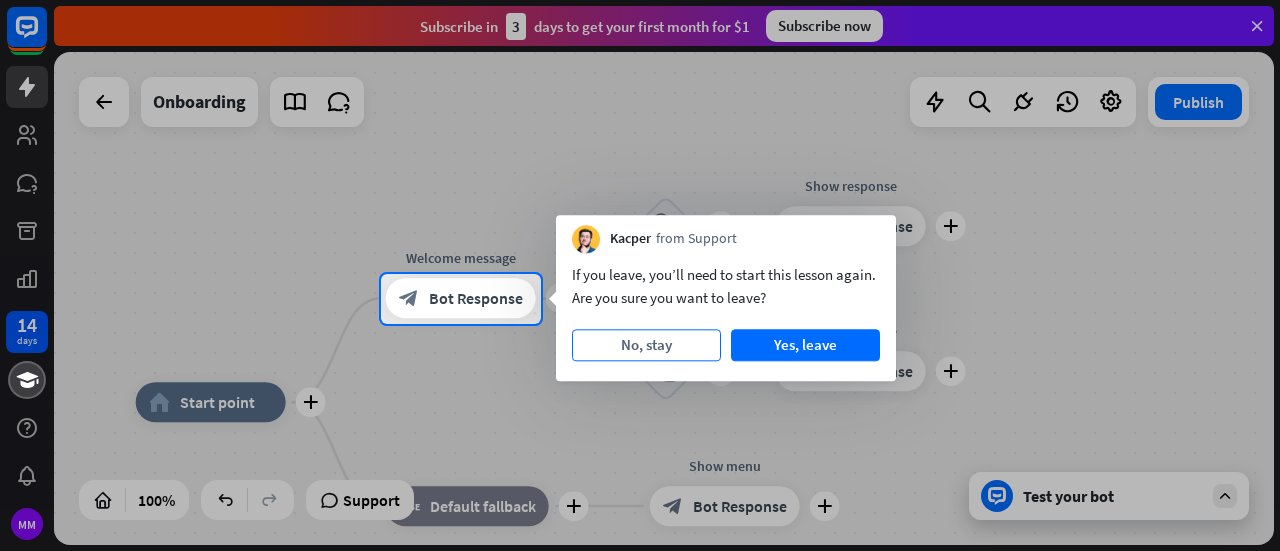 click on "No, stay" at bounding box center (646, 345) 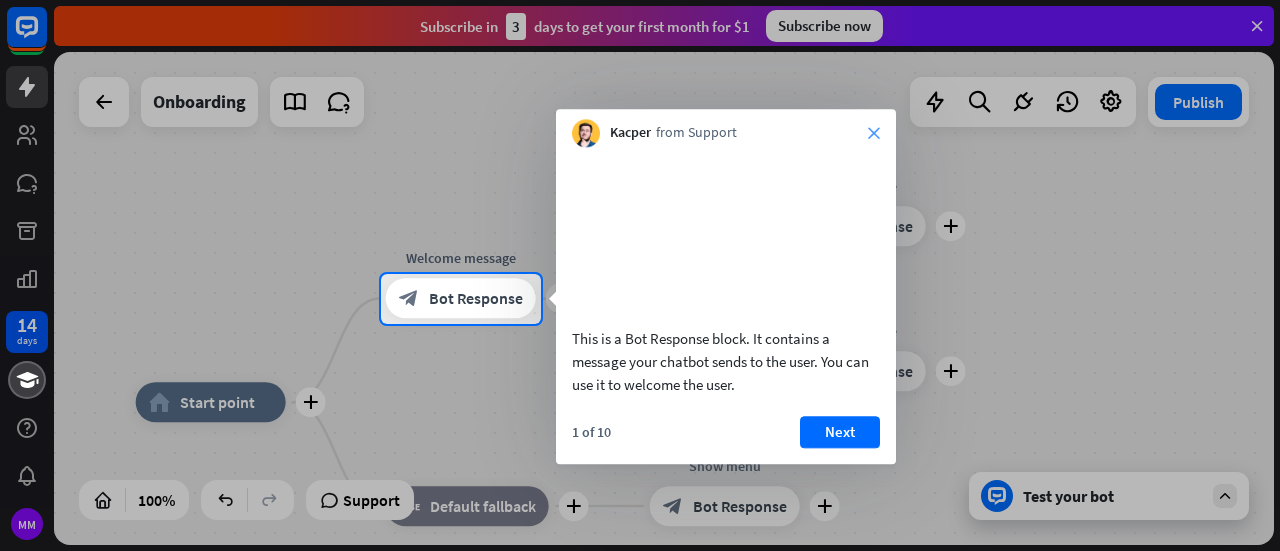 click on "close" at bounding box center [874, 133] 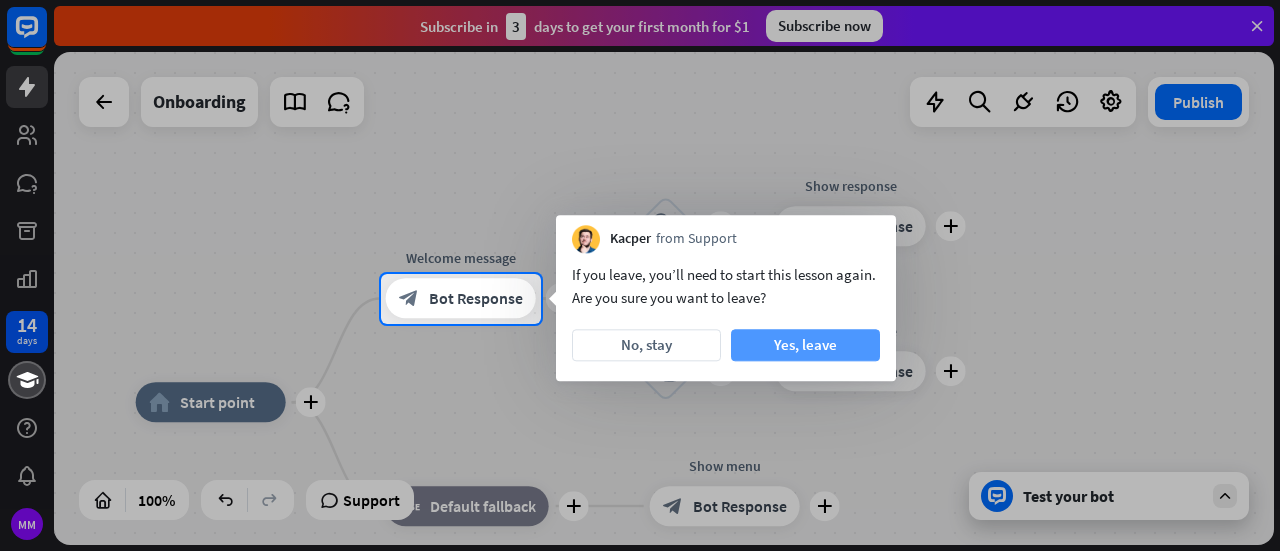 click on "Yes, leave" at bounding box center [805, 345] 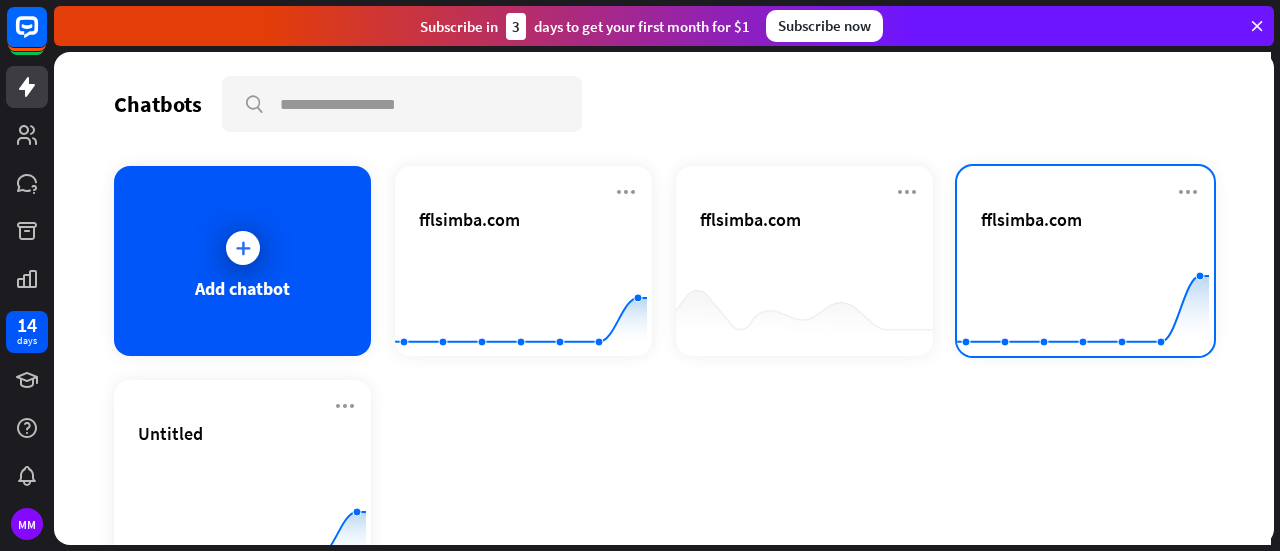 click on "fflsimba.com" at bounding box center (1085, 243) 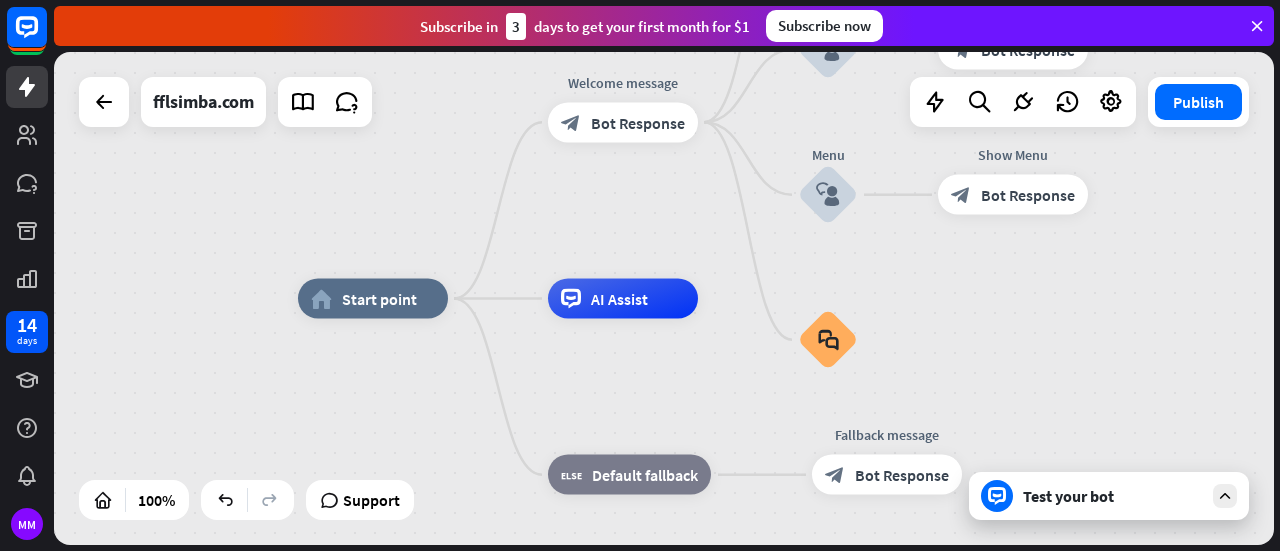 click on "Test your bot" at bounding box center (1113, 496) 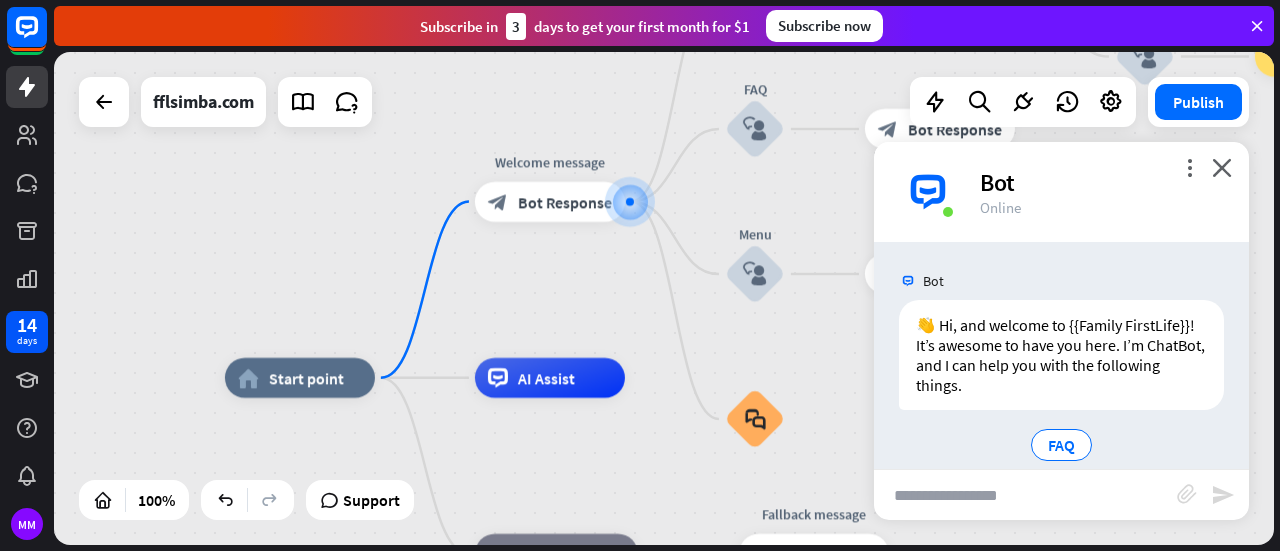 scroll, scrollTop: 24, scrollLeft: 0, axis: vertical 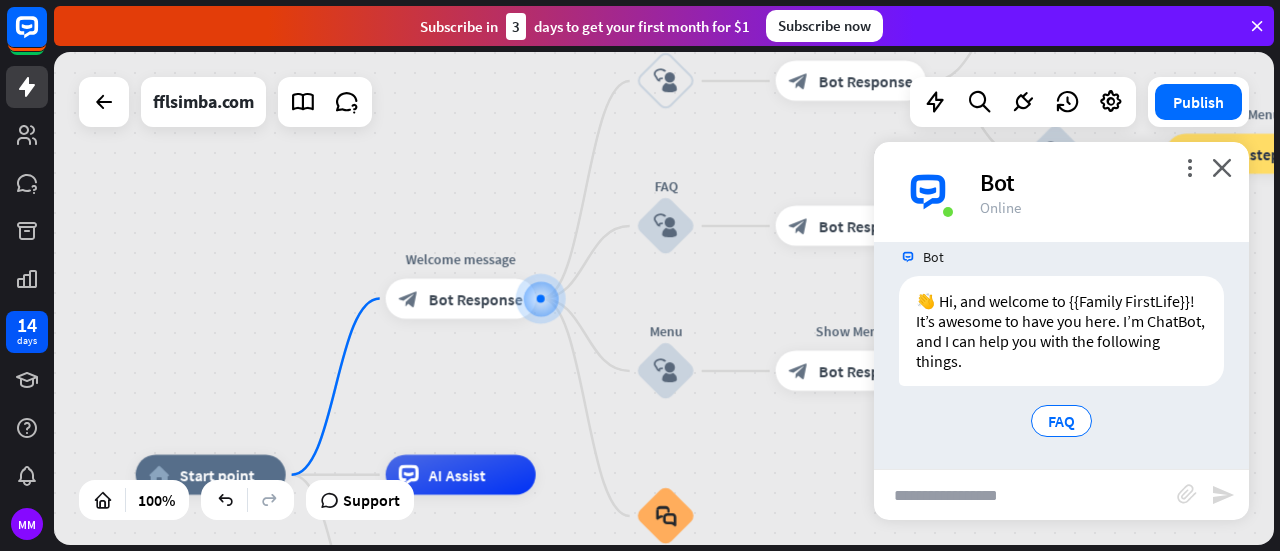 click at bounding box center [1025, 495] 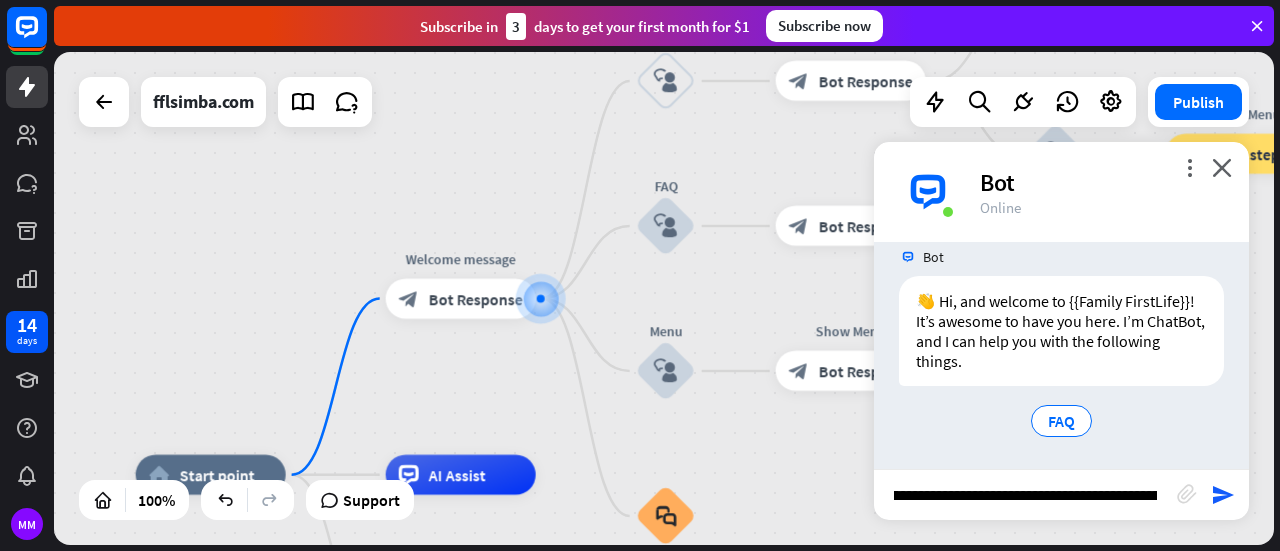 scroll, scrollTop: 0, scrollLeft: 0, axis: both 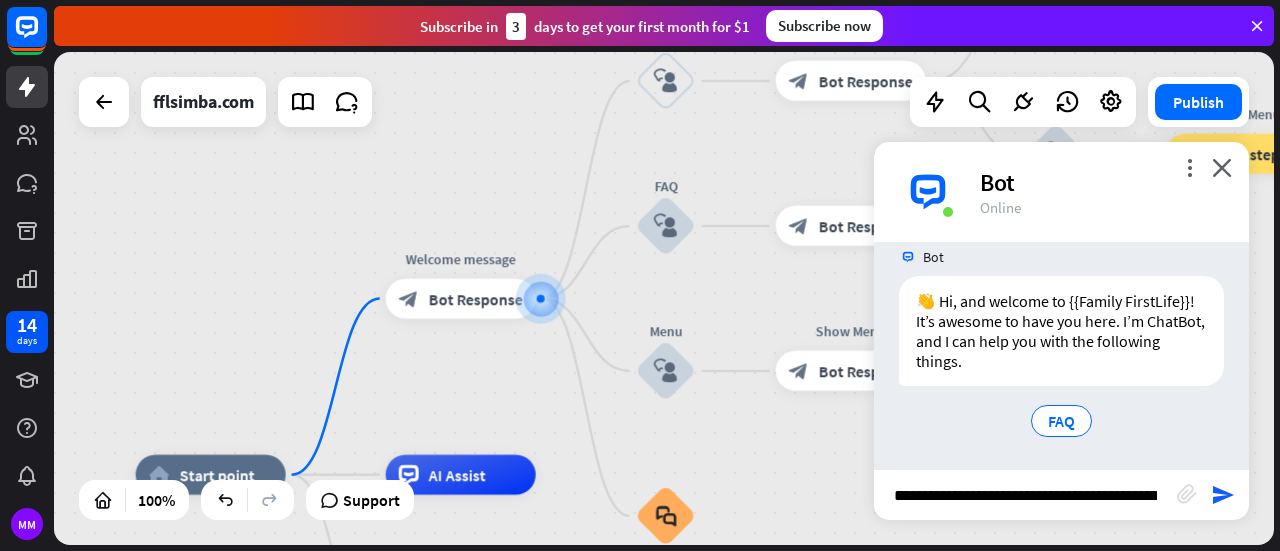 type on "**********" 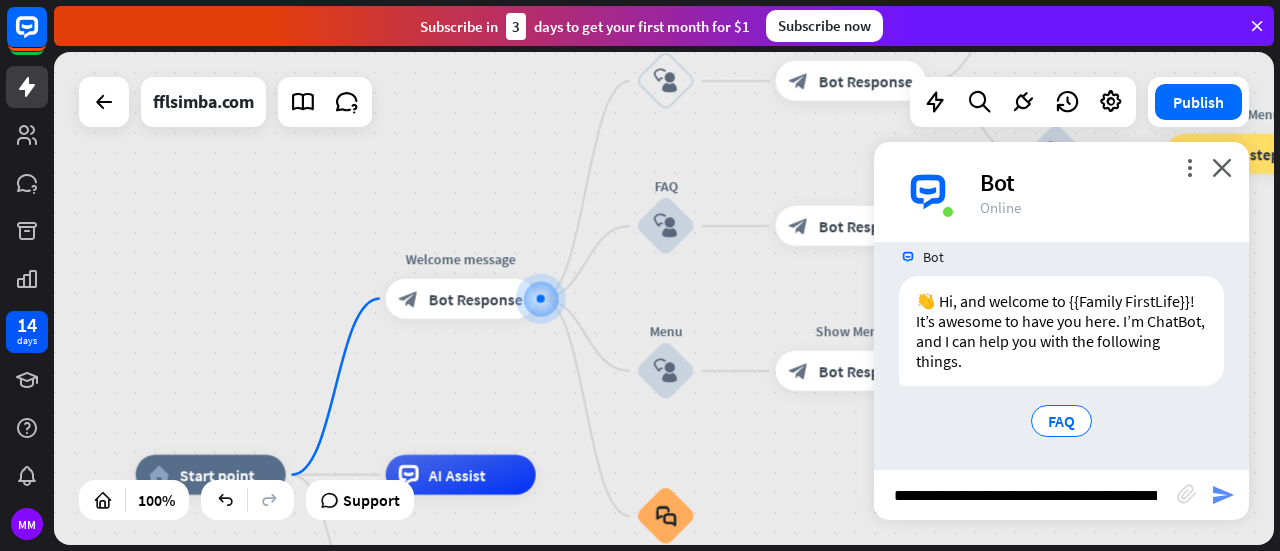 click on "send" at bounding box center [1223, 495] 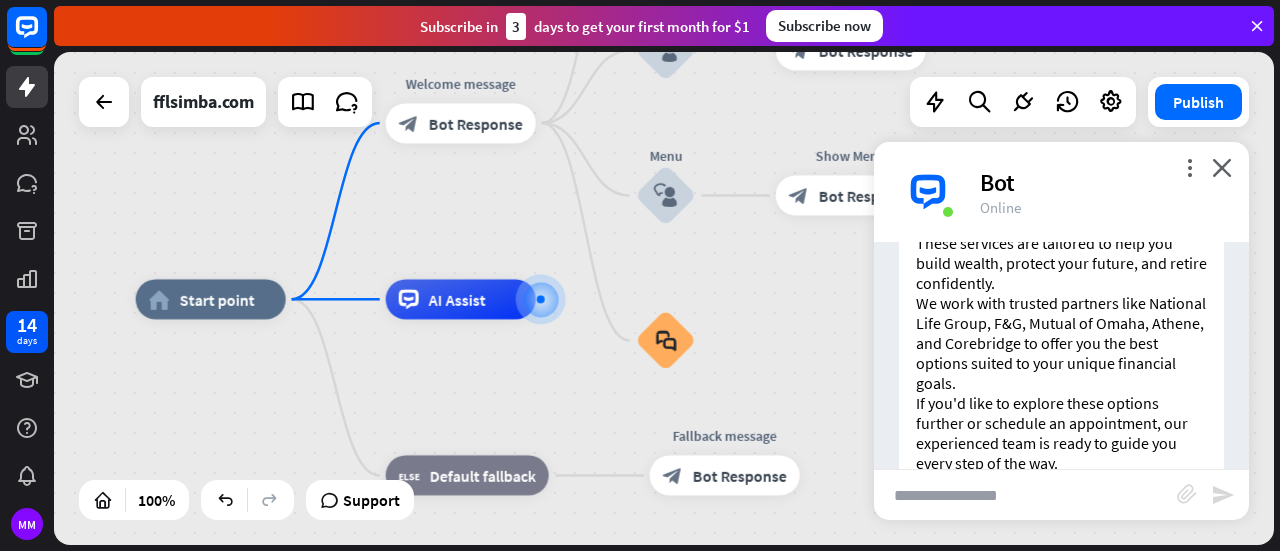 scroll, scrollTop: 526, scrollLeft: 0, axis: vertical 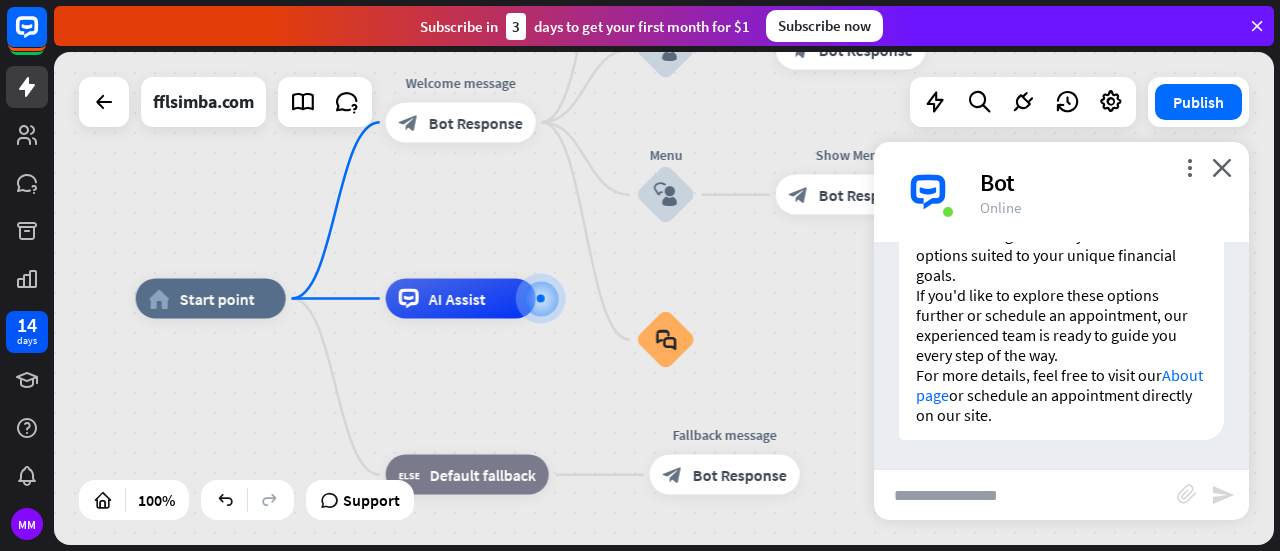 click at bounding box center (1025, 495) 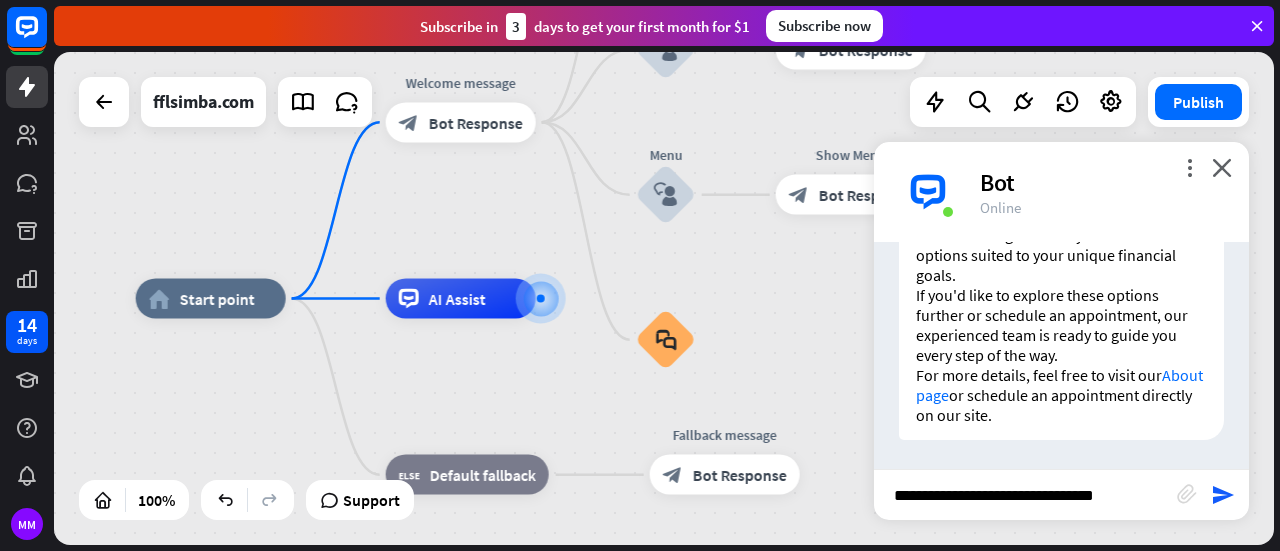 type on "**********" 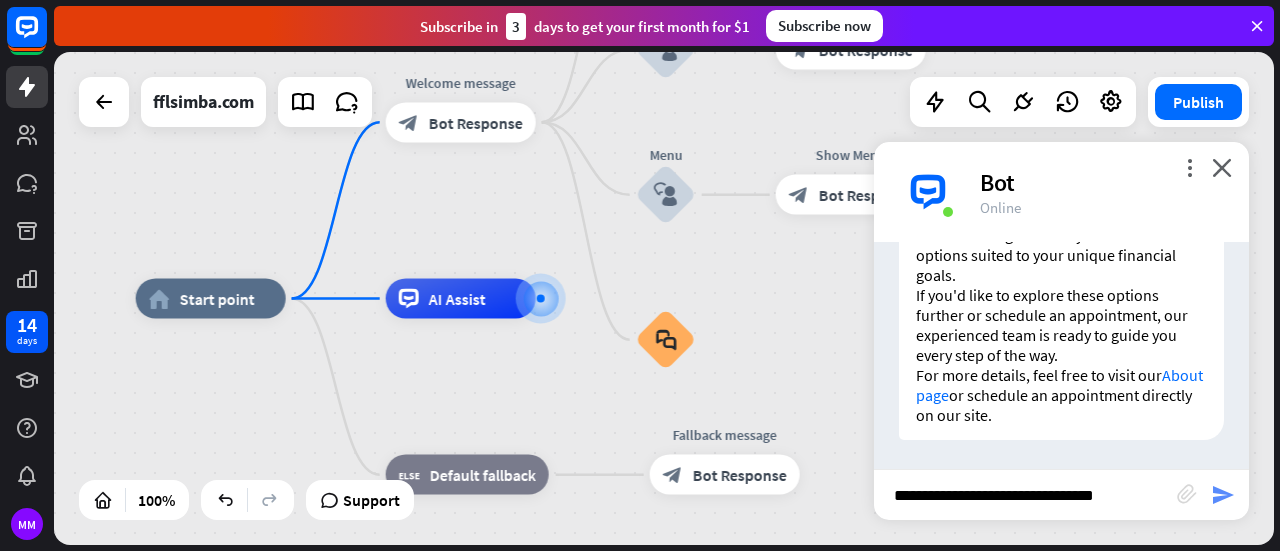 click on "send" at bounding box center (1223, 495) 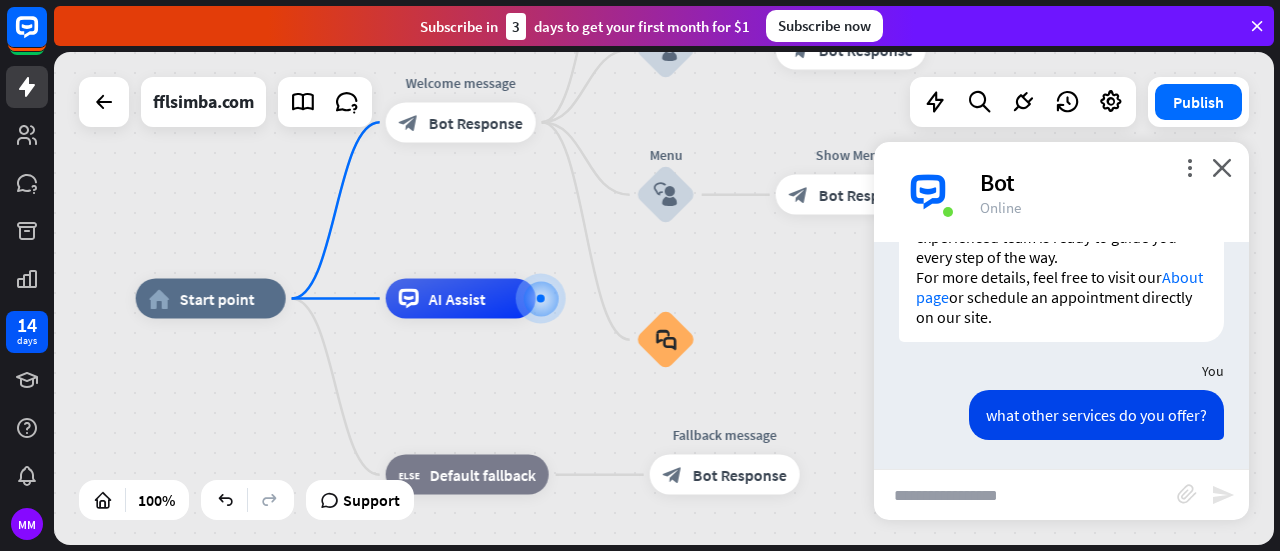 scroll, scrollTop: 1262, scrollLeft: 0, axis: vertical 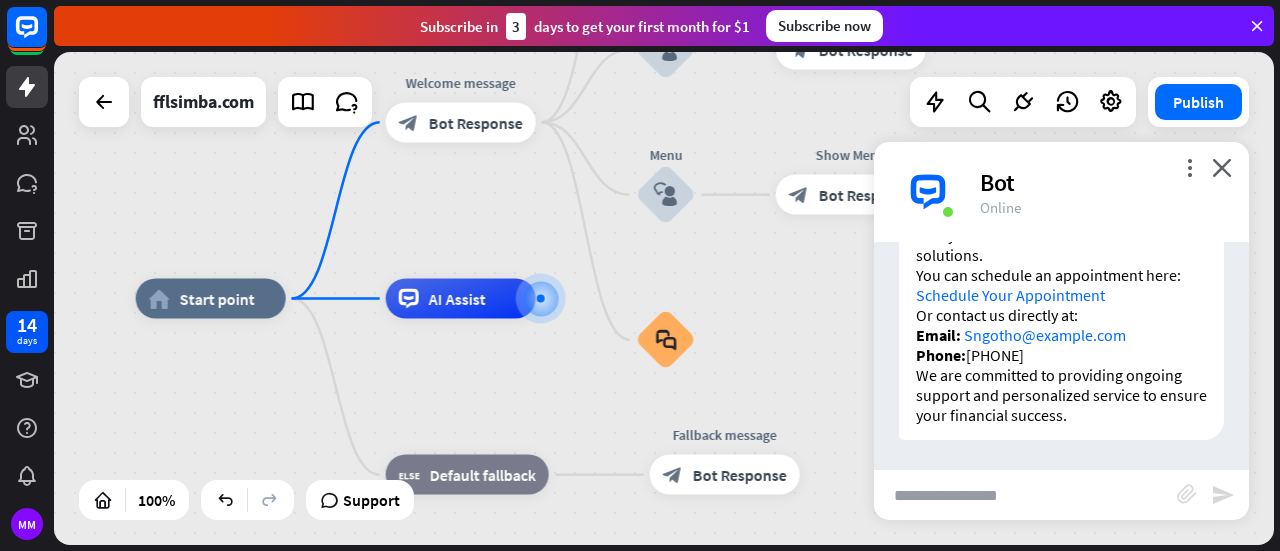 click at bounding box center [1025, 495] 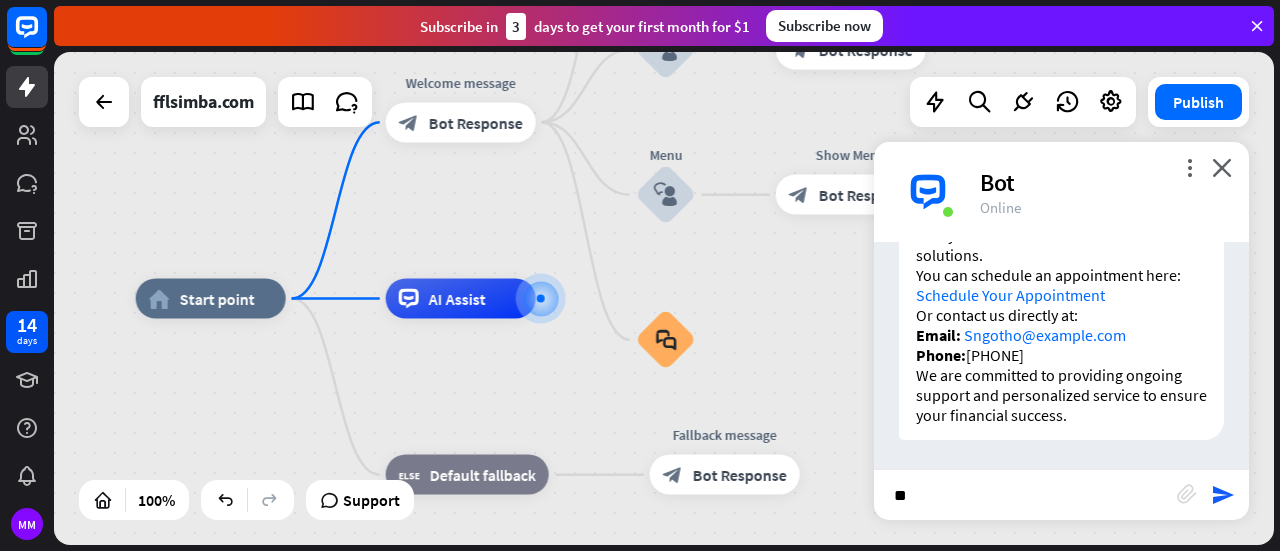 type on "*" 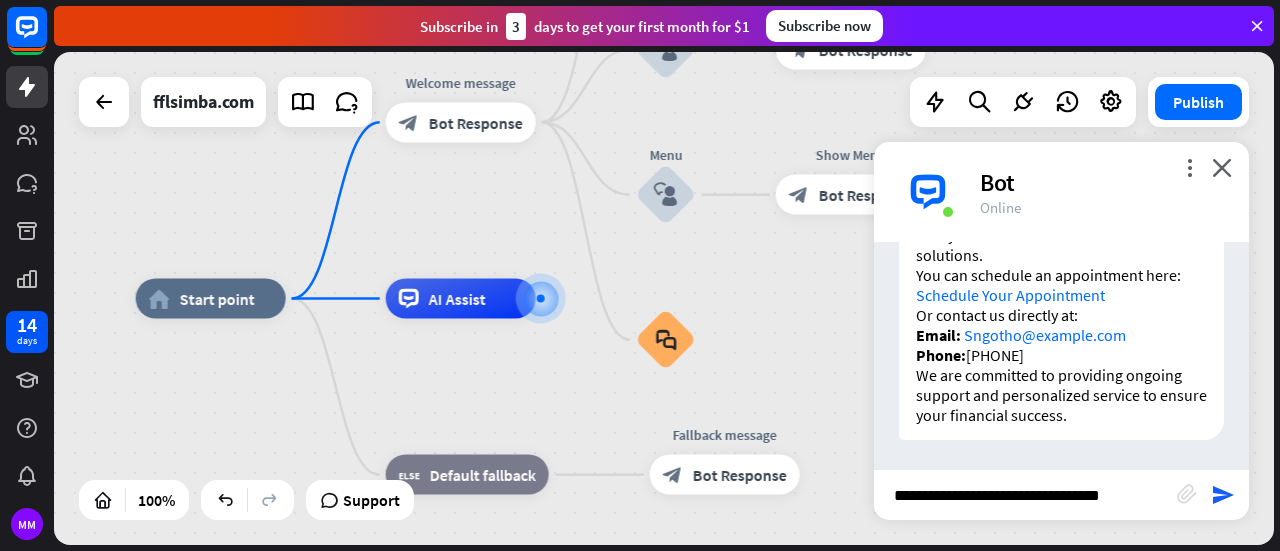 type on "**********" 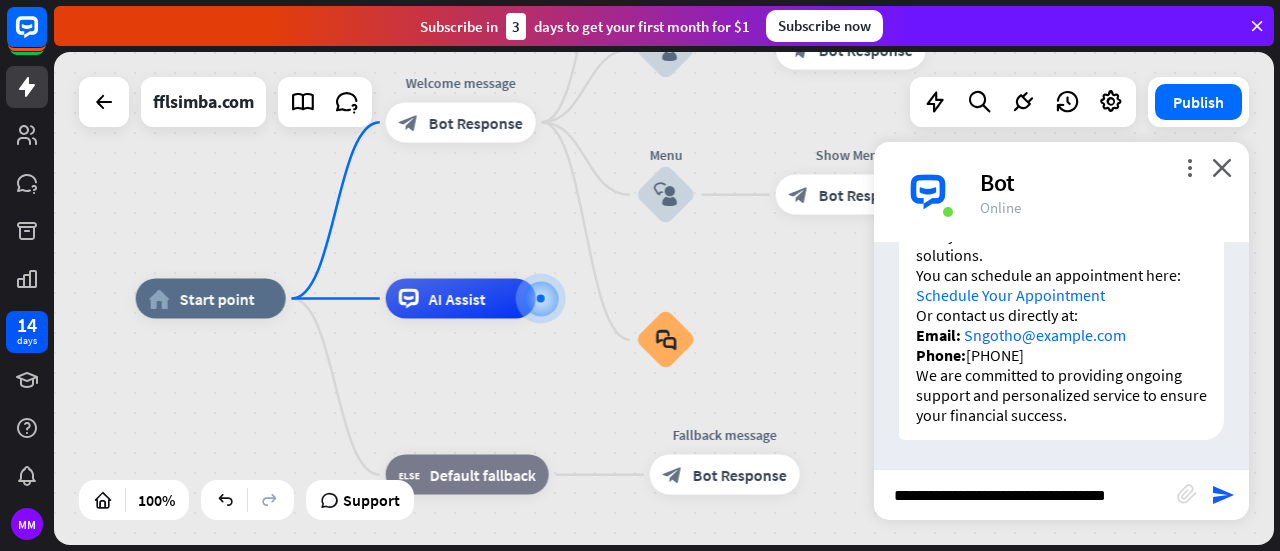 type 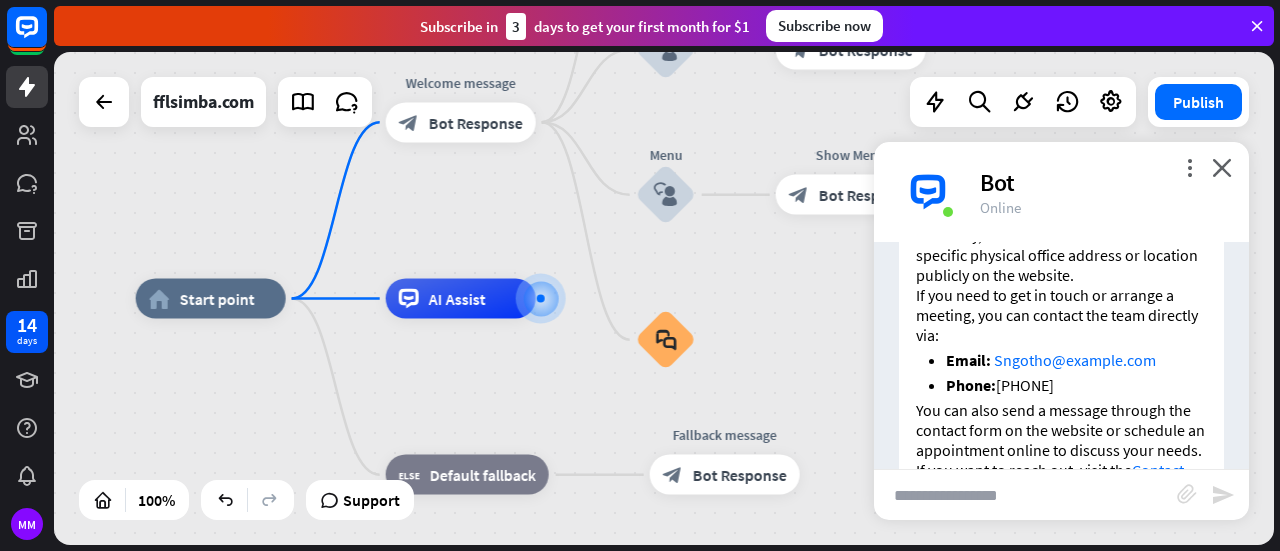 scroll, scrollTop: 1732, scrollLeft: 0, axis: vertical 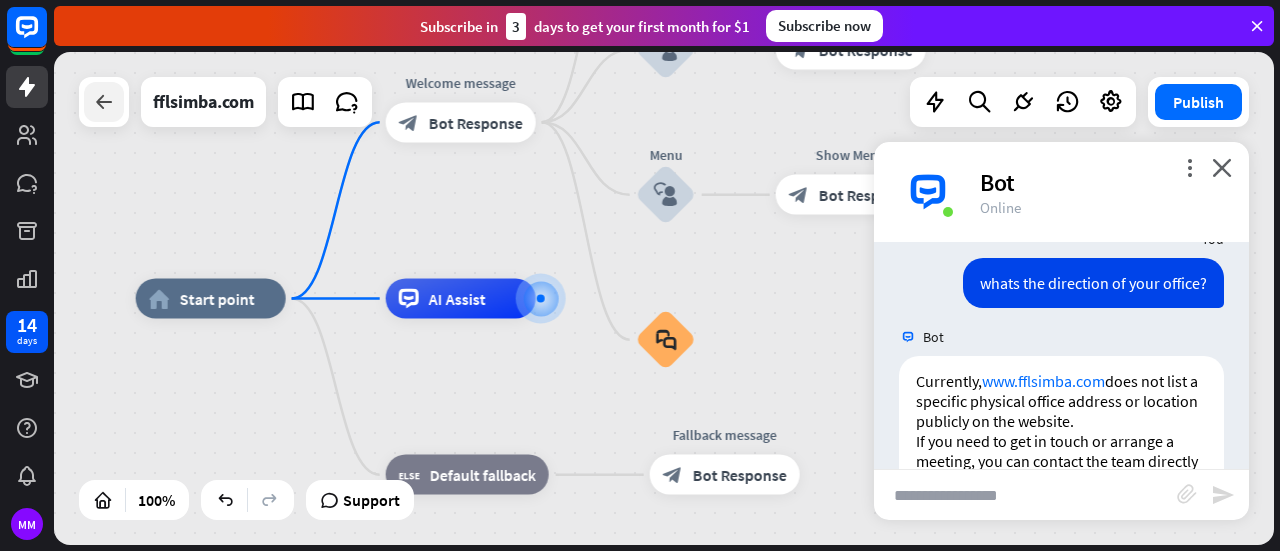 click at bounding box center [104, 102] 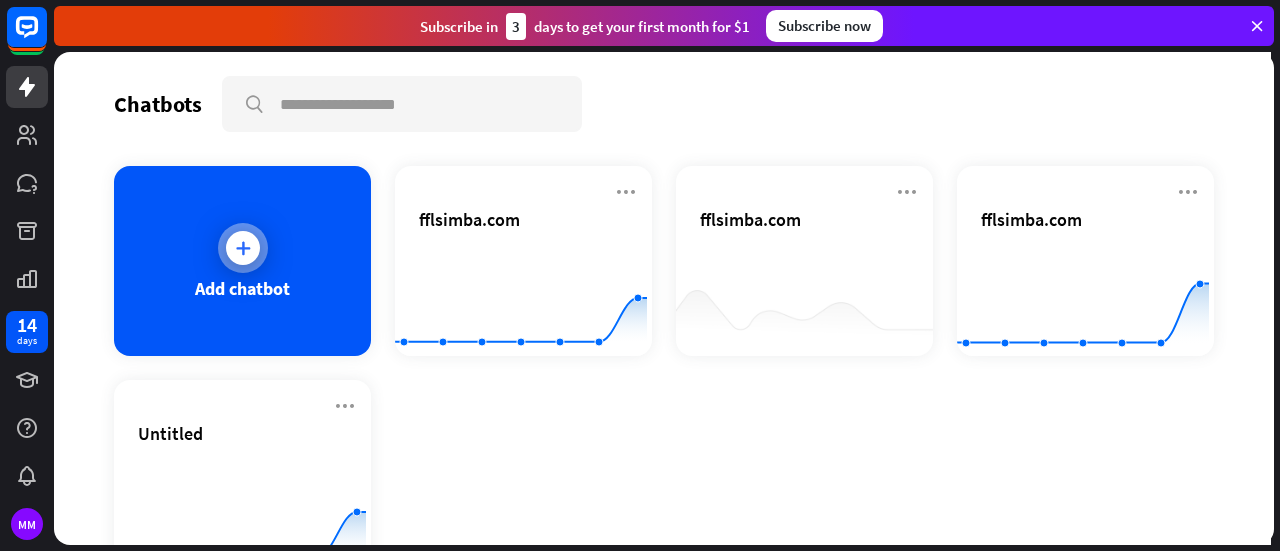 click at bounding box center (243, 248) 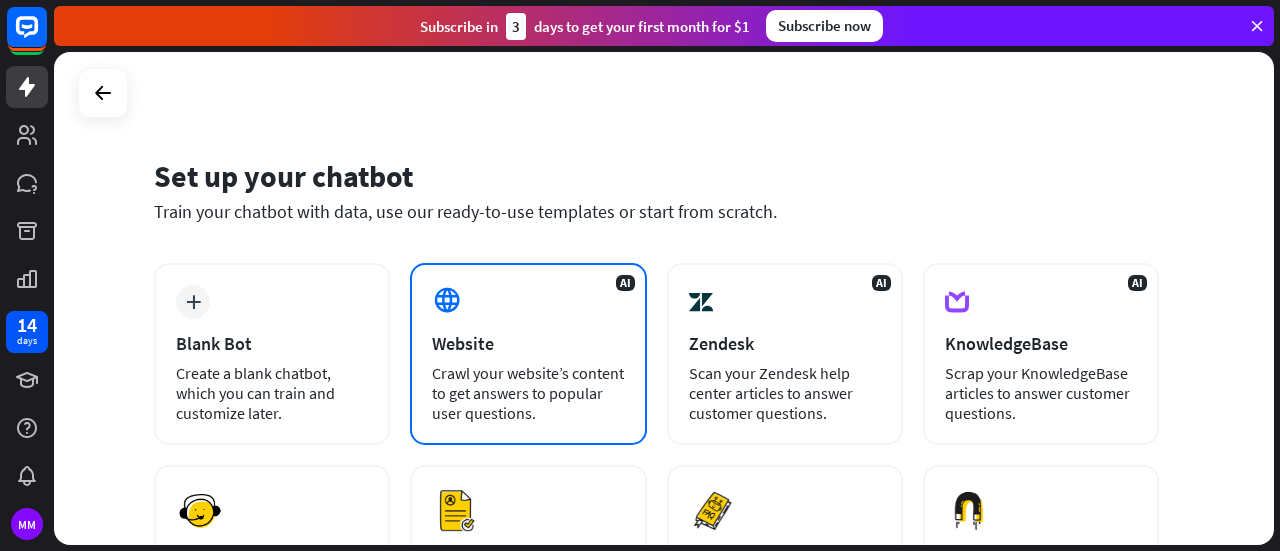 click on "Website" at bounding box center (528, 343) 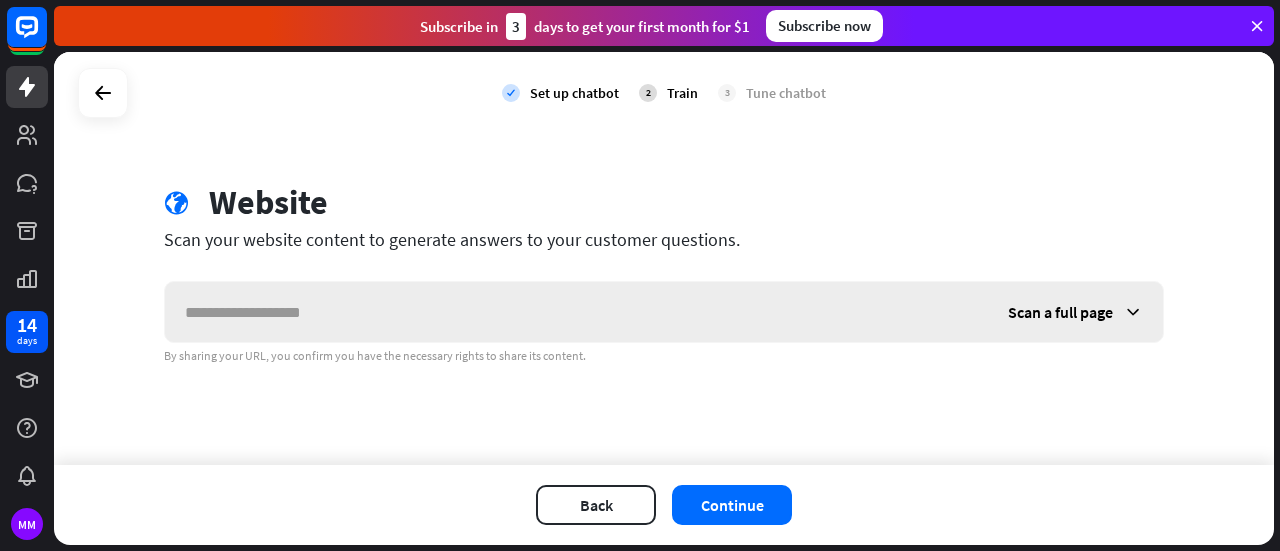 click at bounding box center [576, 312] 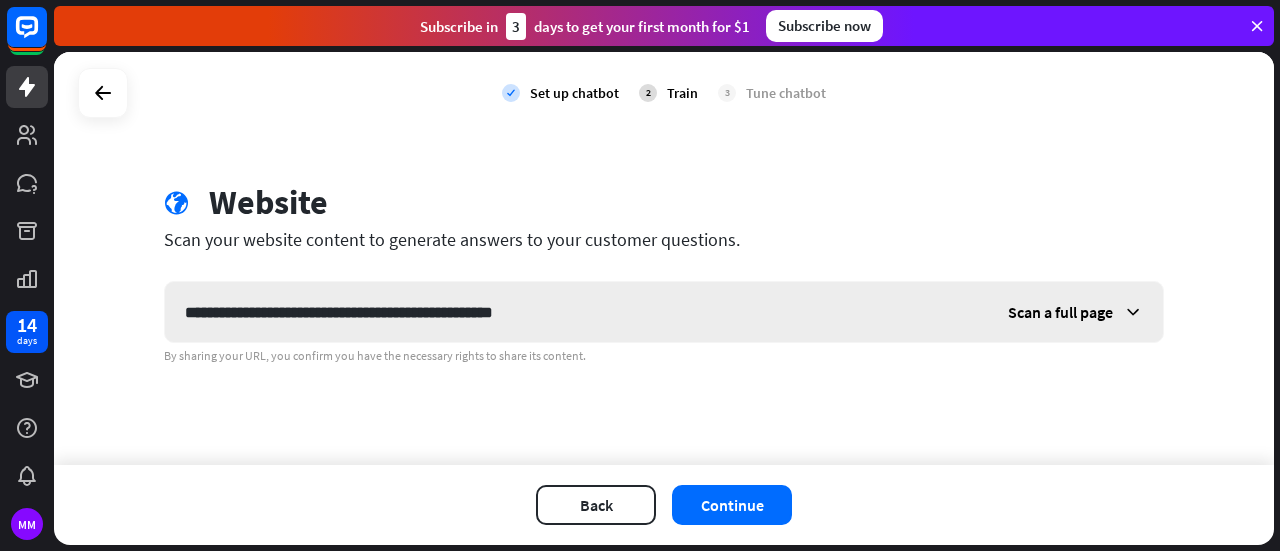 type on "**********" 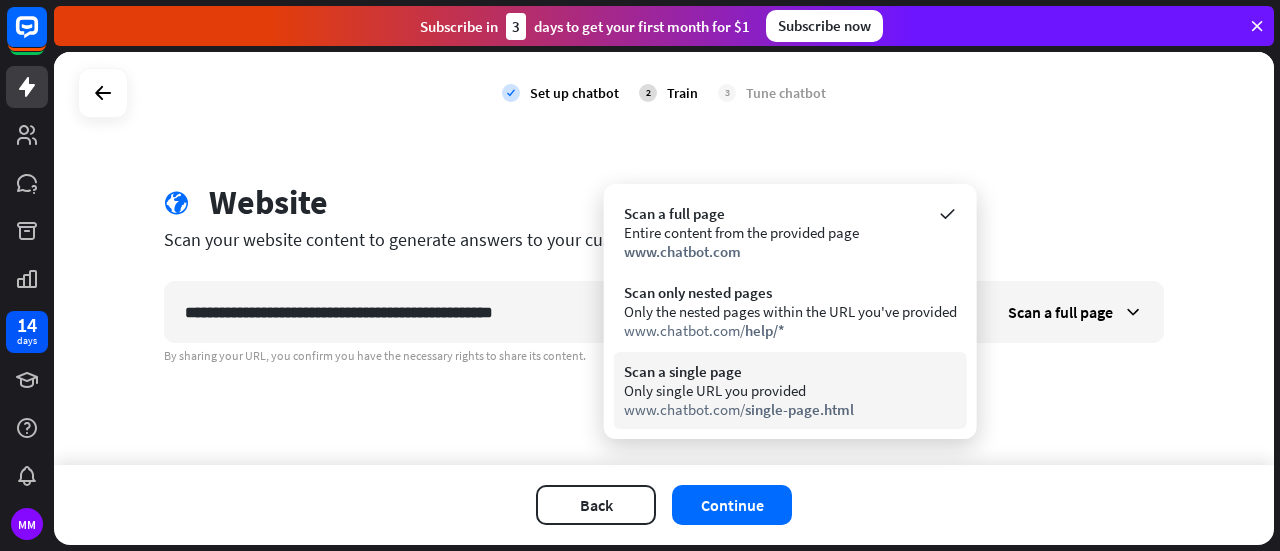 click on "Scan a single page" at bounding box center [790, 371] 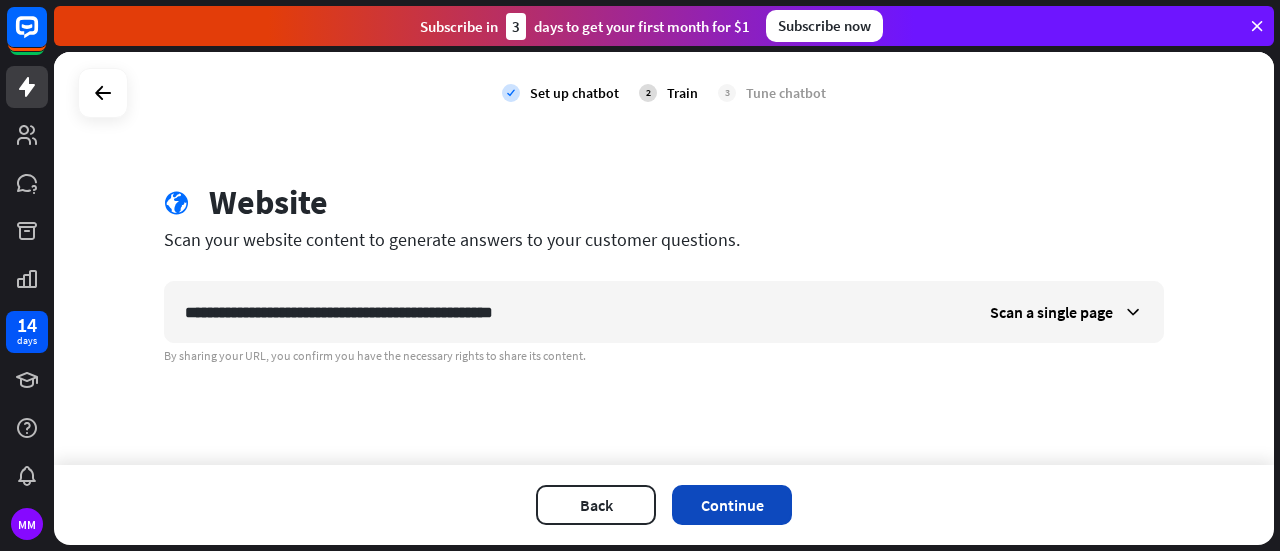 click on "Continue" at bounding box center (732, 505) 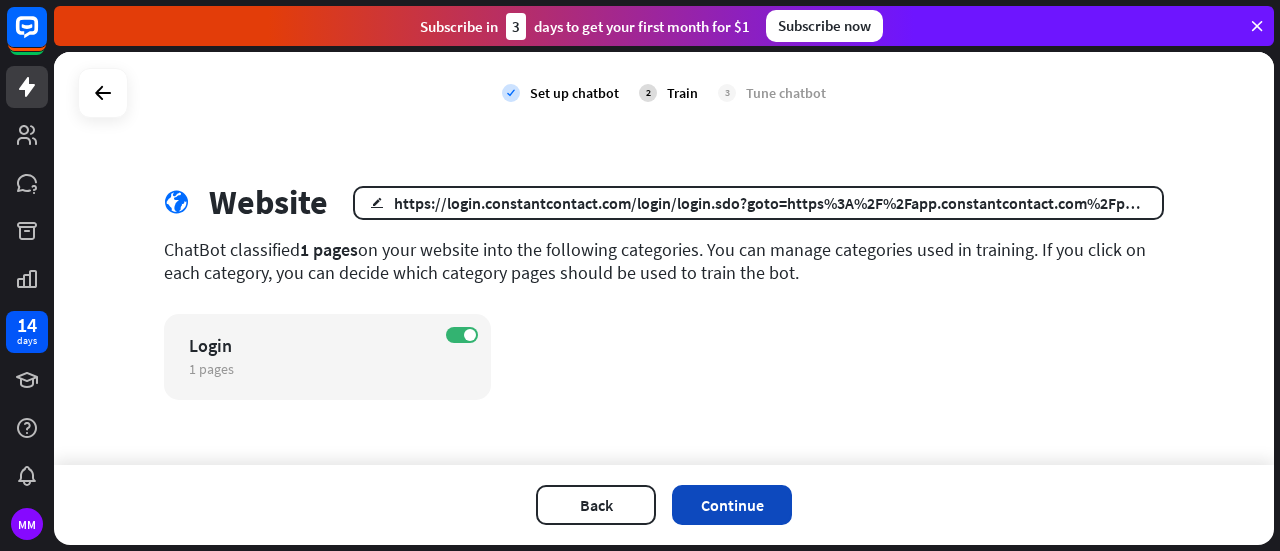 click on "Continue" at bounding box center (732, 505) 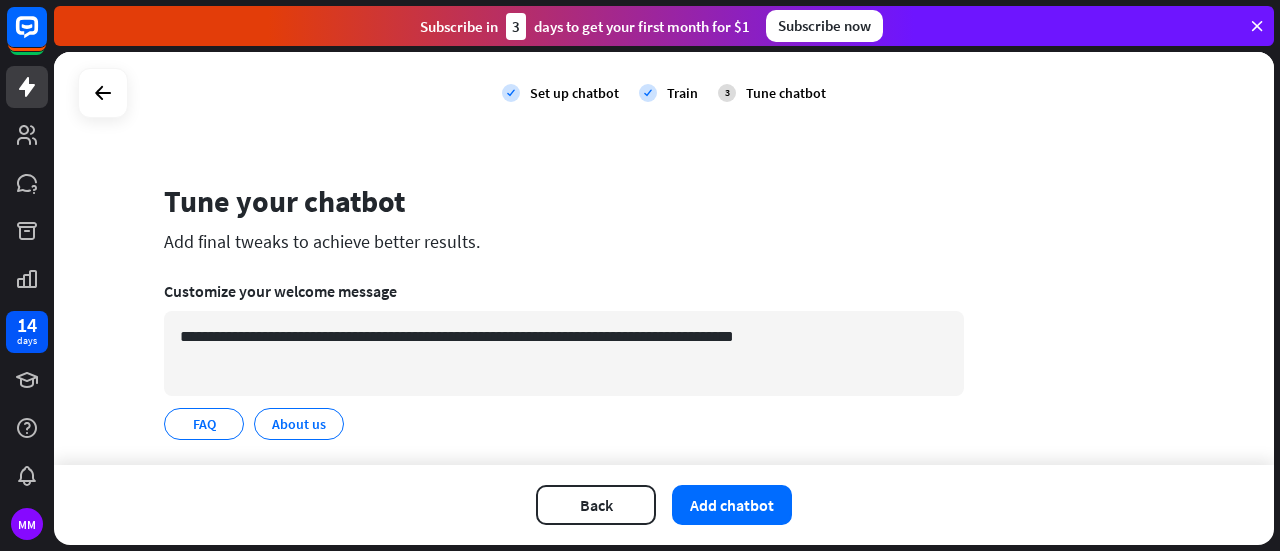 click on "Add chatbot" at bounding box center (732, 505) 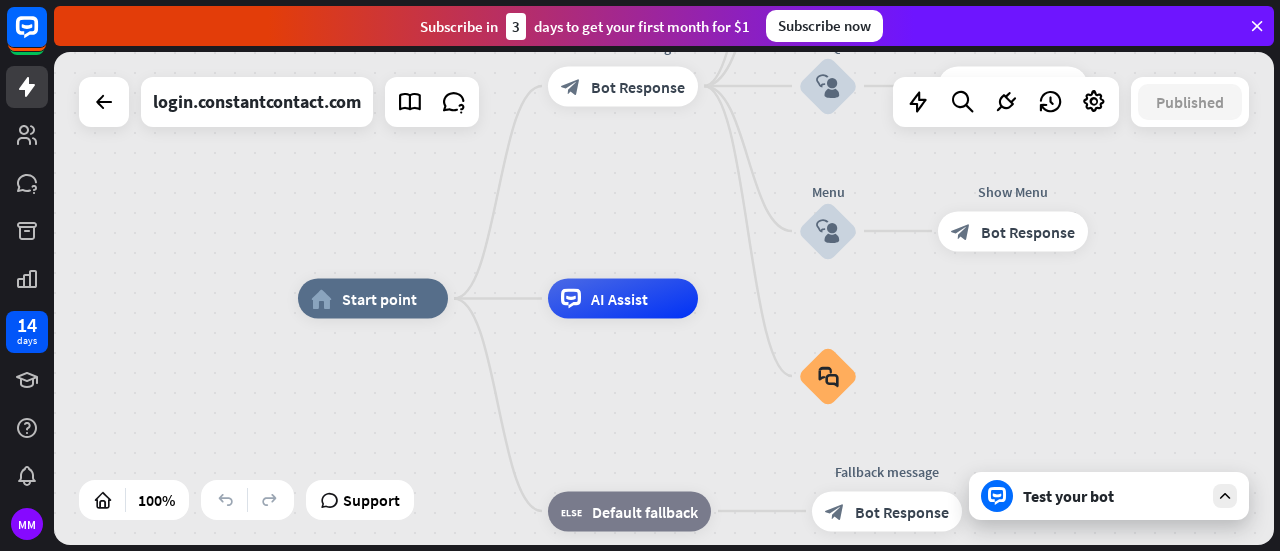 click on "Test your bot" at bounding box center [1113, 496] 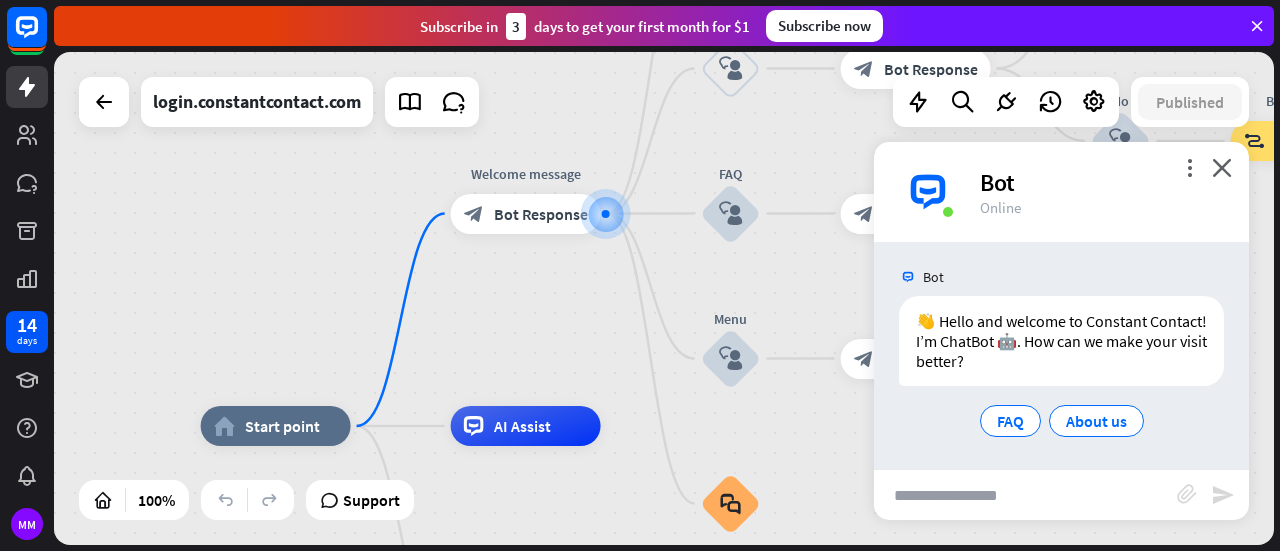 scroll, scrollTop: 4, scrollLeft: 0, axis: vertical 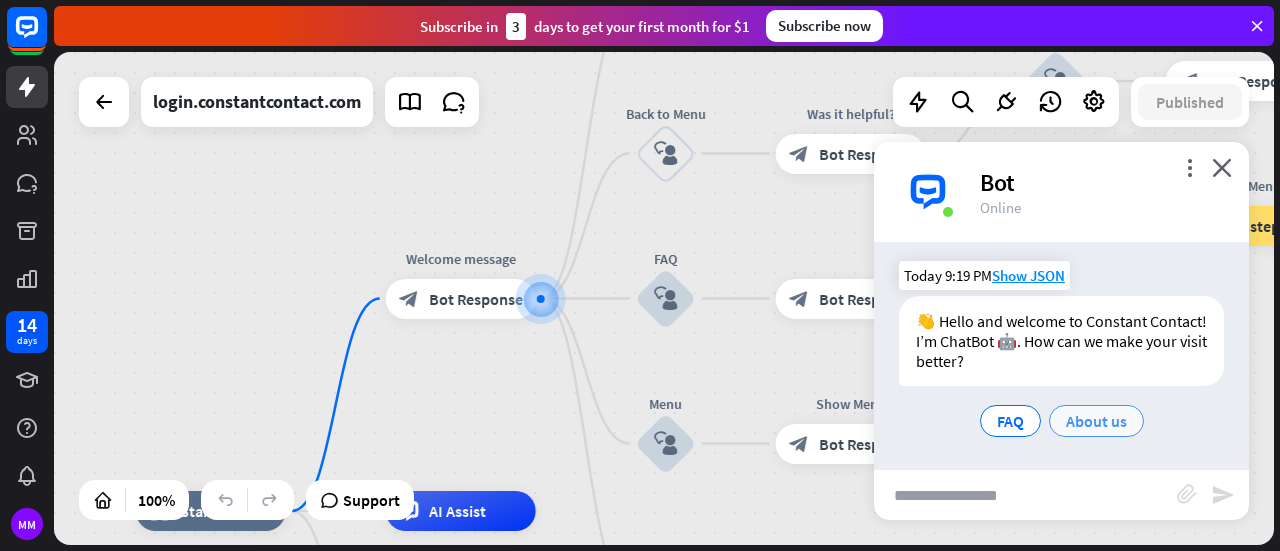 click on "About us" at bounding box center [1096, 421] 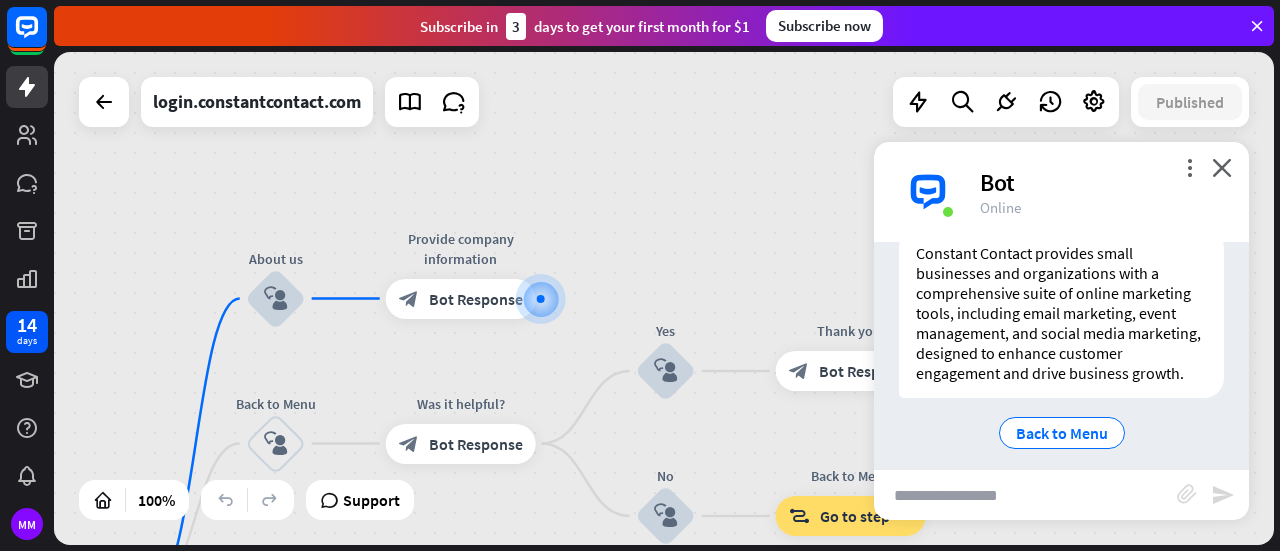 scroll, scrollTop: 340, scrollLeft: 0, axis: vertical 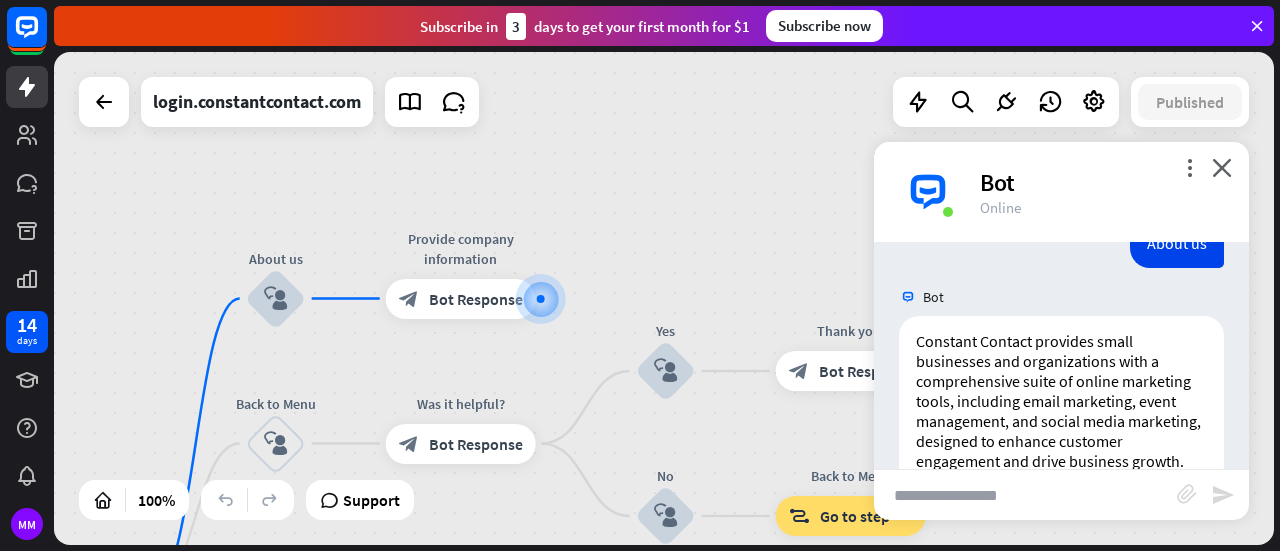 click on "block_attachment
send" at bounding box center (1061, 494) 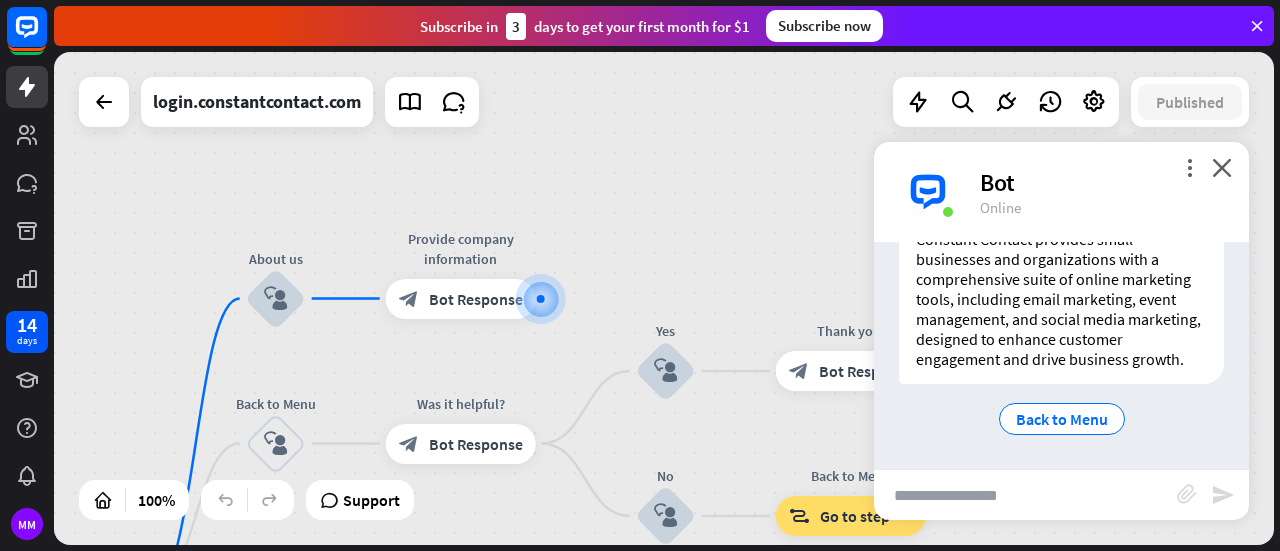scroll, scrollTop: 341, scrollLeft: 0, axis: vertical 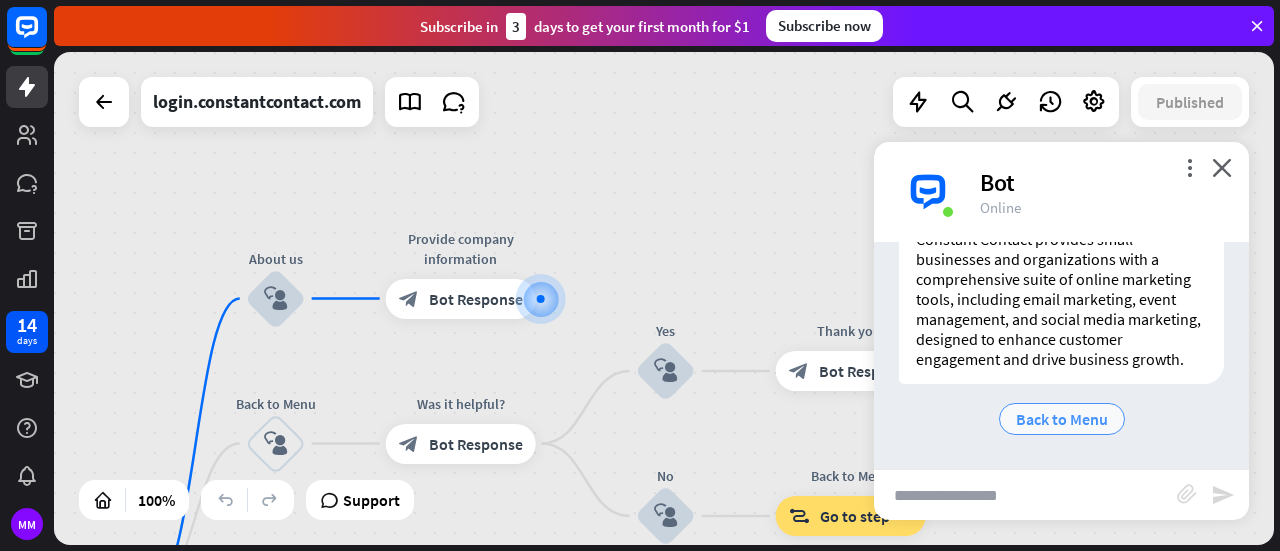 click on "Back to Menu" at bounding box center [1062, 419] 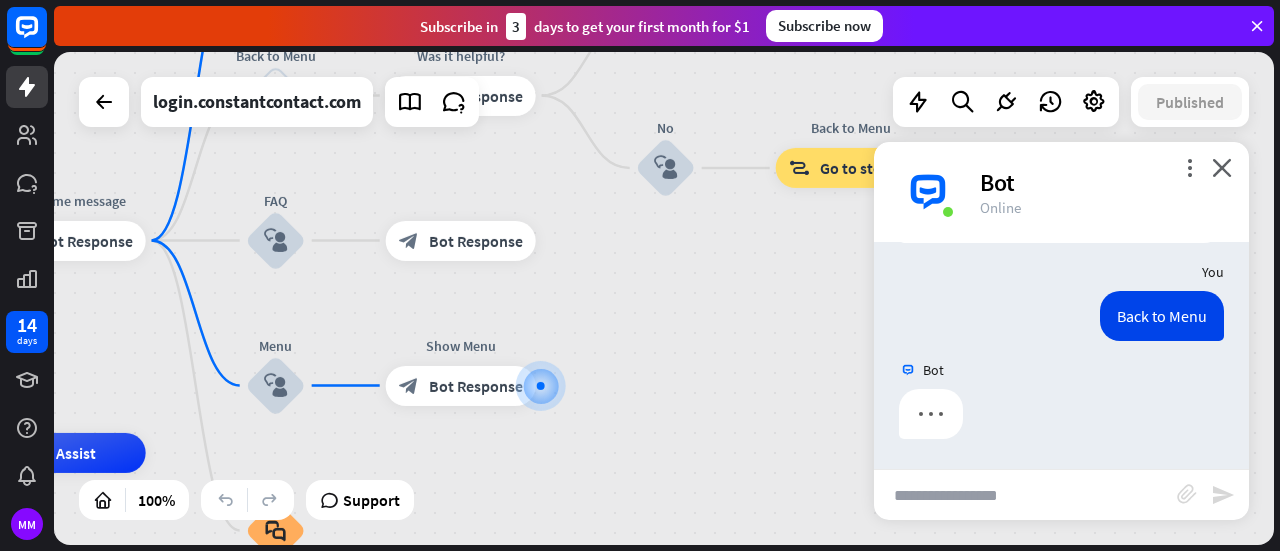 scroll, scrollTop: 482, scrollLeft: 0, axis: vertical 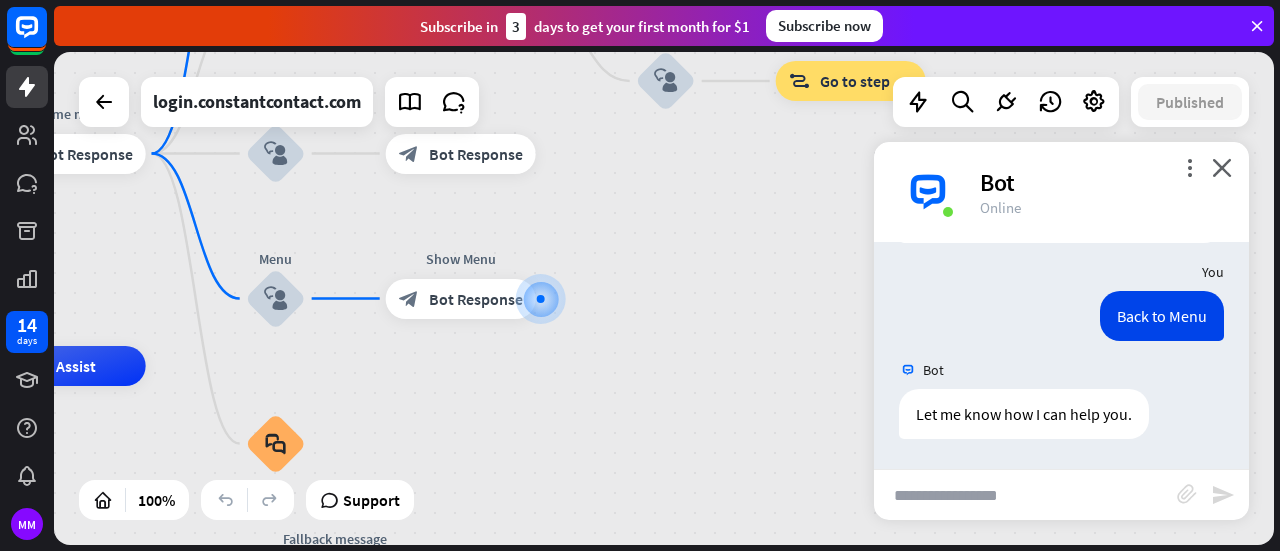 click at bounding box center [1025, 495] 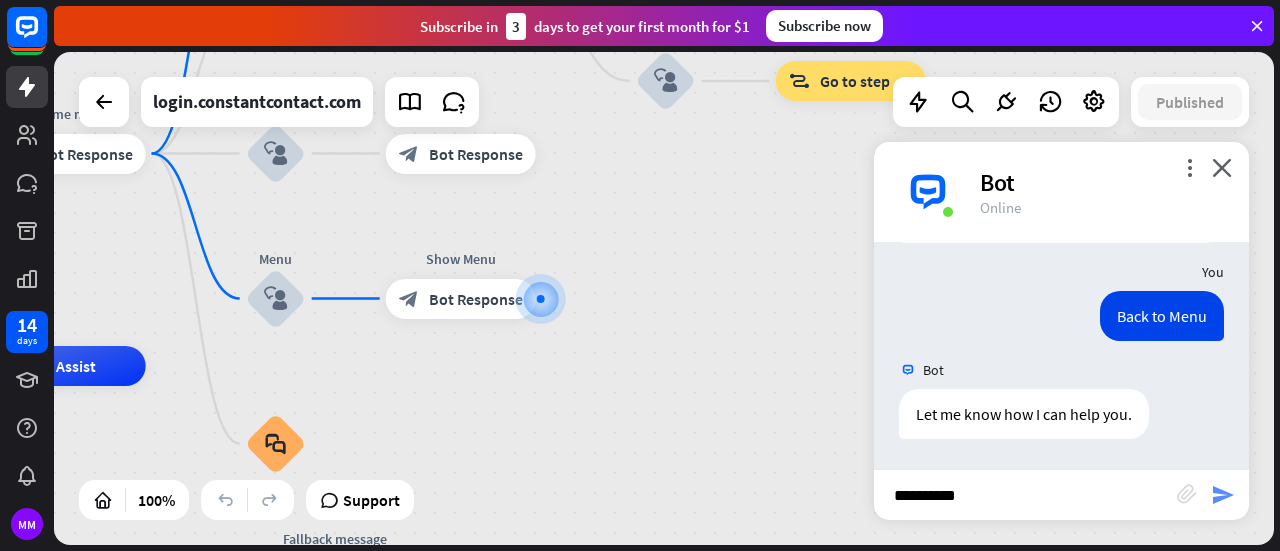 type on "**********" 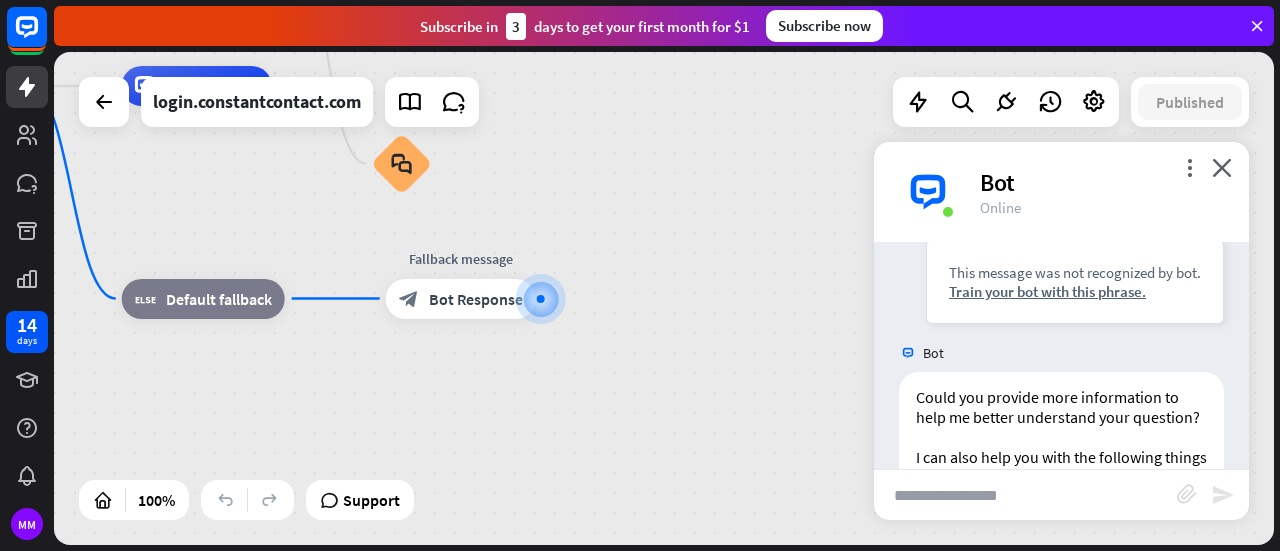 scroll, scrollTop: 936, scrollLeft: 0, axis: vertical 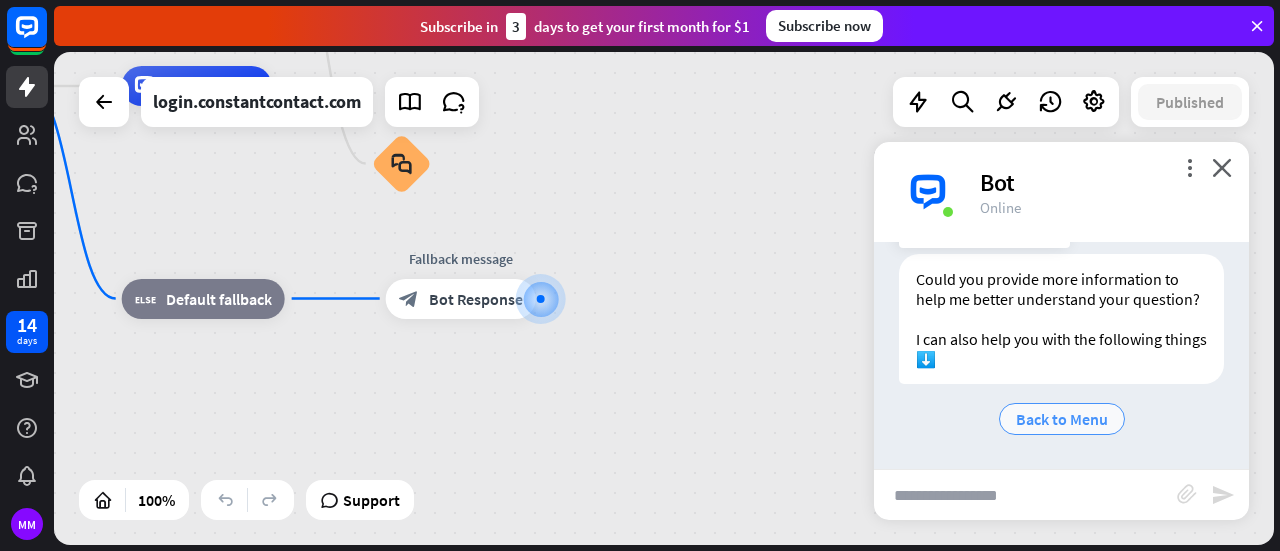click on "Back to Menu" at bounding box center (1062, 419) 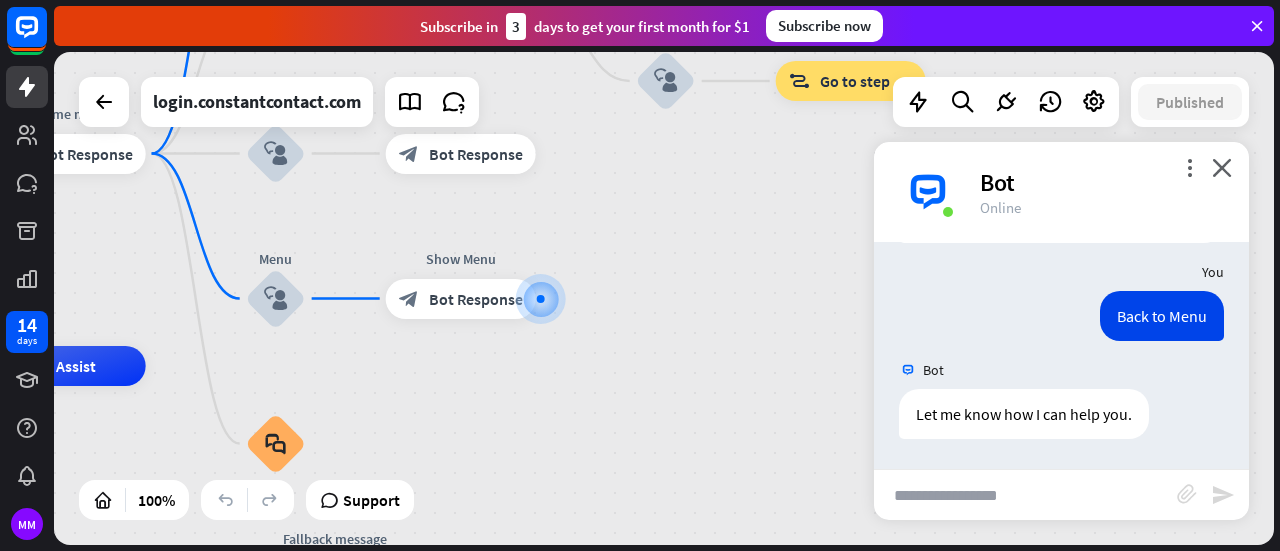 scroll, scrollTop: 1076, scrollLeft: 0, axis: vertical 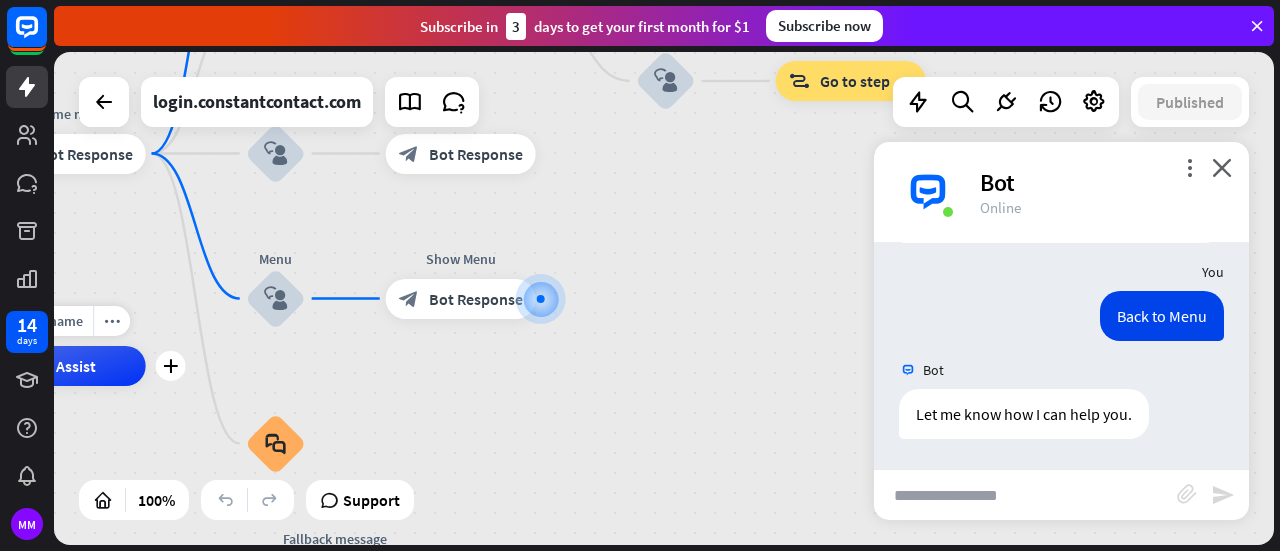 click on "AI Assist" at bounding box center (67, 366) 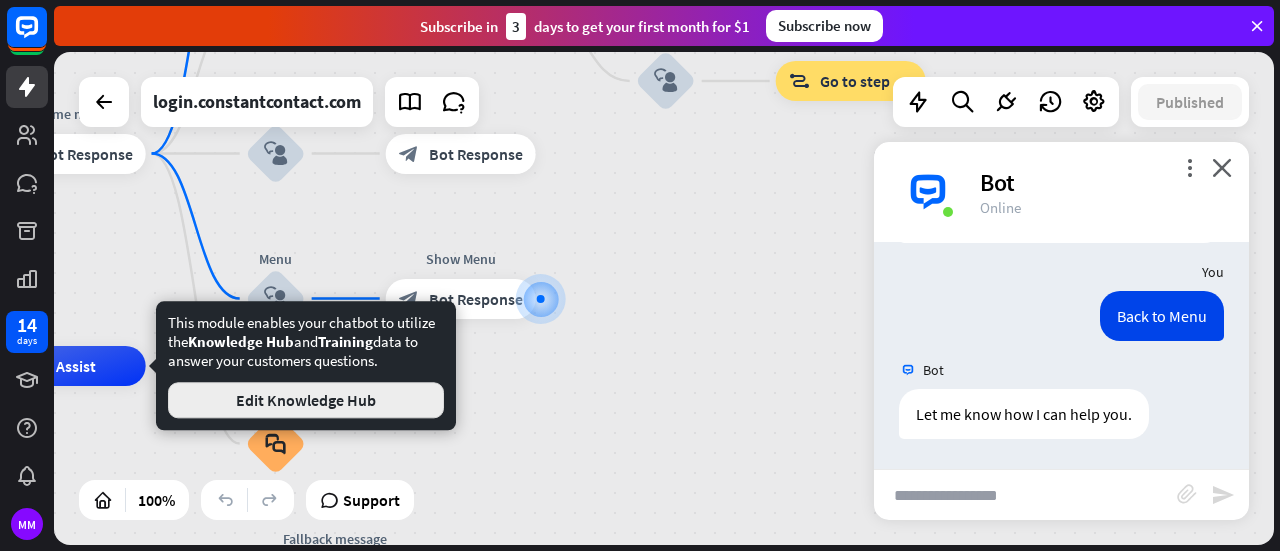 click on "Edit Knowledge Hub" at bounding box center (306, 400) 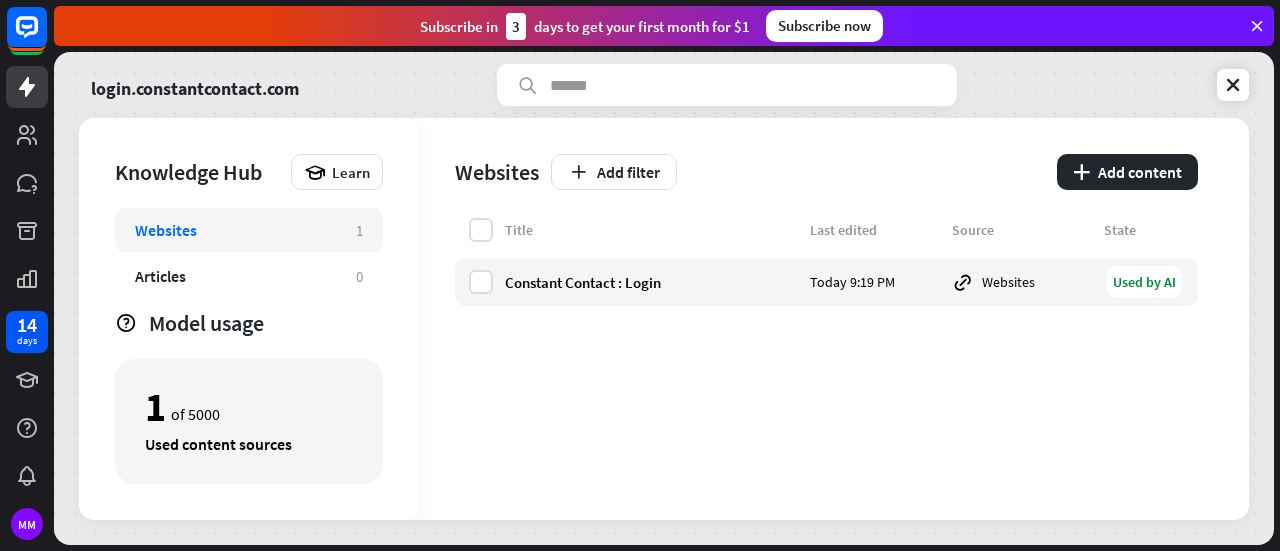 click on "Websites" at bounding box center (166, 230) 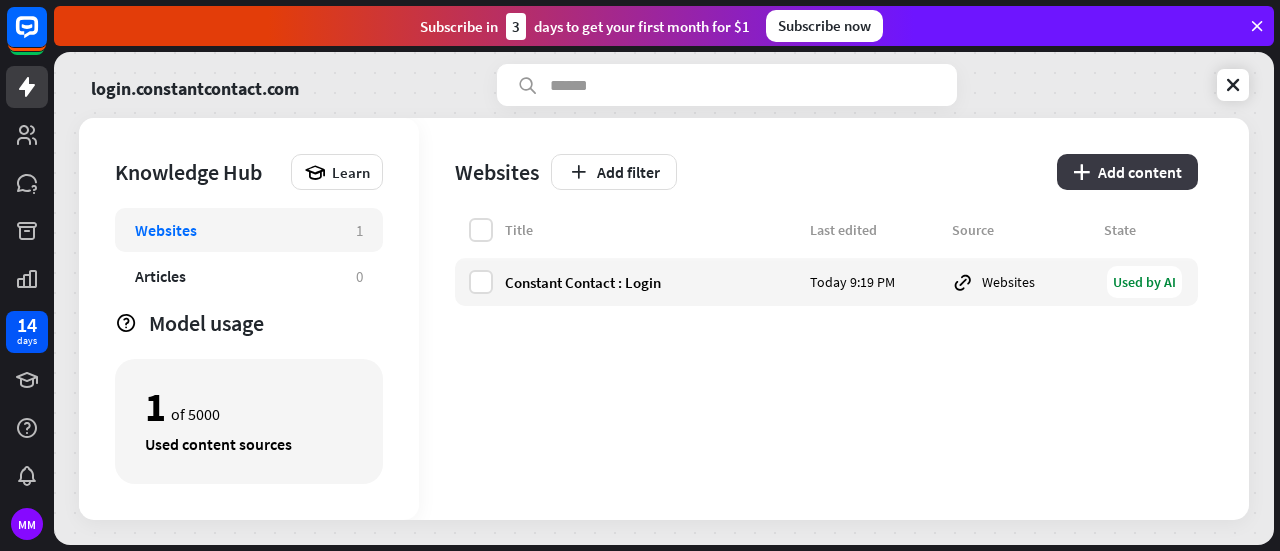 click on "plus
Add content" at bounding box center (1127, 172) 